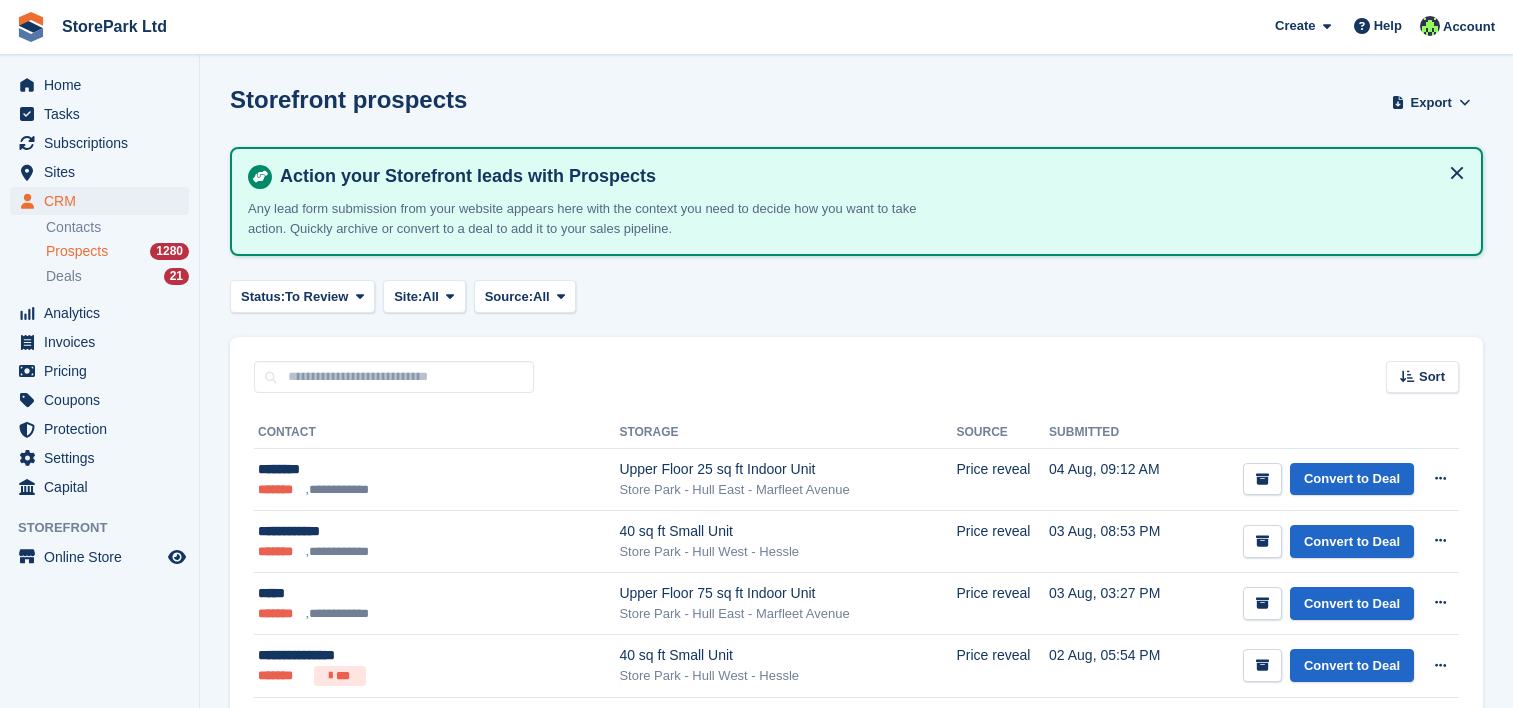 scroll, scrollTop: 0, scrollLeft: 0, axis: both 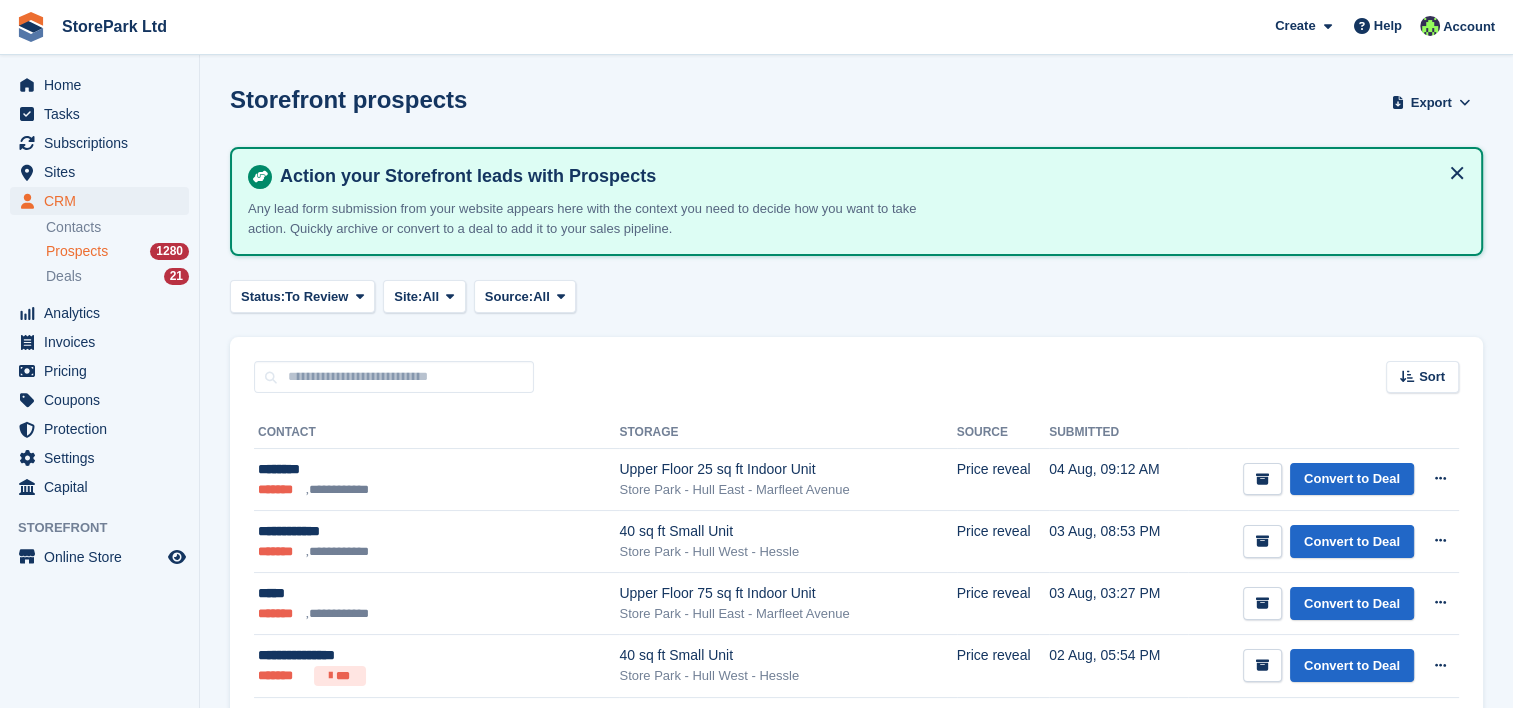 drag, startPoint x: 0, startPoint y: 0, endPoint x: 101, endPoint y: 251, distance: 270.5587 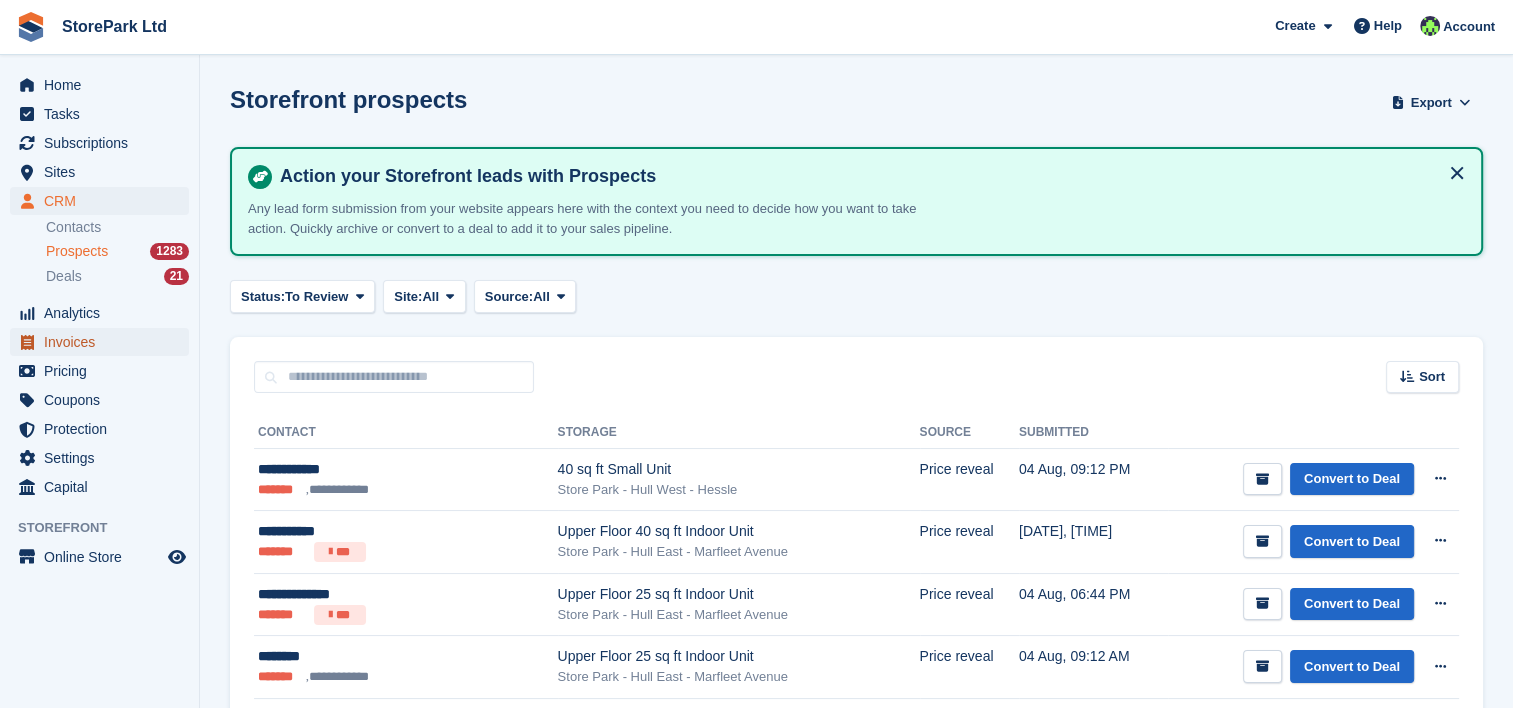 click on "Invoices" at bounding box center (104, 342) 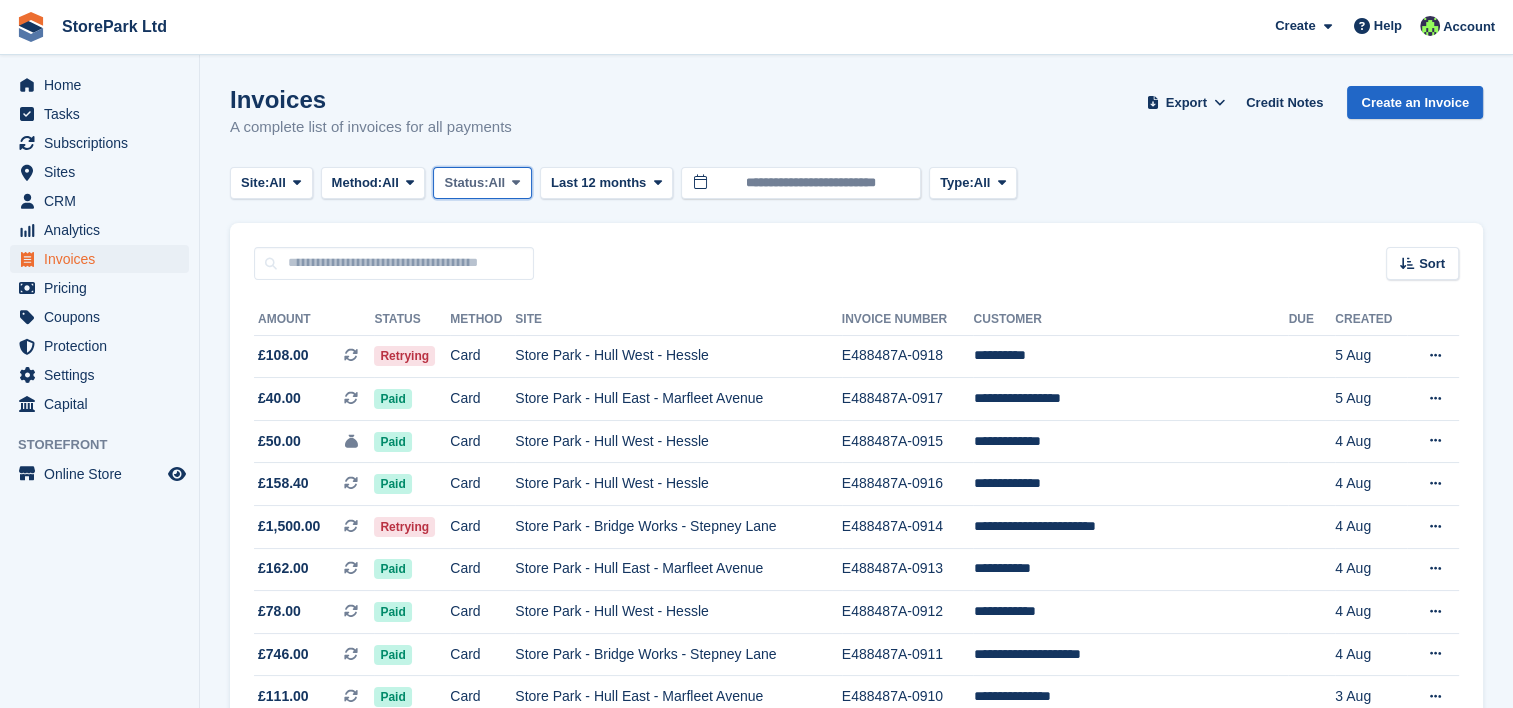 click on "Status:
All" at bounding box center (482, 183) 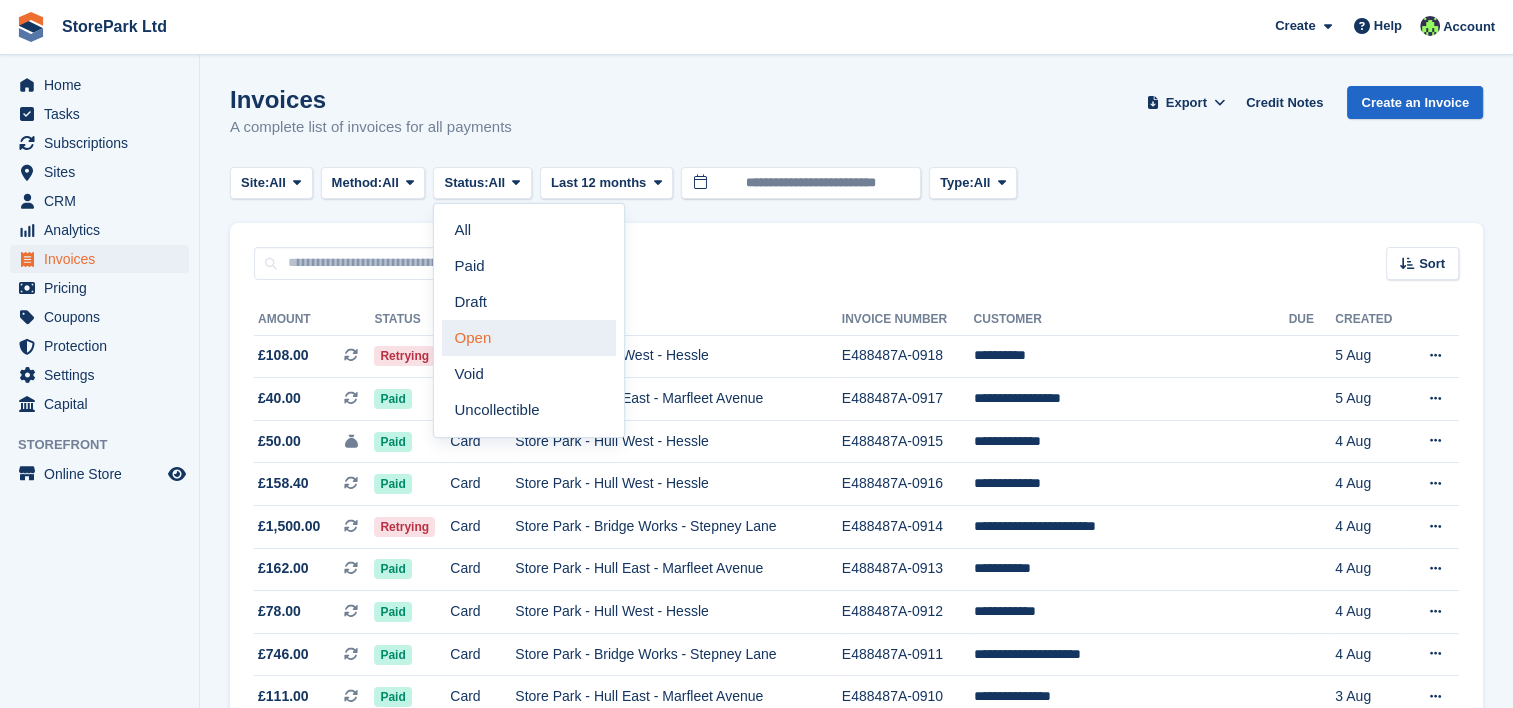 click on "Open" at bounding box center [529, 338] 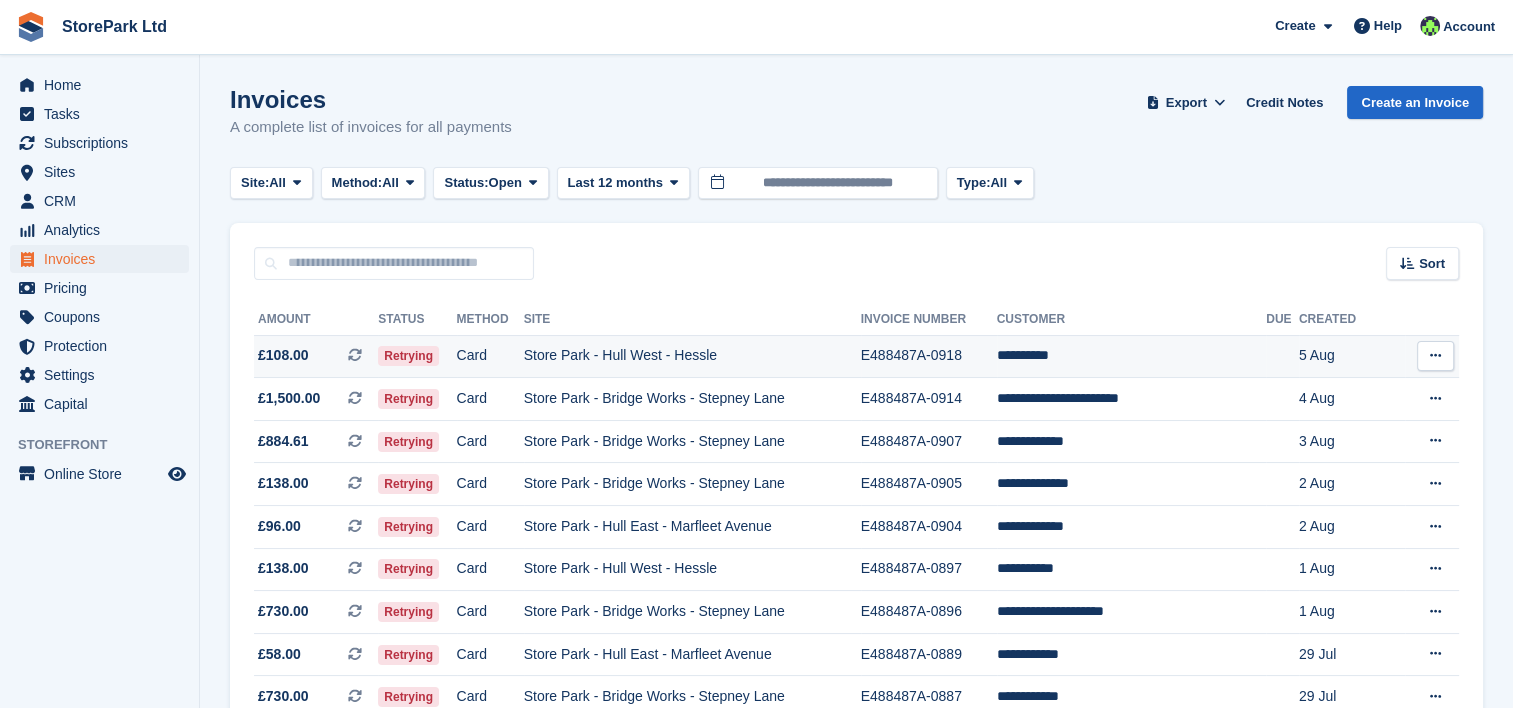 click on "Card" at bounding box center (490, 356) 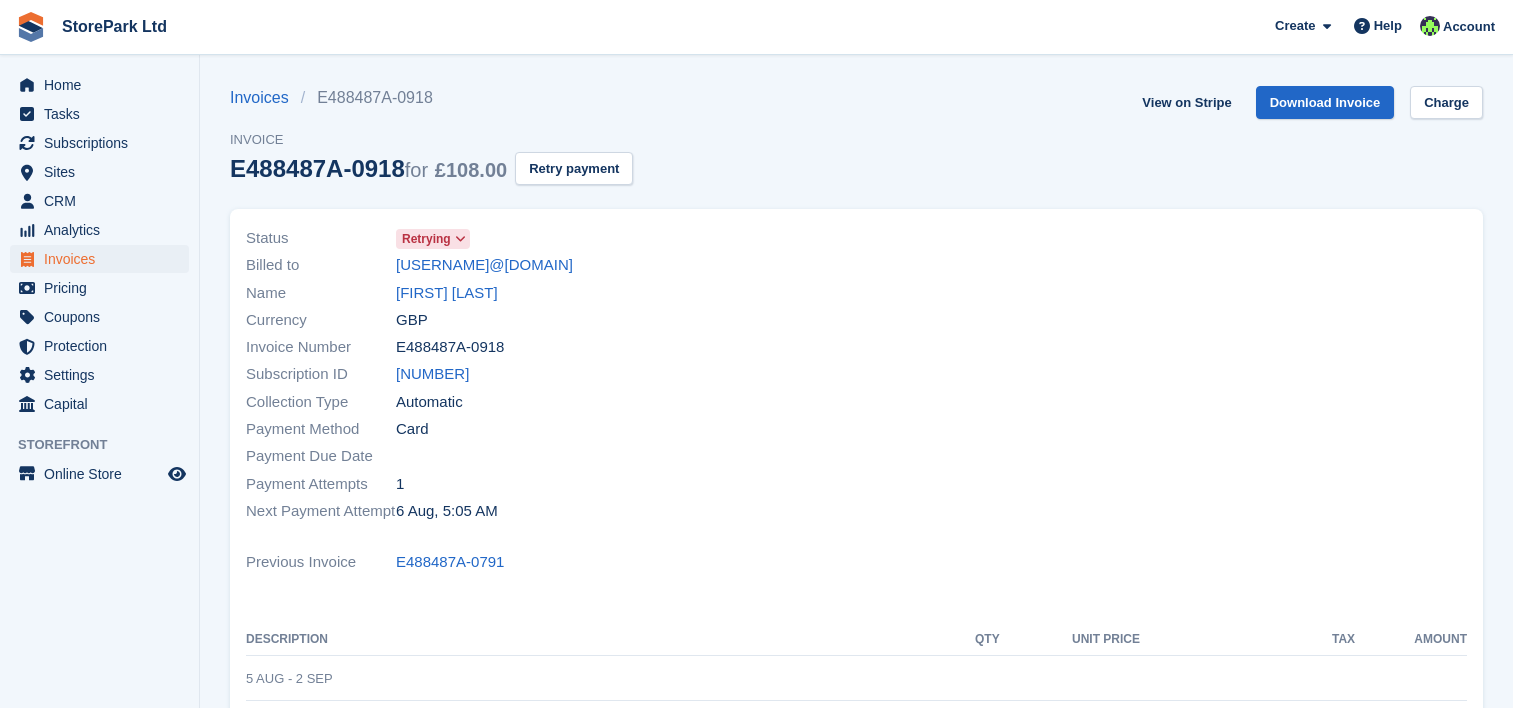 scroll, scrollTop: 0, scrollLeft: 0, axis: both 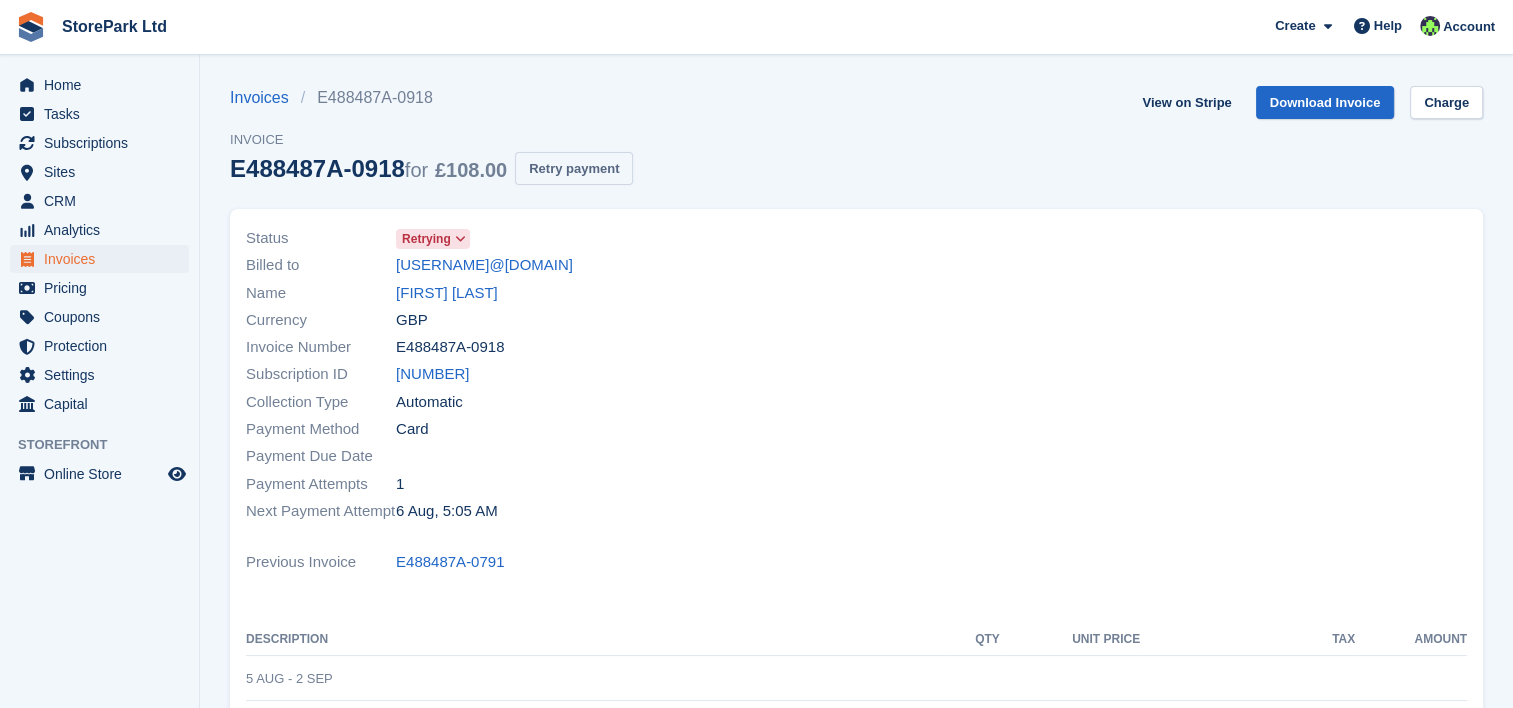 click on "Retry payment" at bounding box center (574, 168) 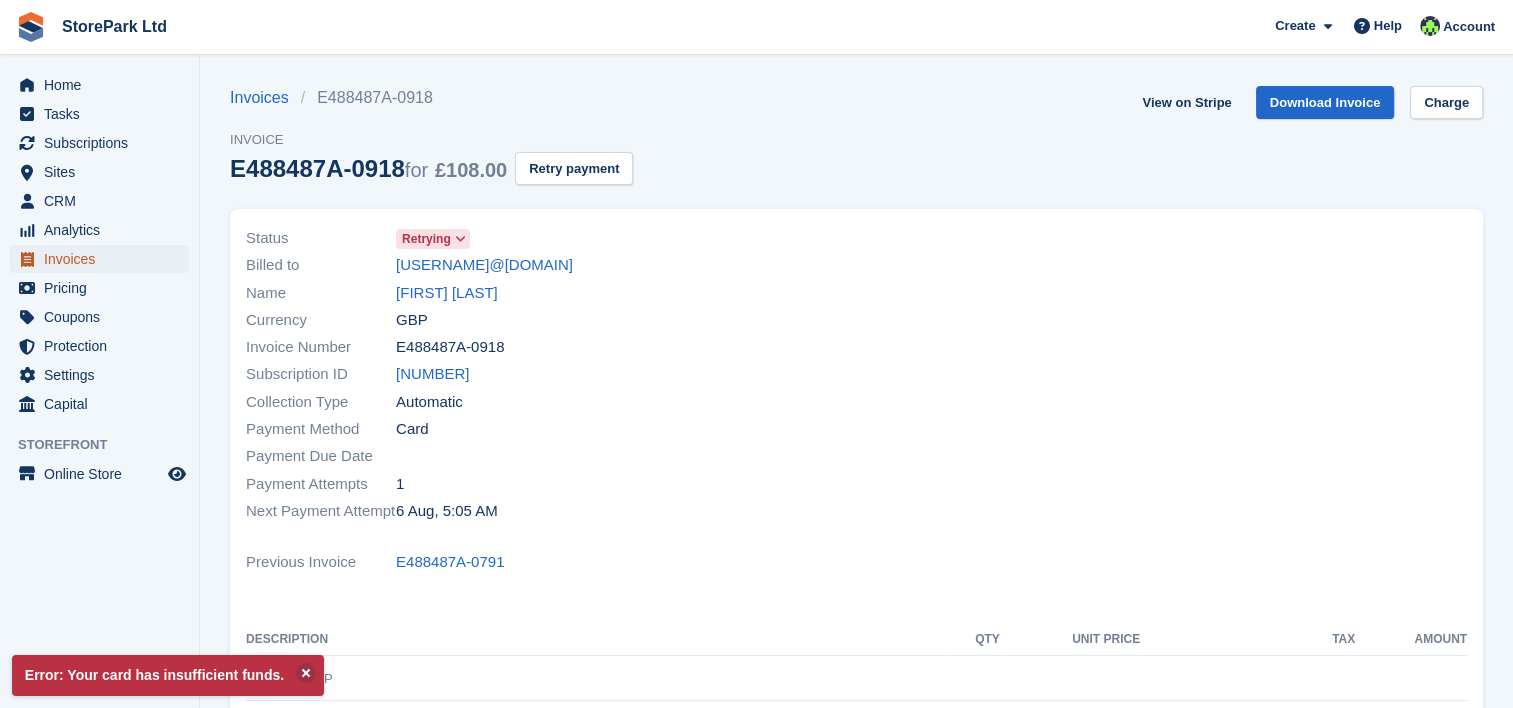 click on "Invoices" at bounding box center (104, 259) 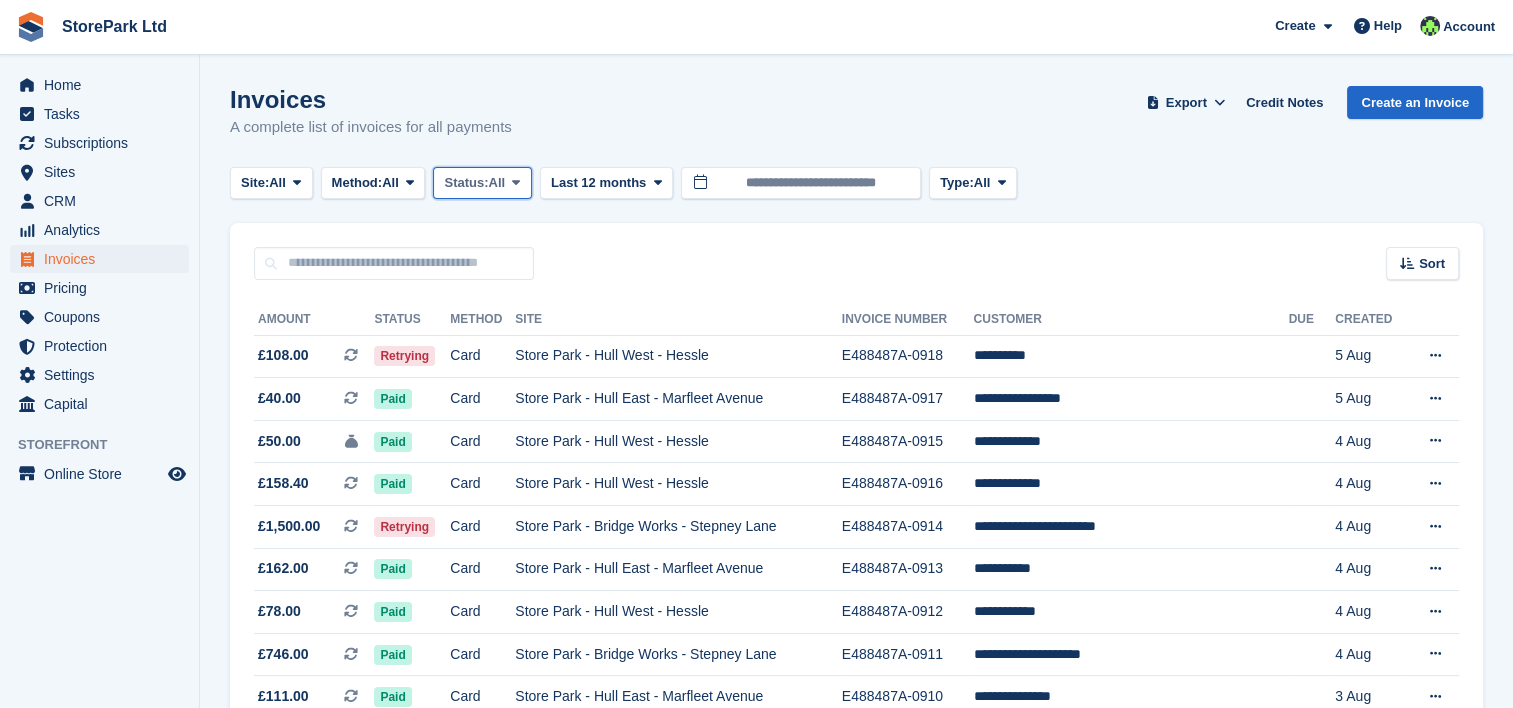 click on "Status:" at bounding box center [466, 183] 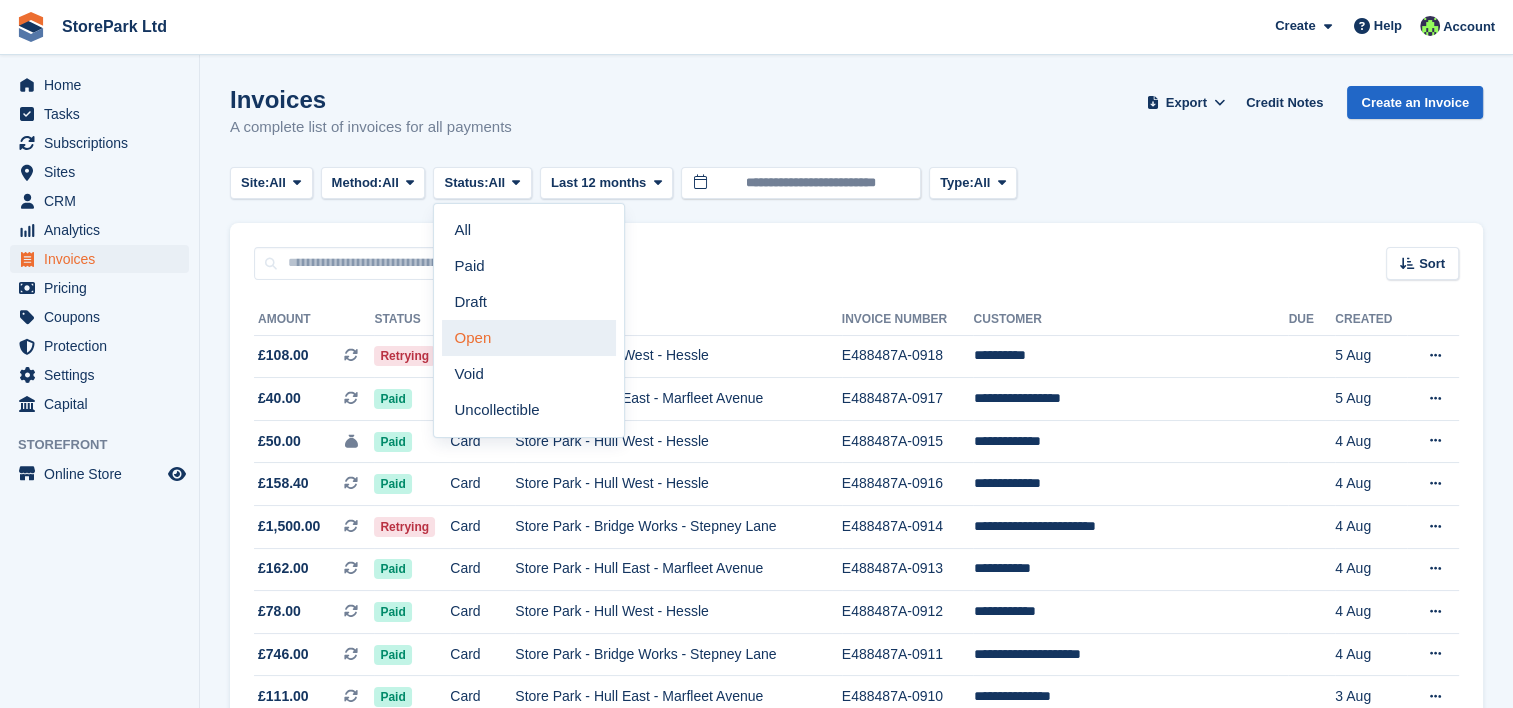click on "Open" at bounding box center [529, 338] 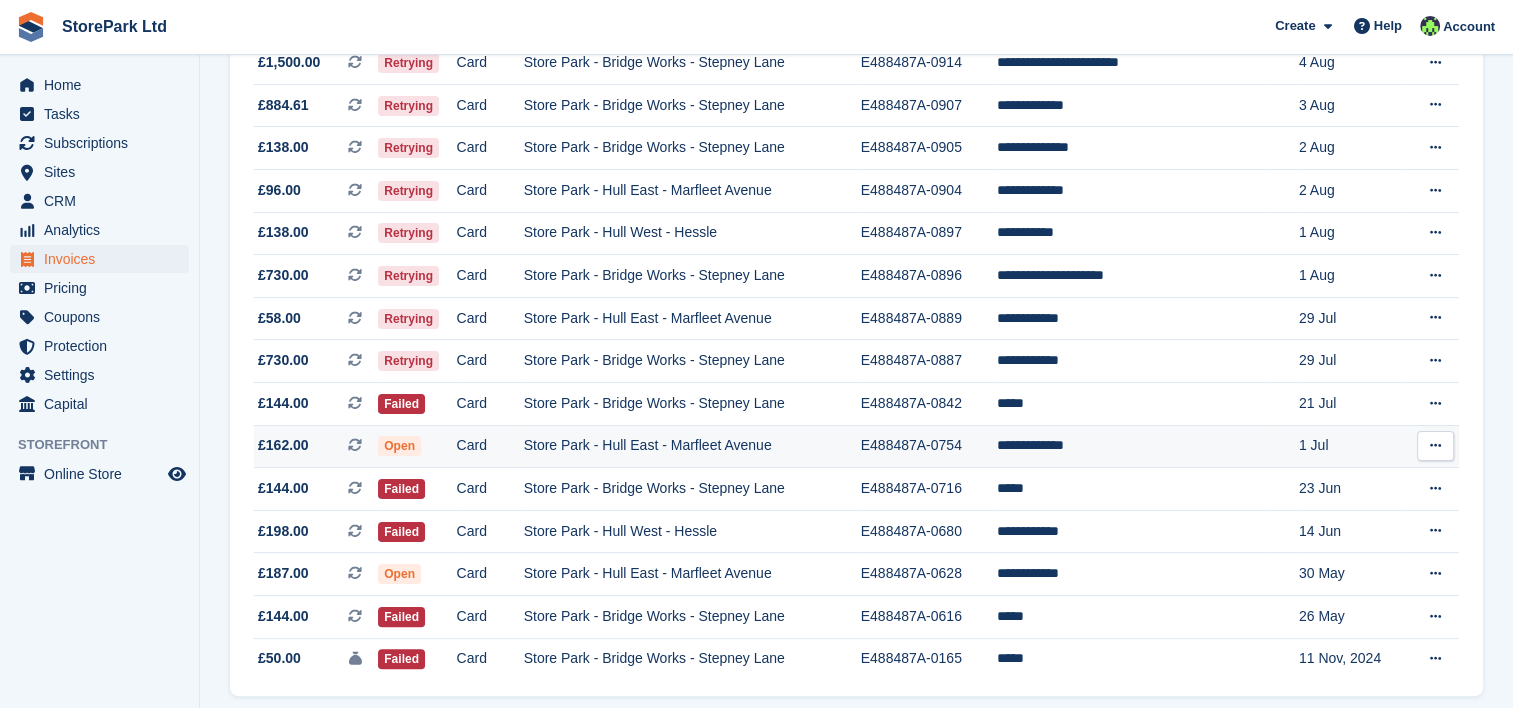 scroll, scrollTop: 333, scrollLeft: 0, axis: vertical 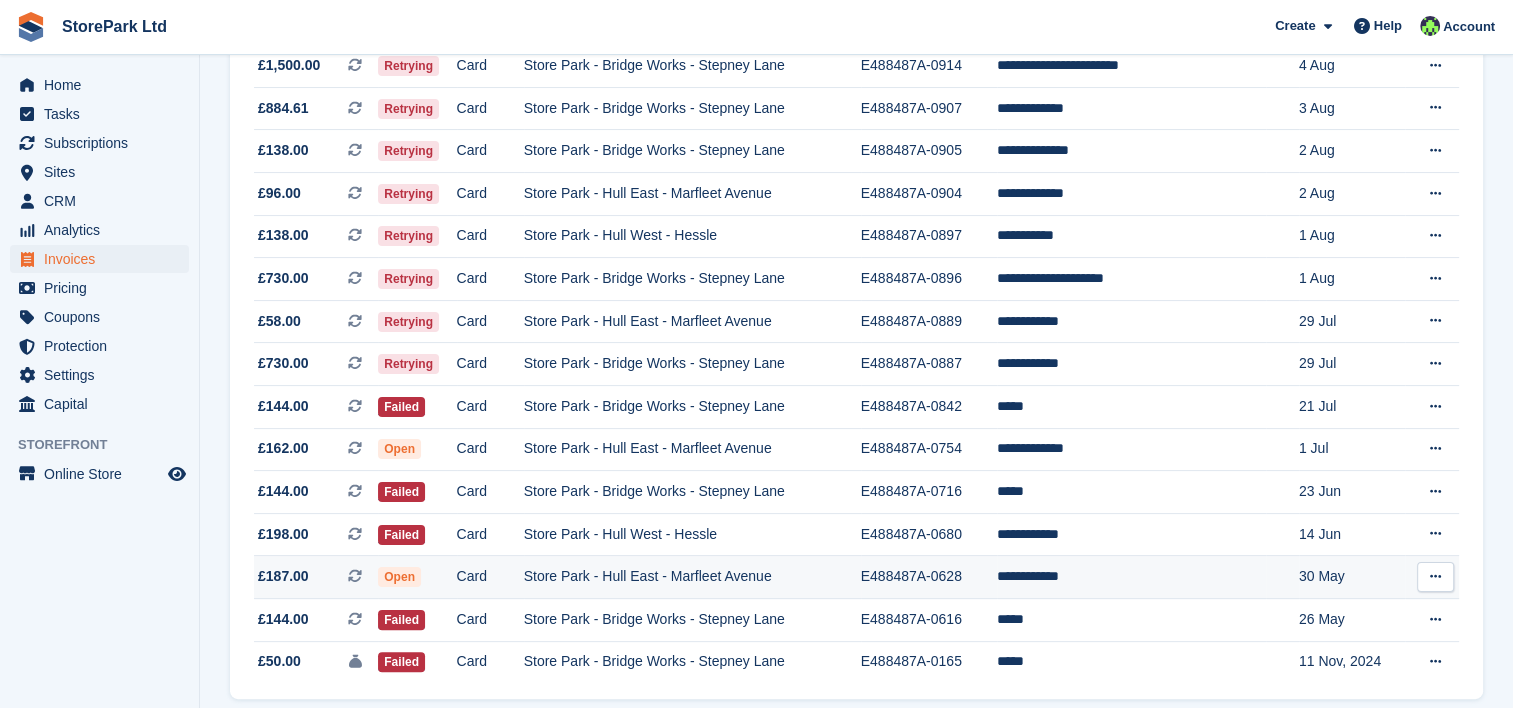 click on "Store Park - Hull East - Marfleet Avenue" at bounding box center [692, 577] 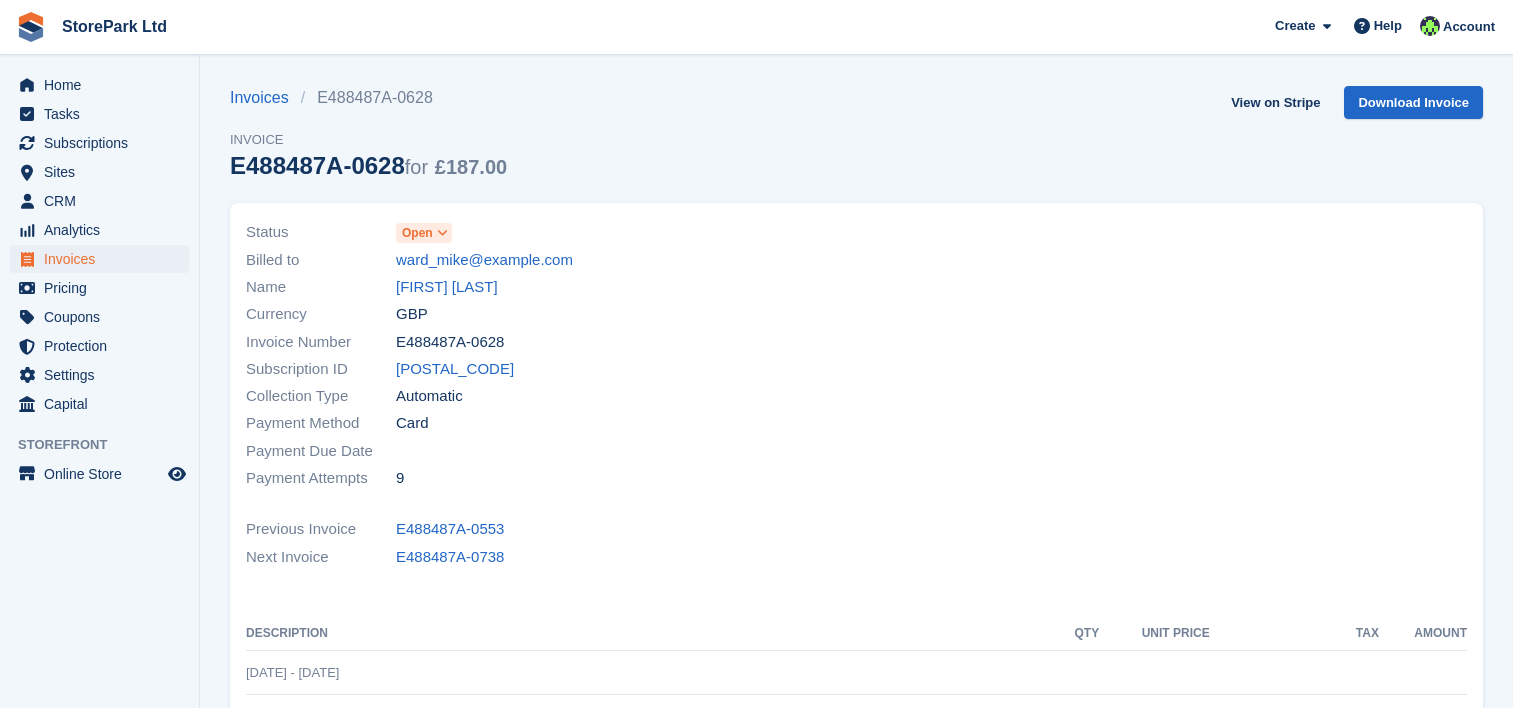 scroll, scrollTop: 0, scrollLeft: 0, axis: both 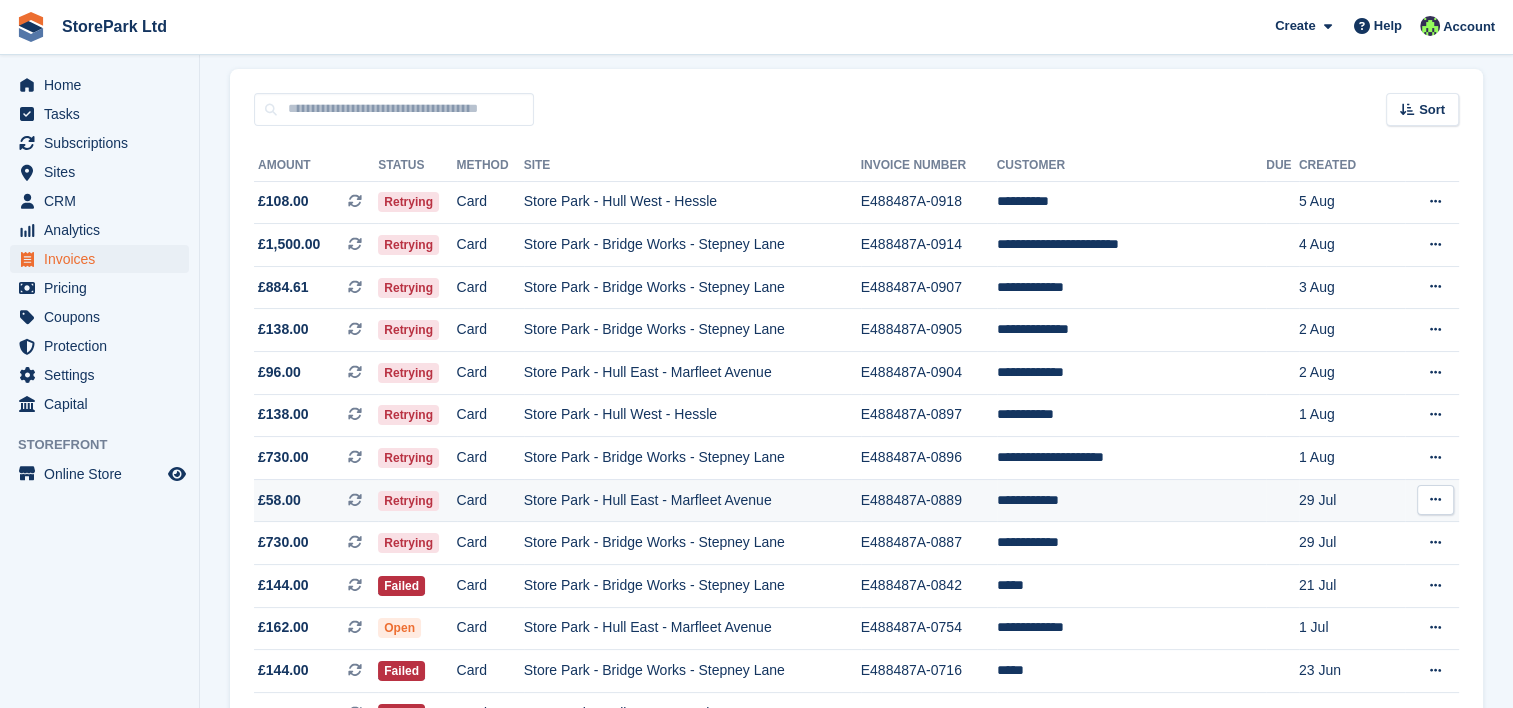 click on "Card" at bounding box center [490, 500] 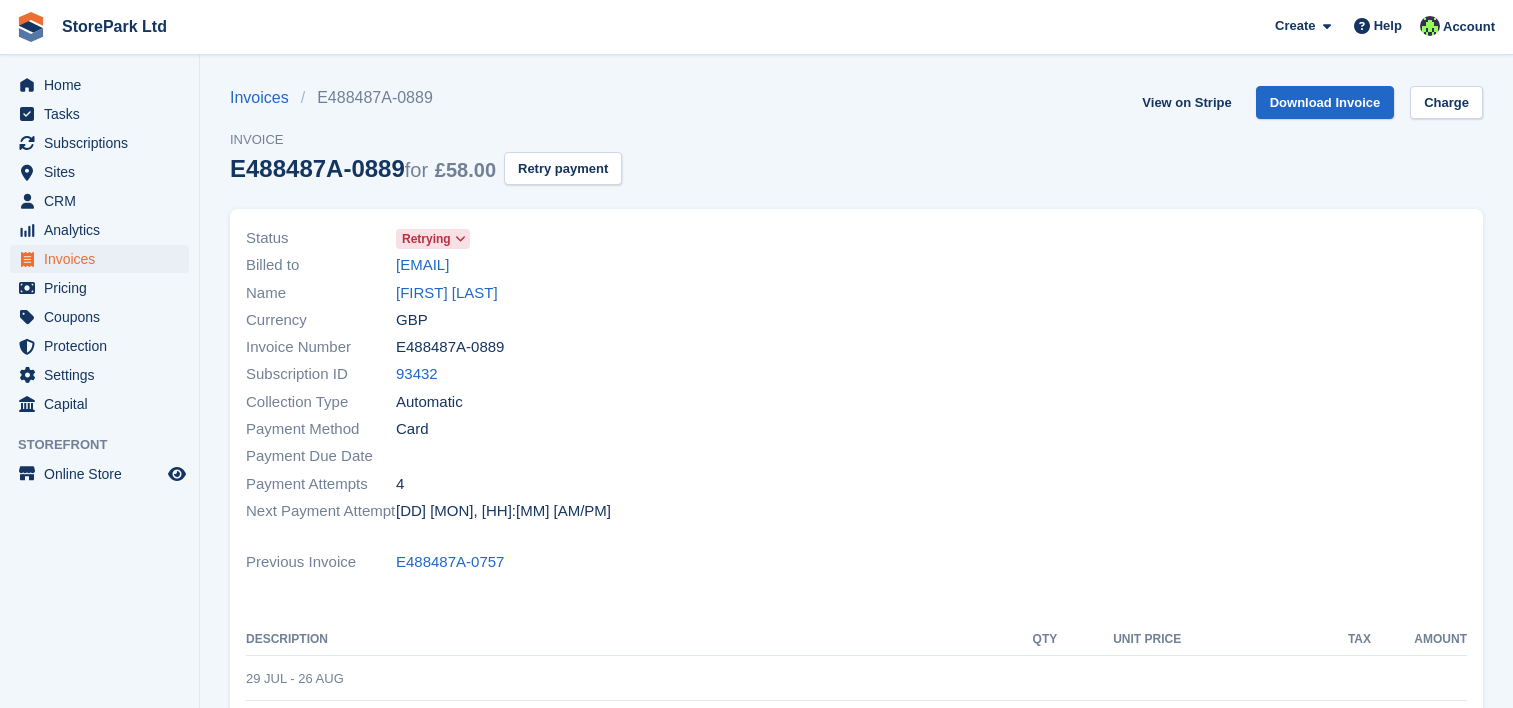 scroll, scrollTop: 0, scrollLeft: 0, axis: both 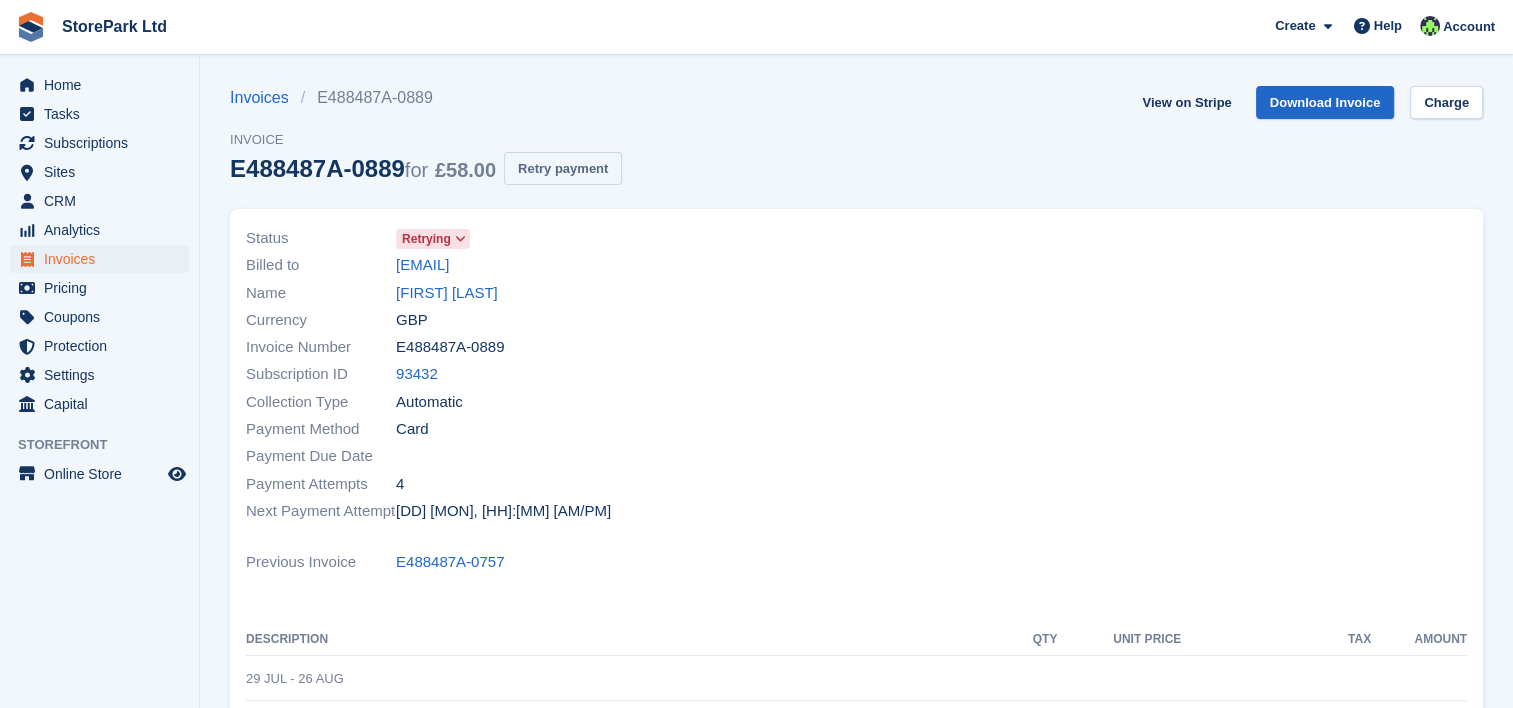 click on "Retry payment" at bounding box center [563, 168] 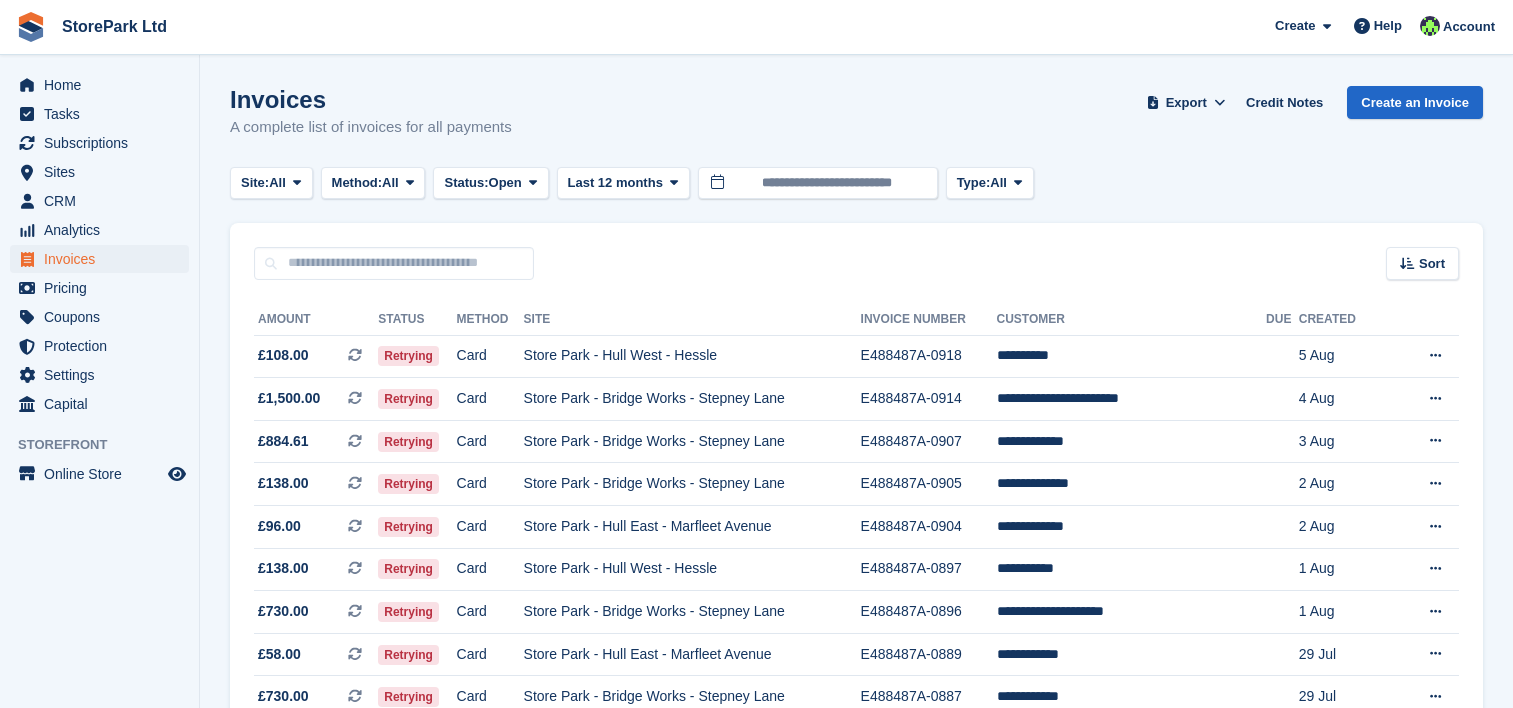 scroll, scrollTop: 154, scrollLeft: 0, axis: vertical 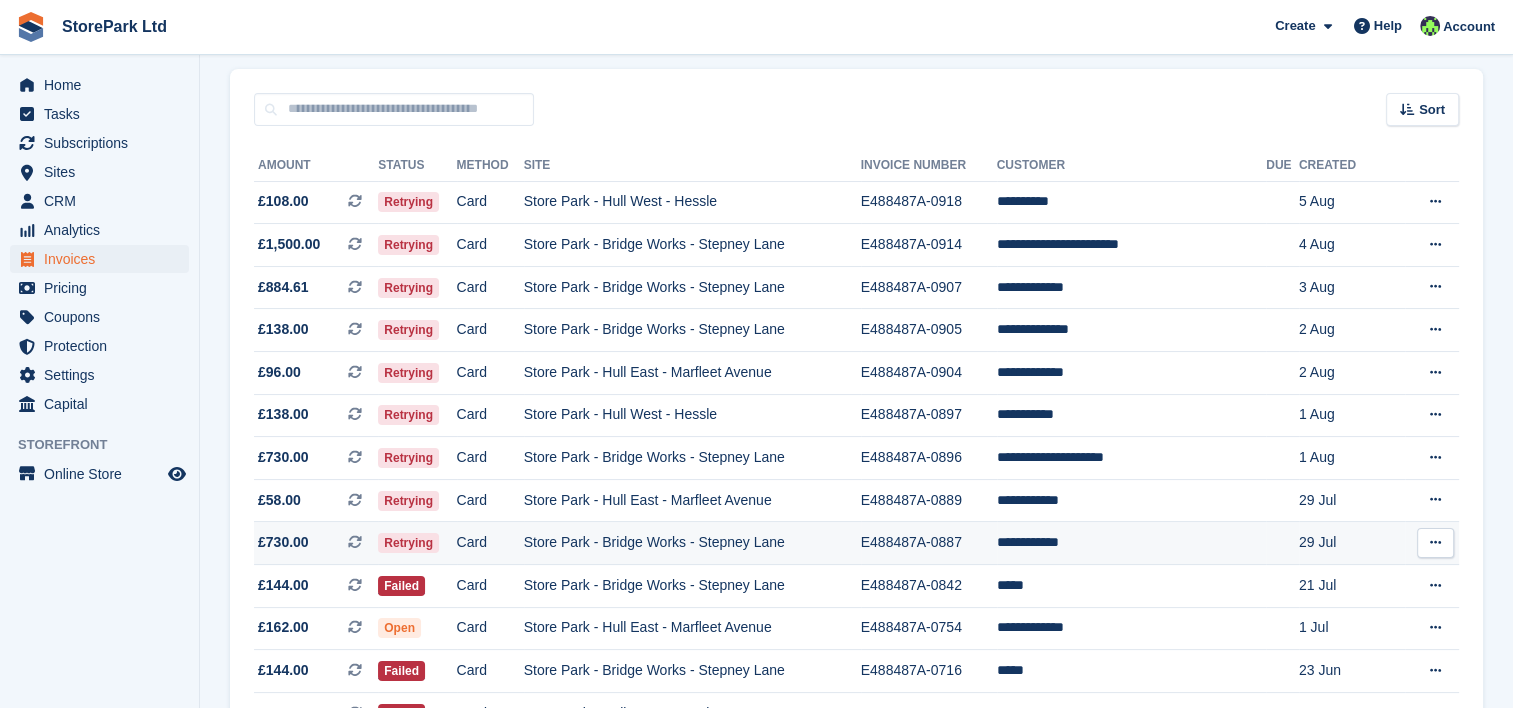 click on "Store Park - Bridge Works - Stepney Lane" at bounding box center (692, 543) 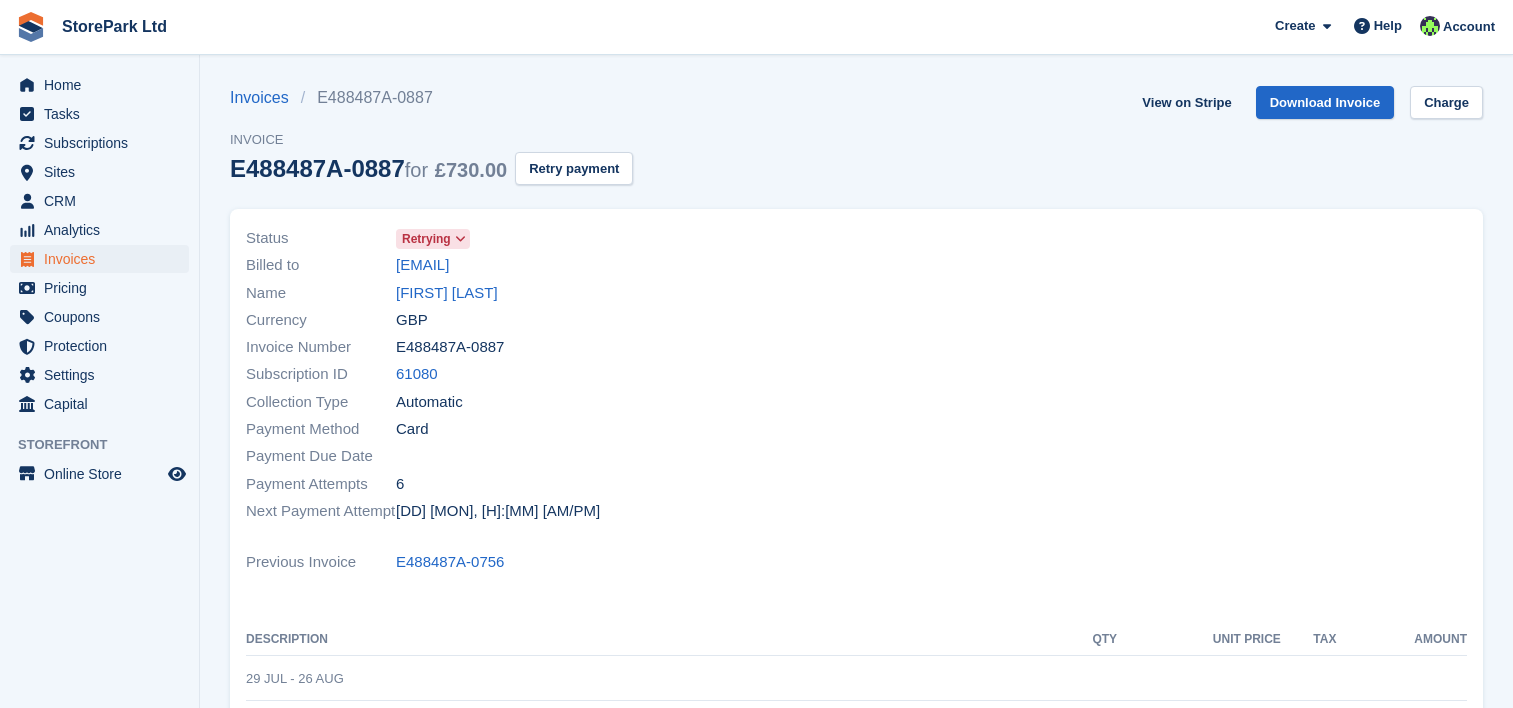 scroll, scrollTop: 0, scrollLeft: 0, axis: both 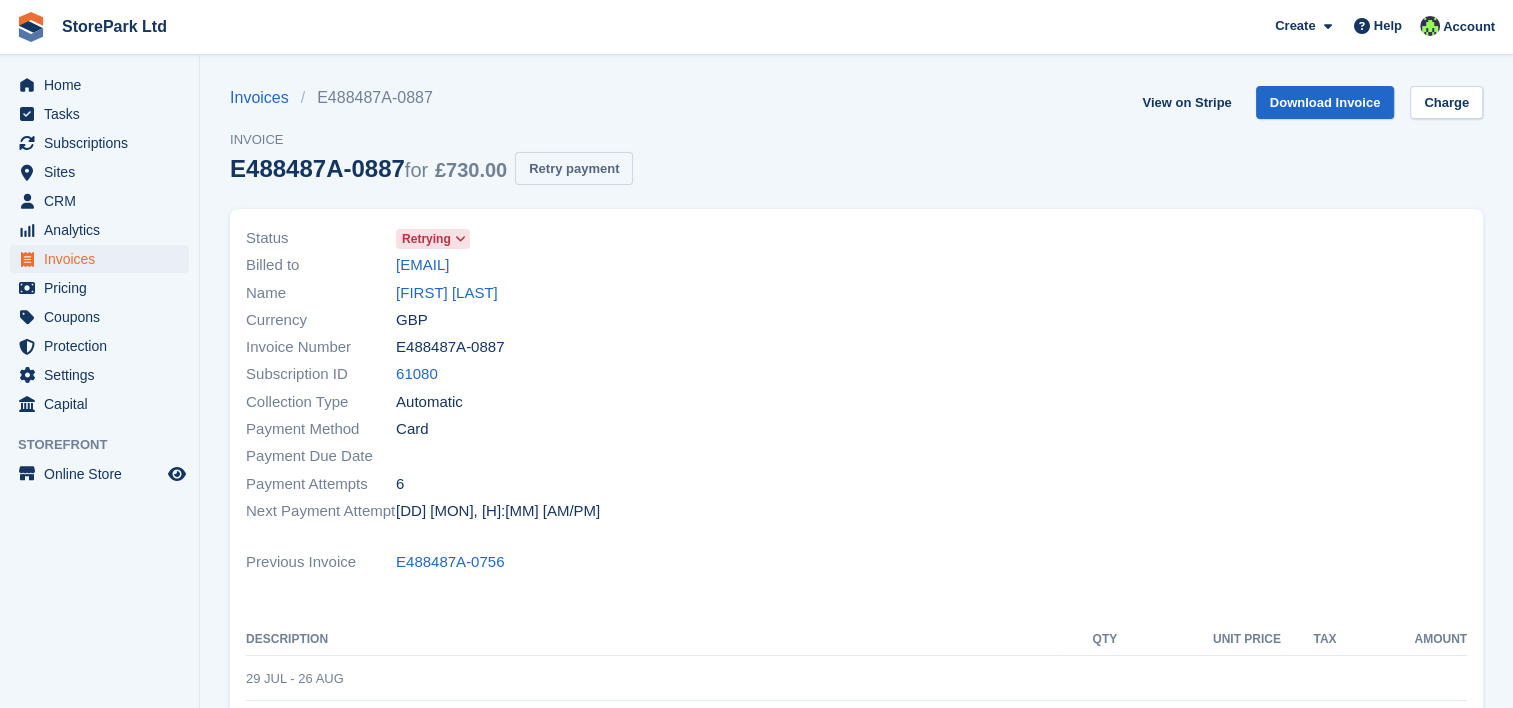 click on "Retry payment" at bounding box center [574, 168] 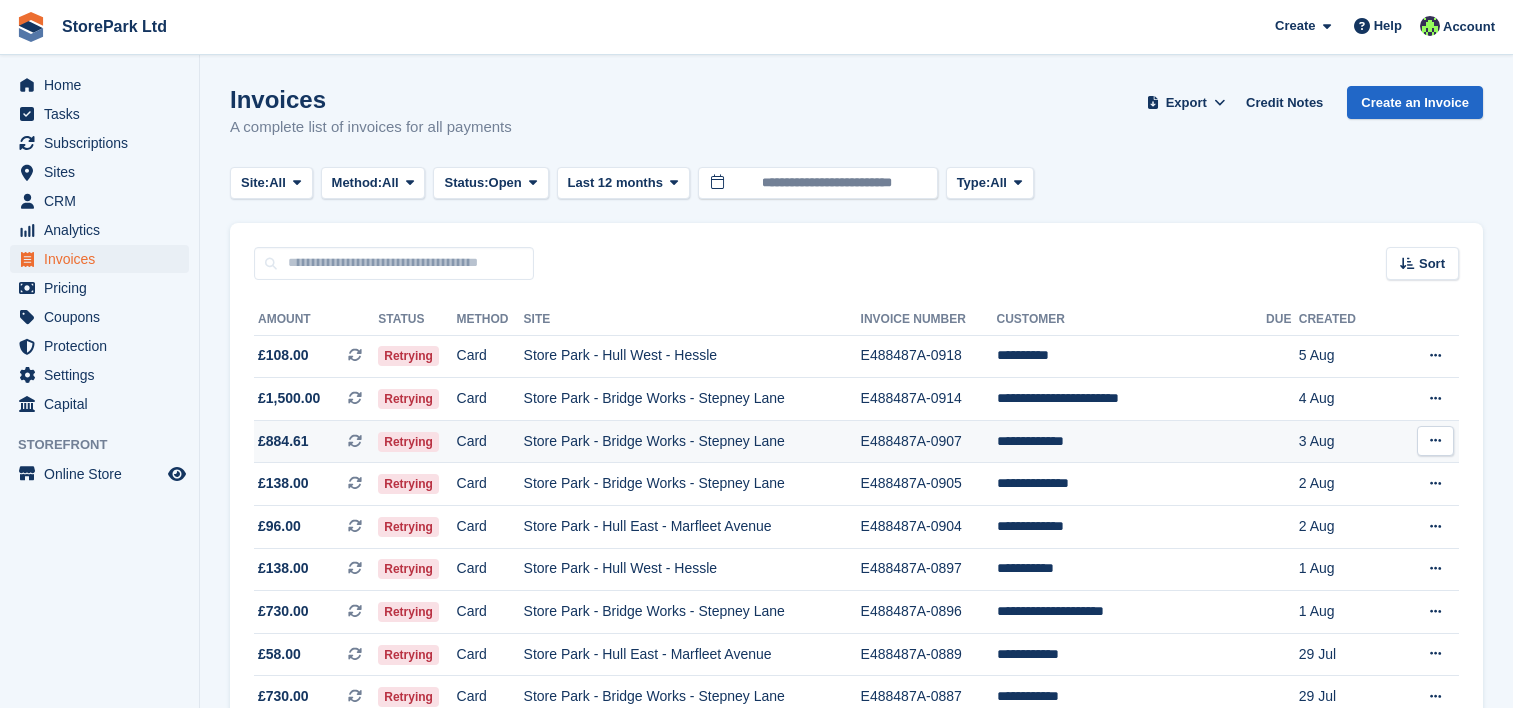 scroll, scrollTop: 154, scrollLeft: 0, axis: vertical 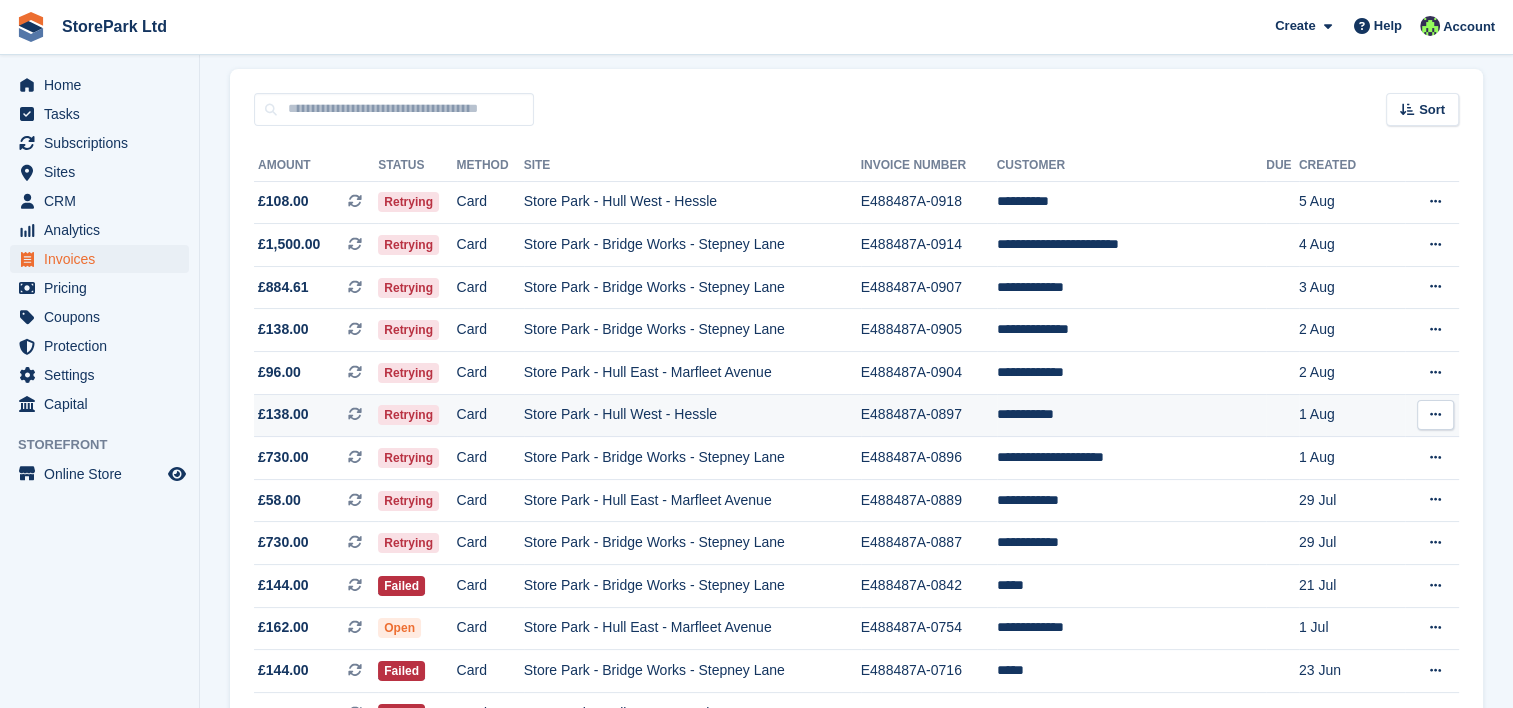 click on "Store Park - Hull West - Hessle" at bounding box center (692, 415) 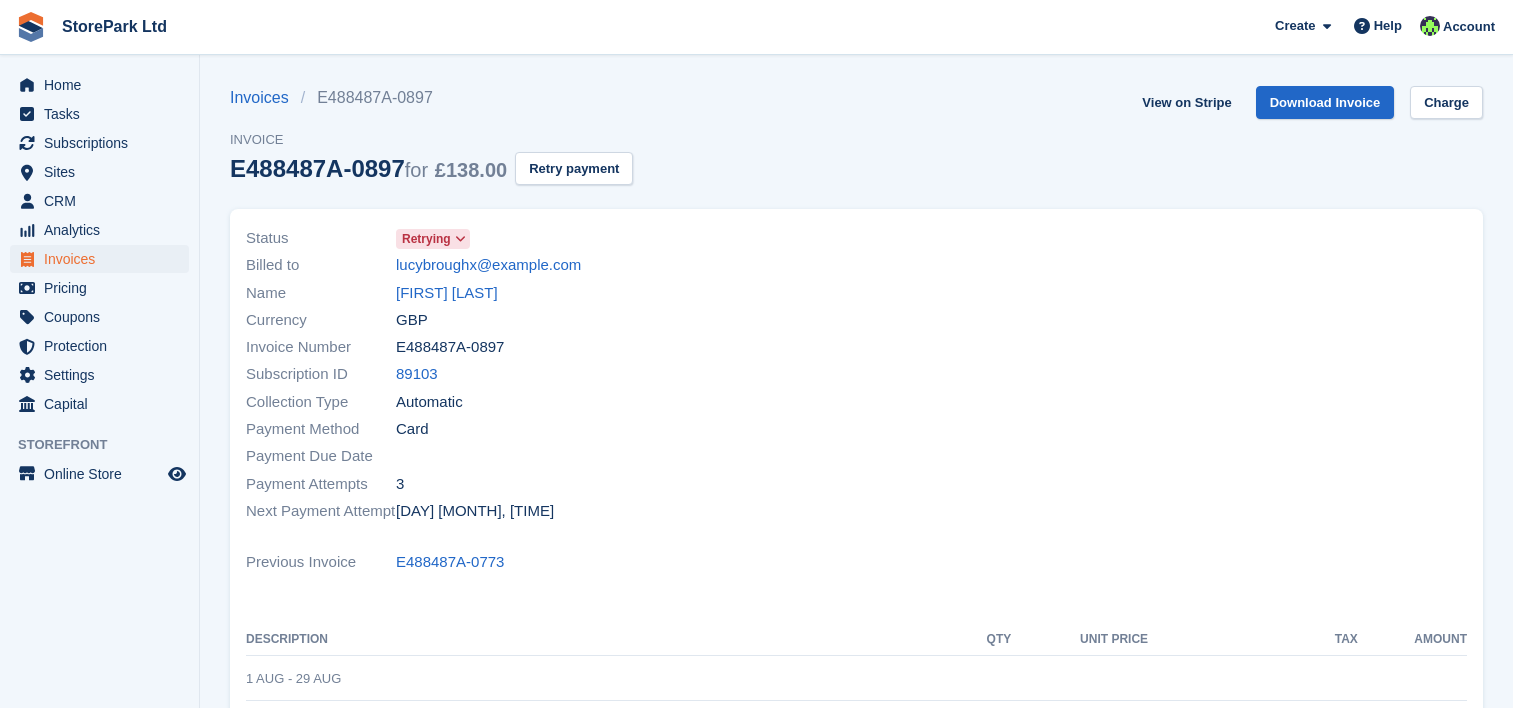 scroll, scrollTop: 0, scrollLeft: 0, axis: both 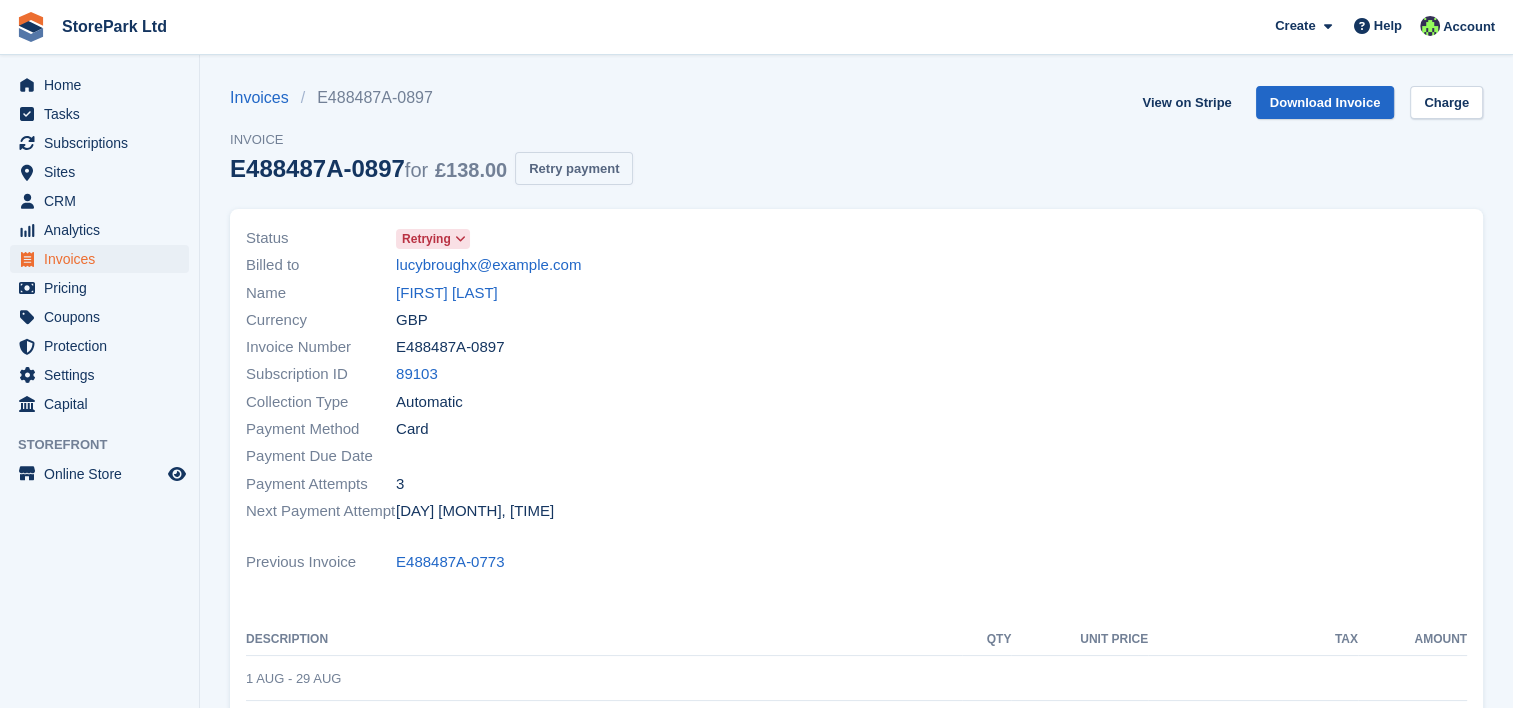 click on "Retry payment" at bounding box center (574, 168) 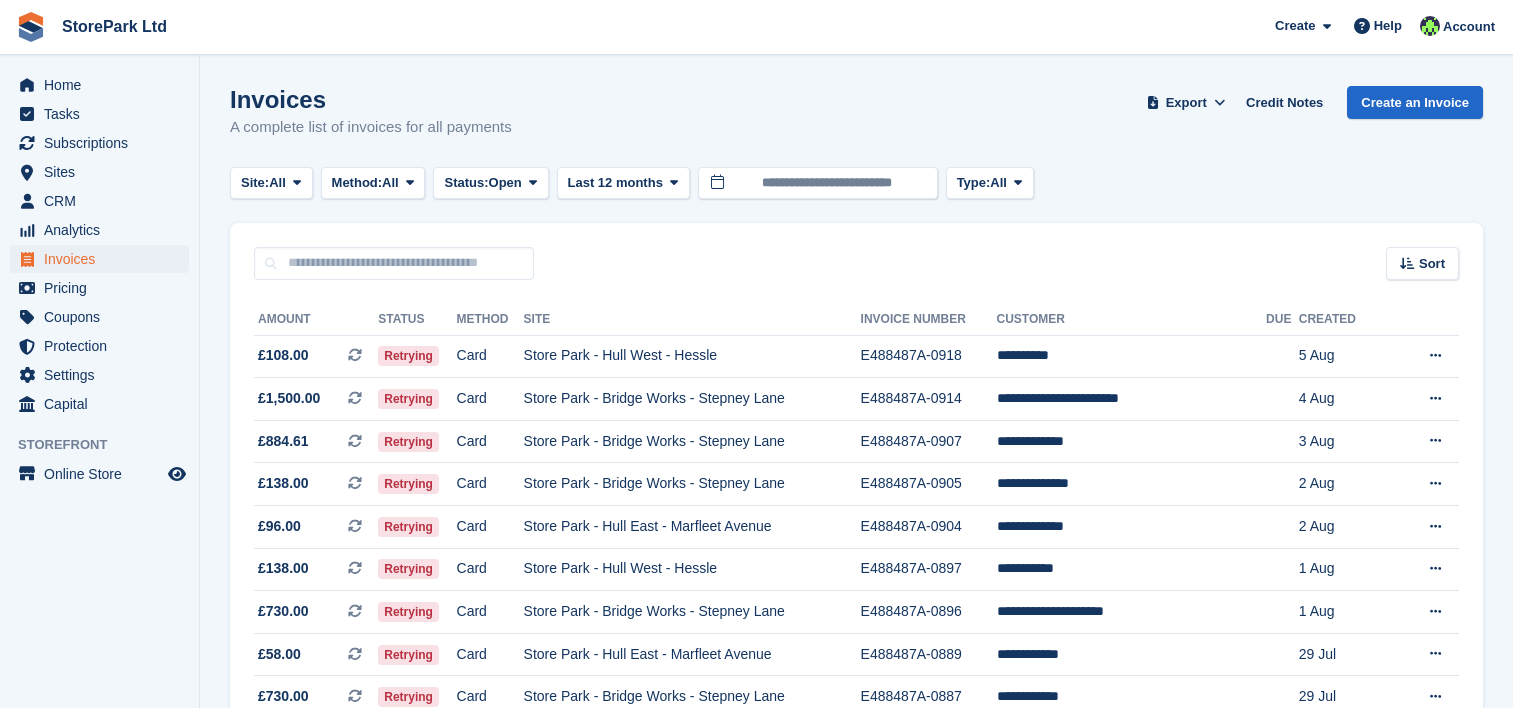 scroll, scrollTop: 154, scrollLeft: 0, axis: vertical 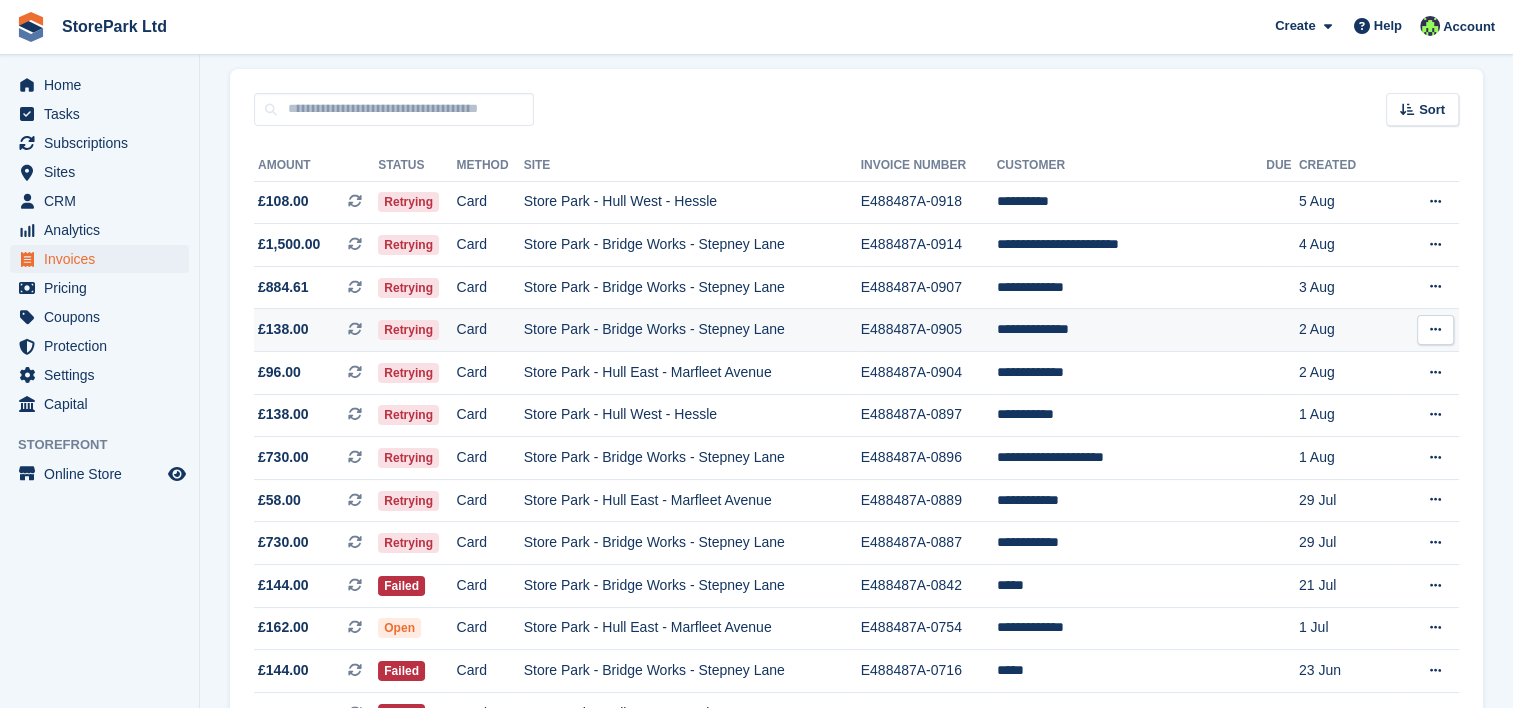 click on "Store Park - Bridge Works - Stepney Lane" at bounding box center (692, 330) 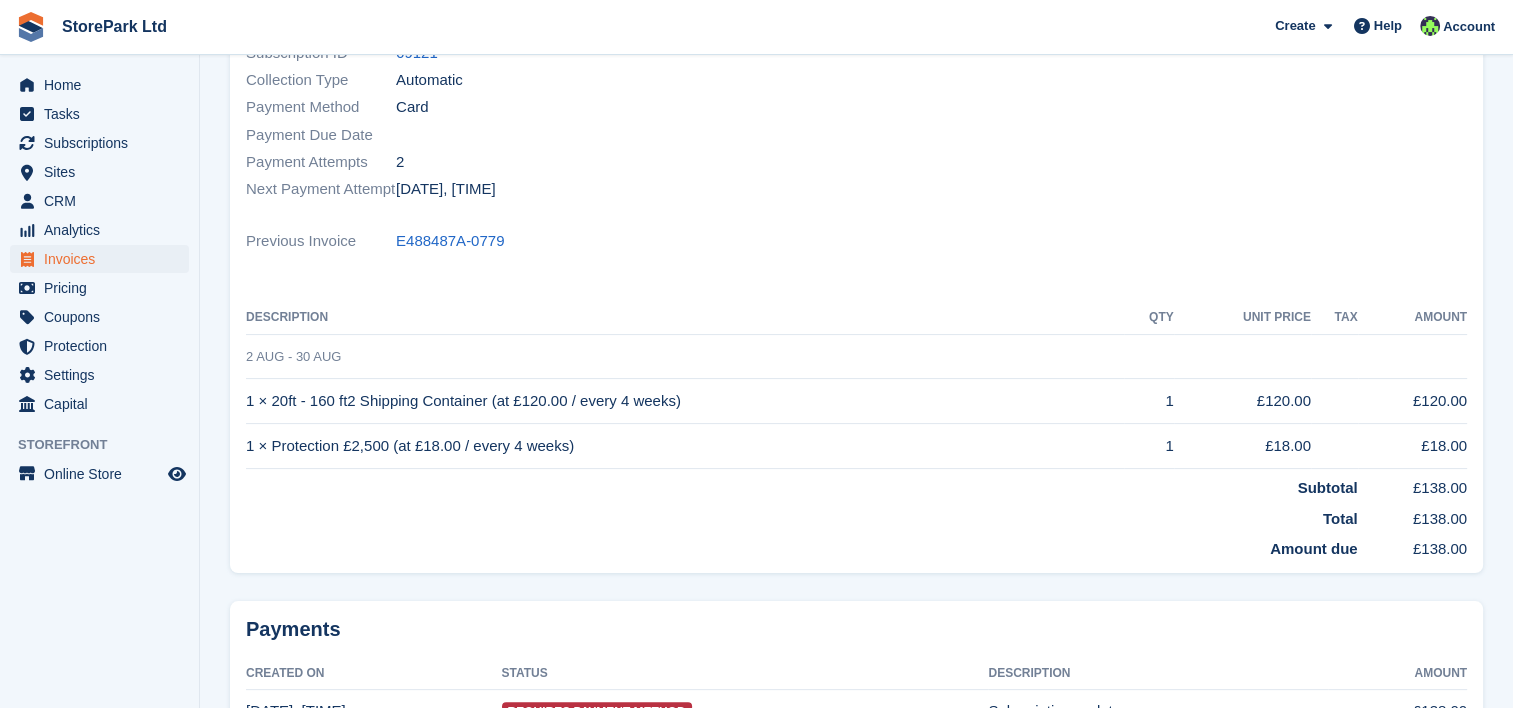 scroll, scrollTop: 0, scrollLeft: 0, axis: both 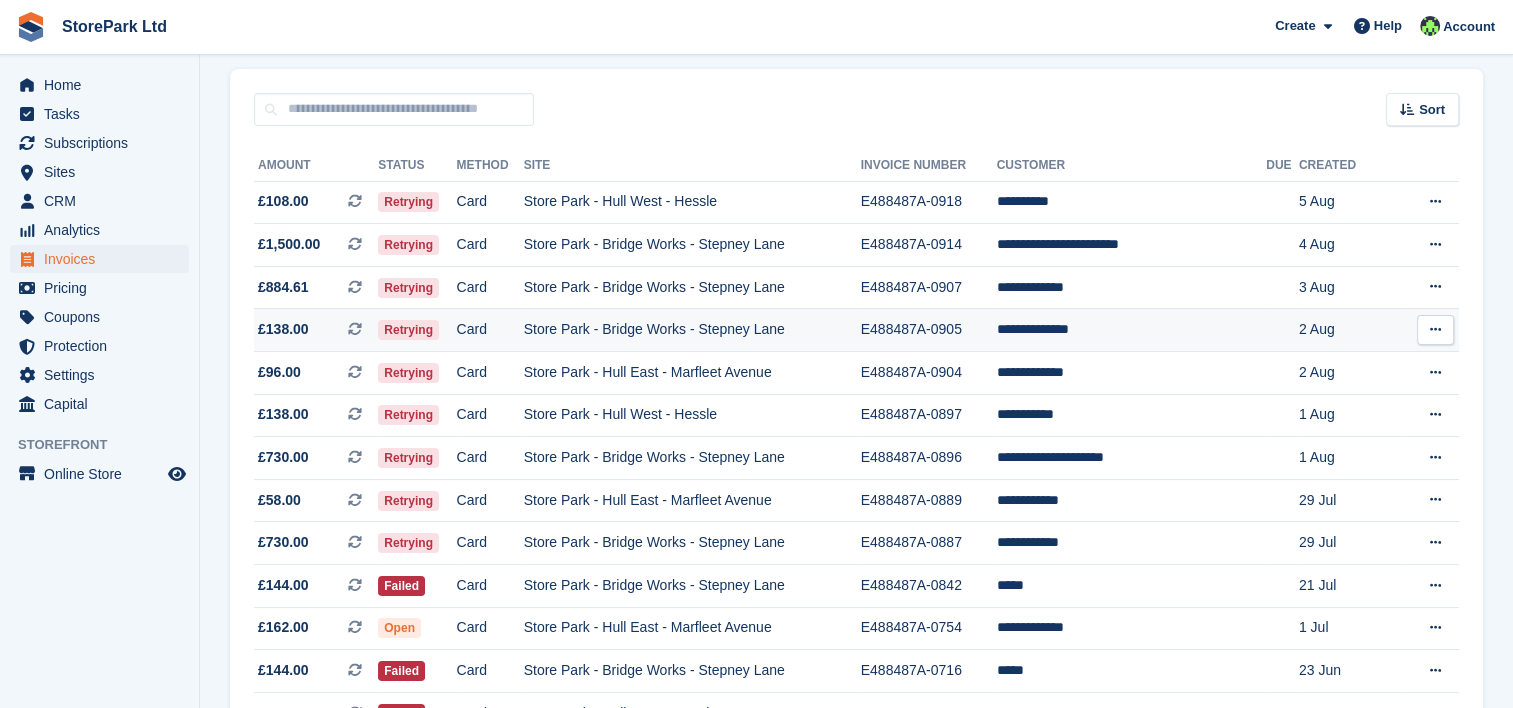 click on "Card" at bounding box center [490, 330] 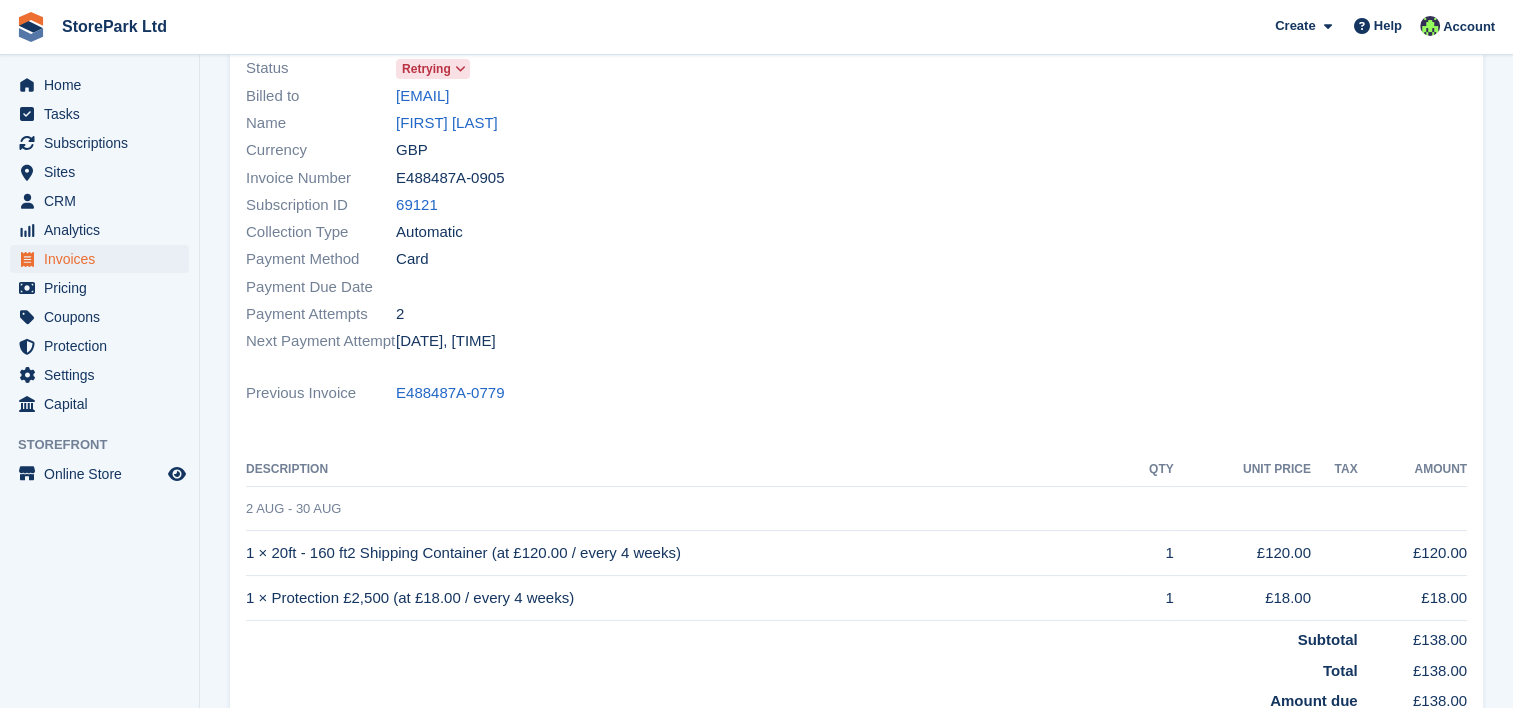 scroll, scrollTop: 0, scrollLeft: 0, axis: both 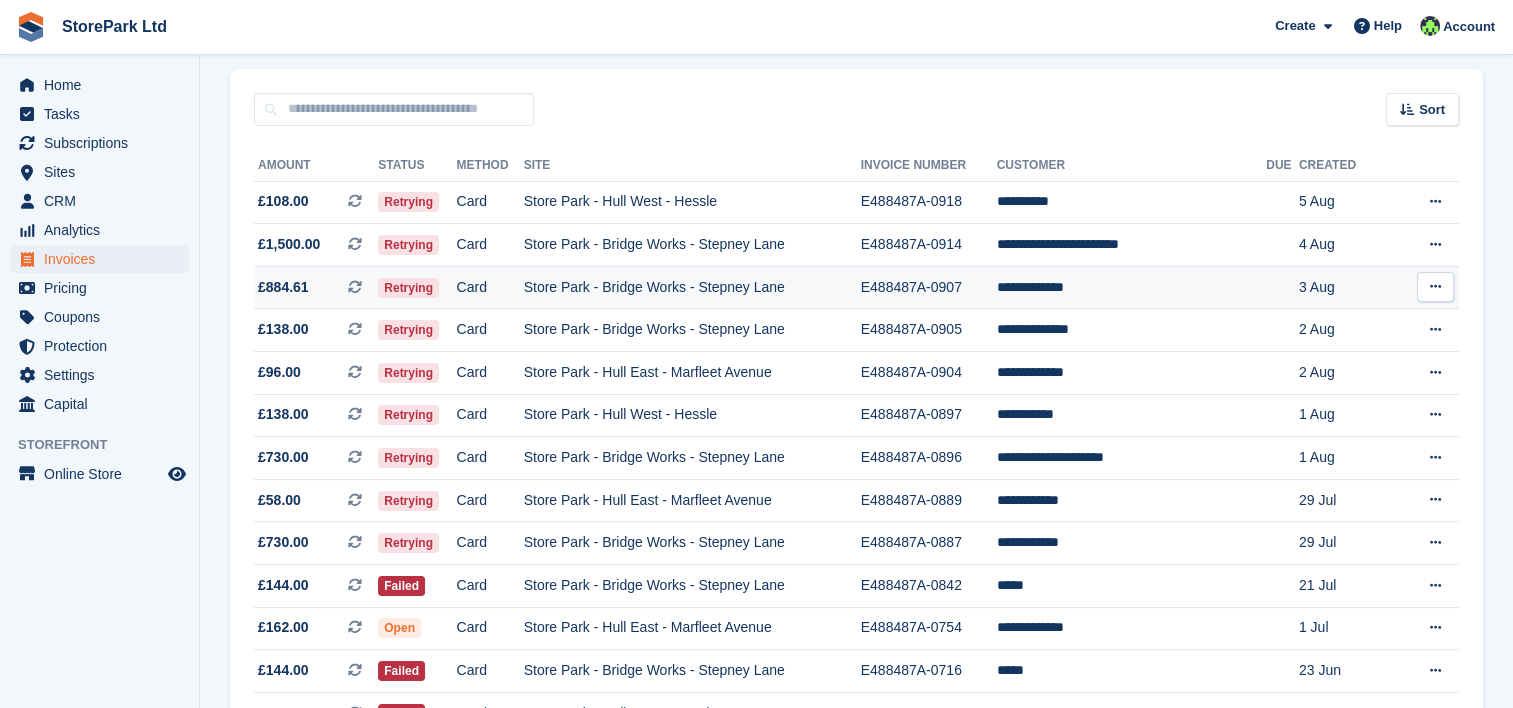 click on "Card" at bounding box center [490, 287] 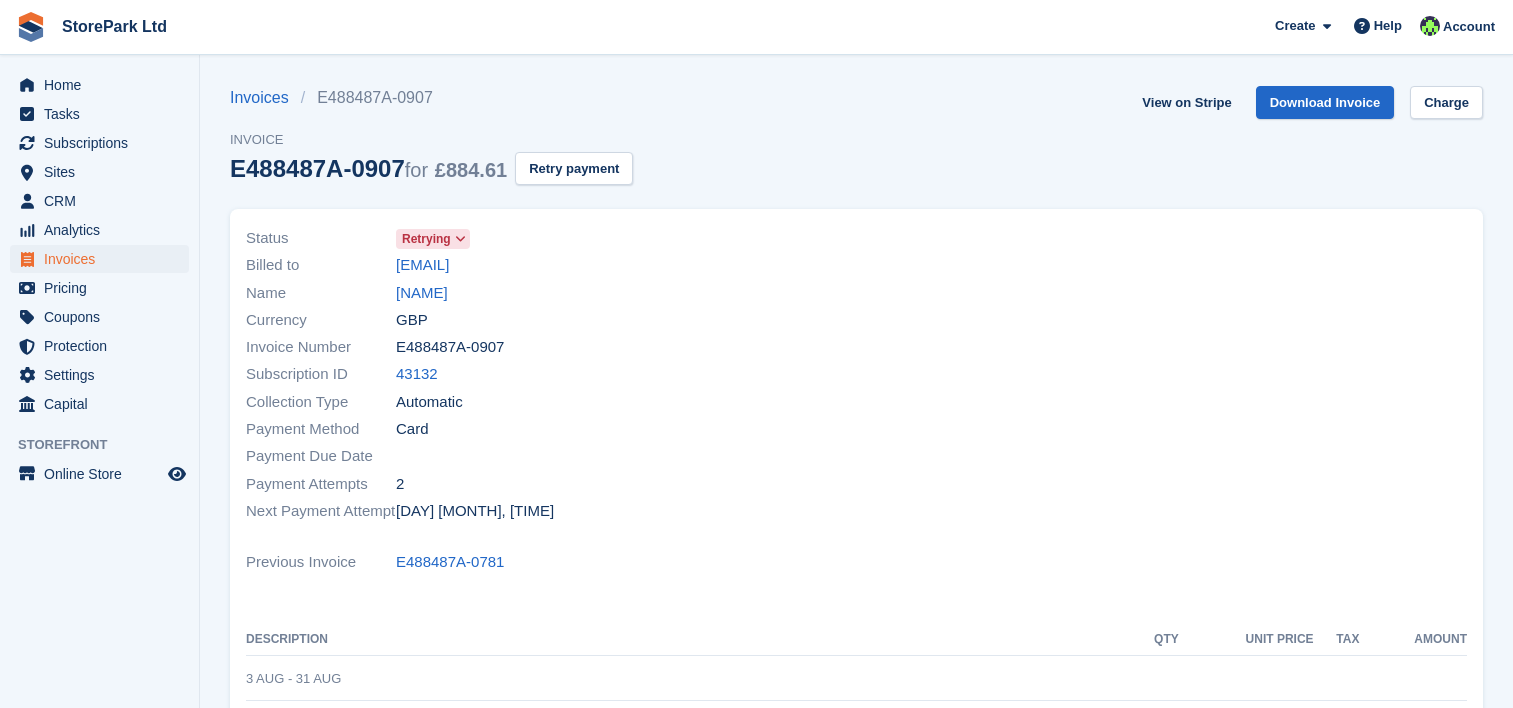 scroll, scrollTop: 0, scrollLeft: 0, axis: both 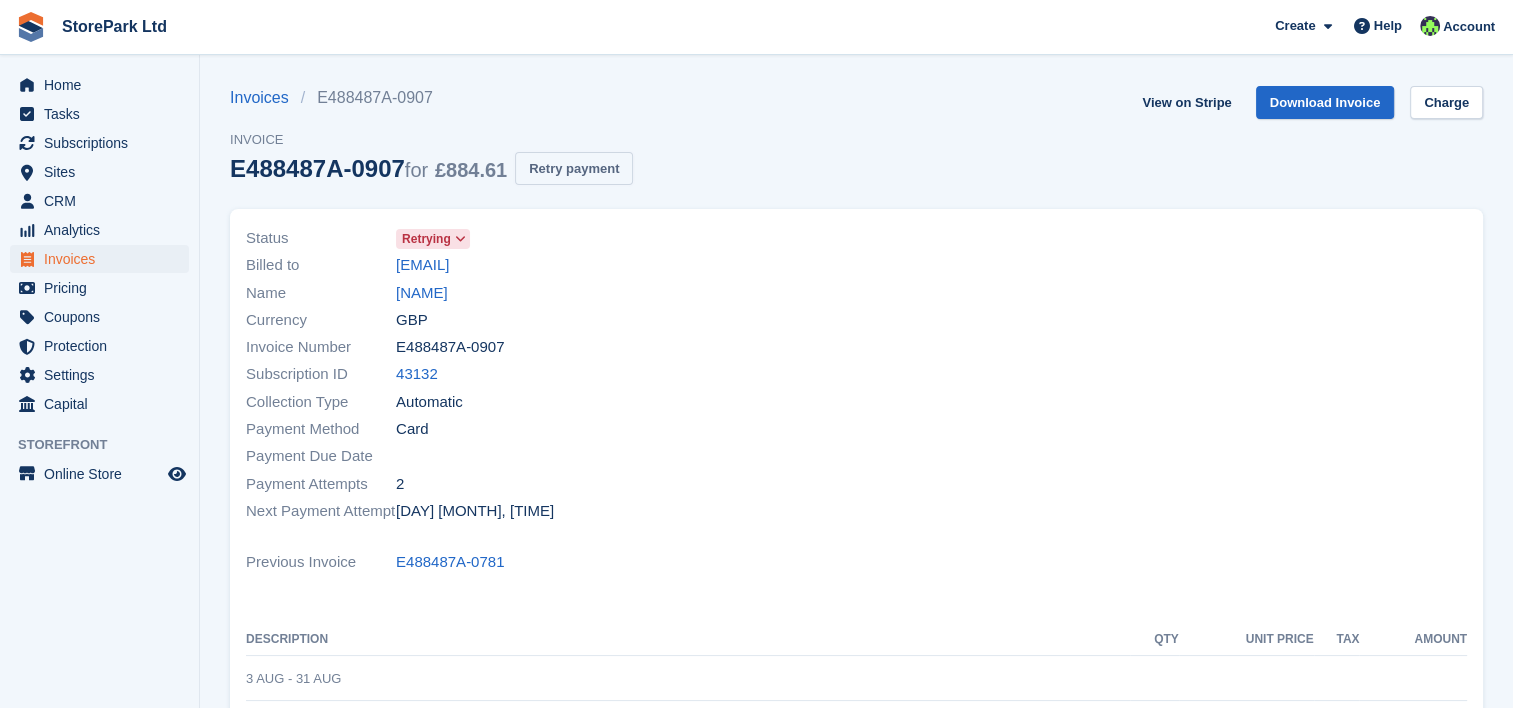click on "Retry payment" at bounding box center [574, 168] 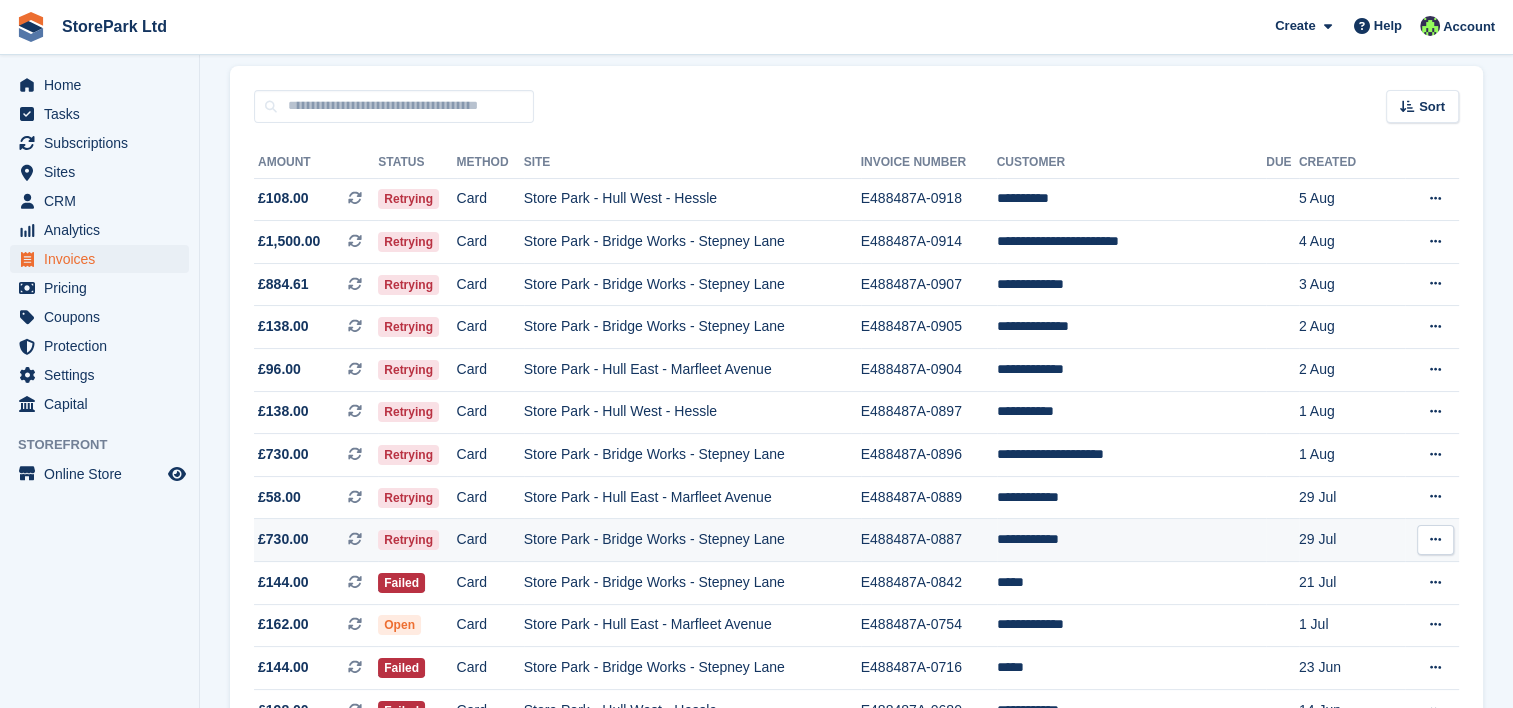 scroll, scrollTop: 156, scrollLeft: 0, axis: vertical 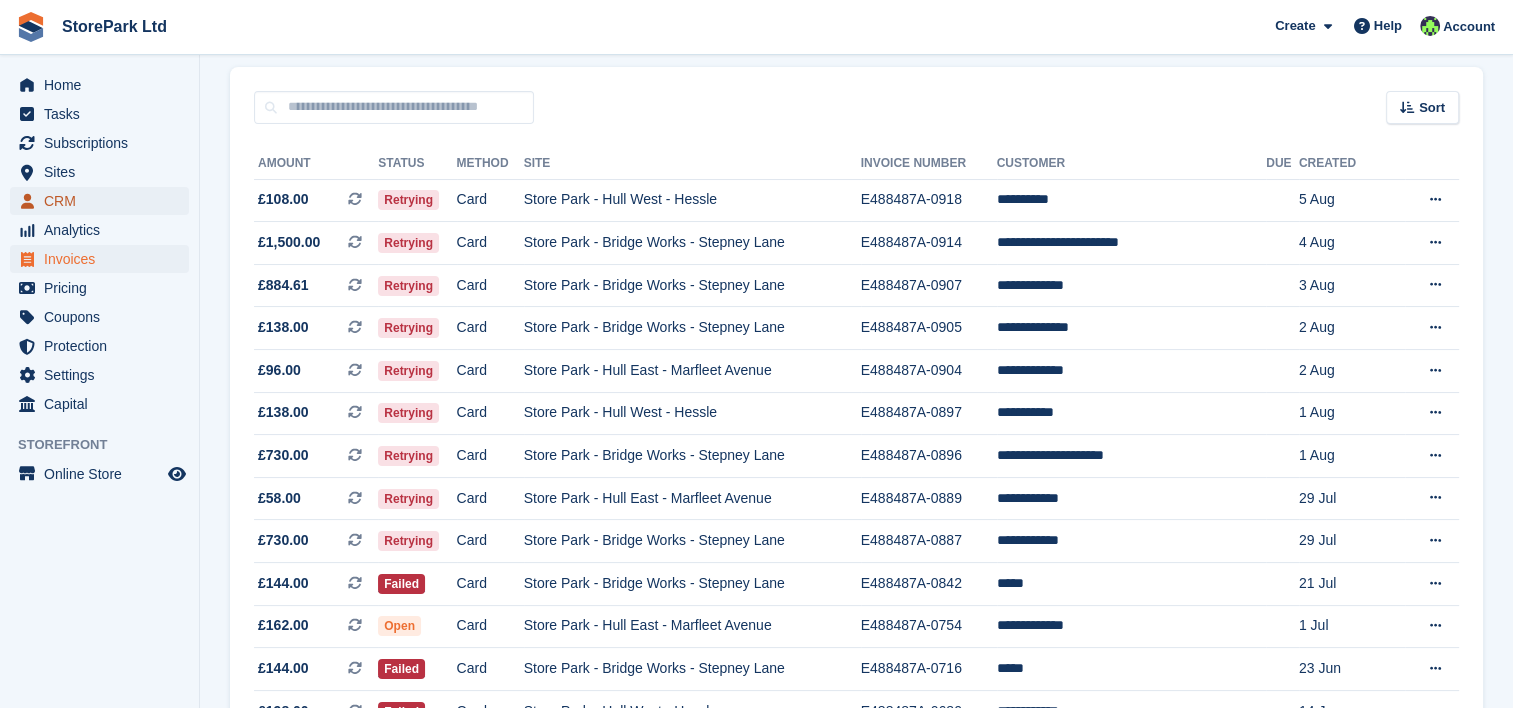 click on "CRM" at bounding box center [104, 201] 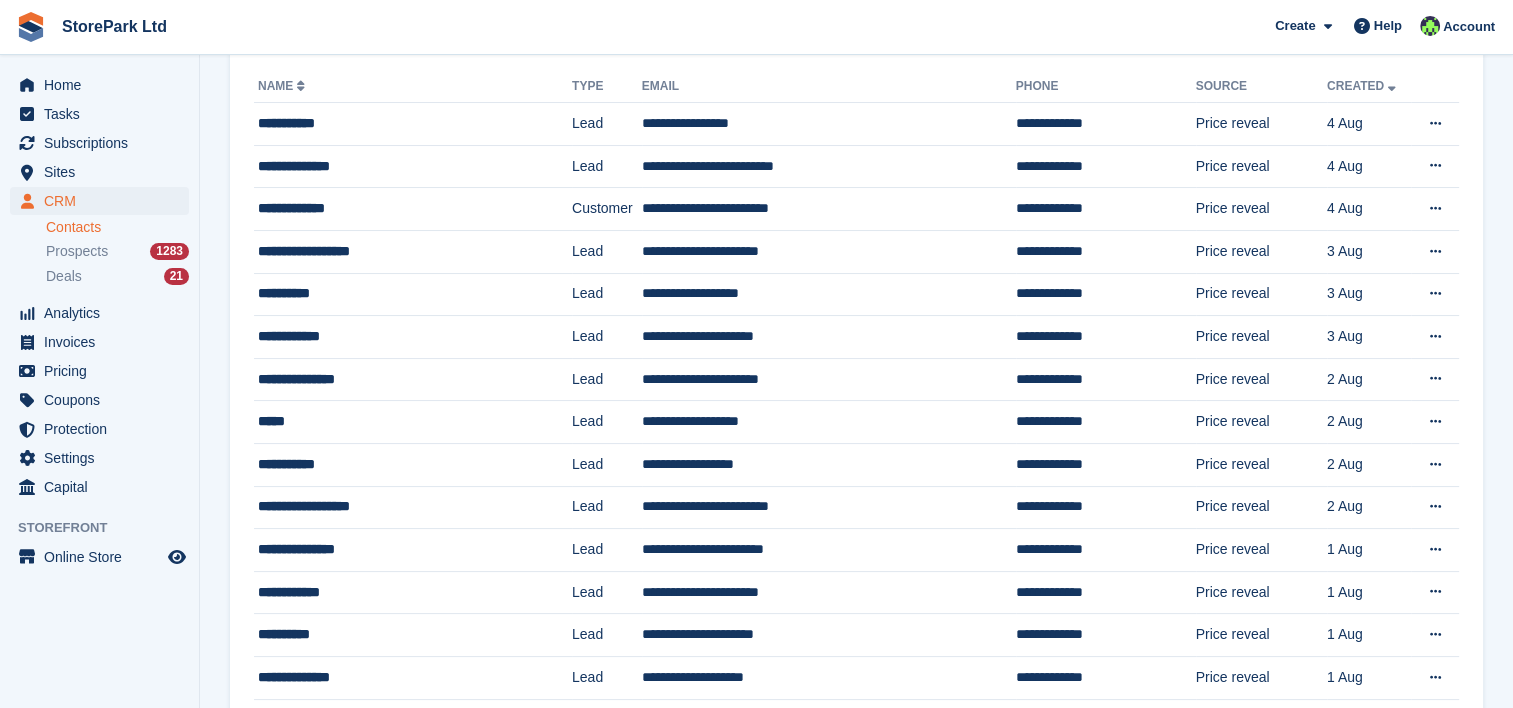 scroll, scrollTop: 0, scrollLeft: 0, axis: both 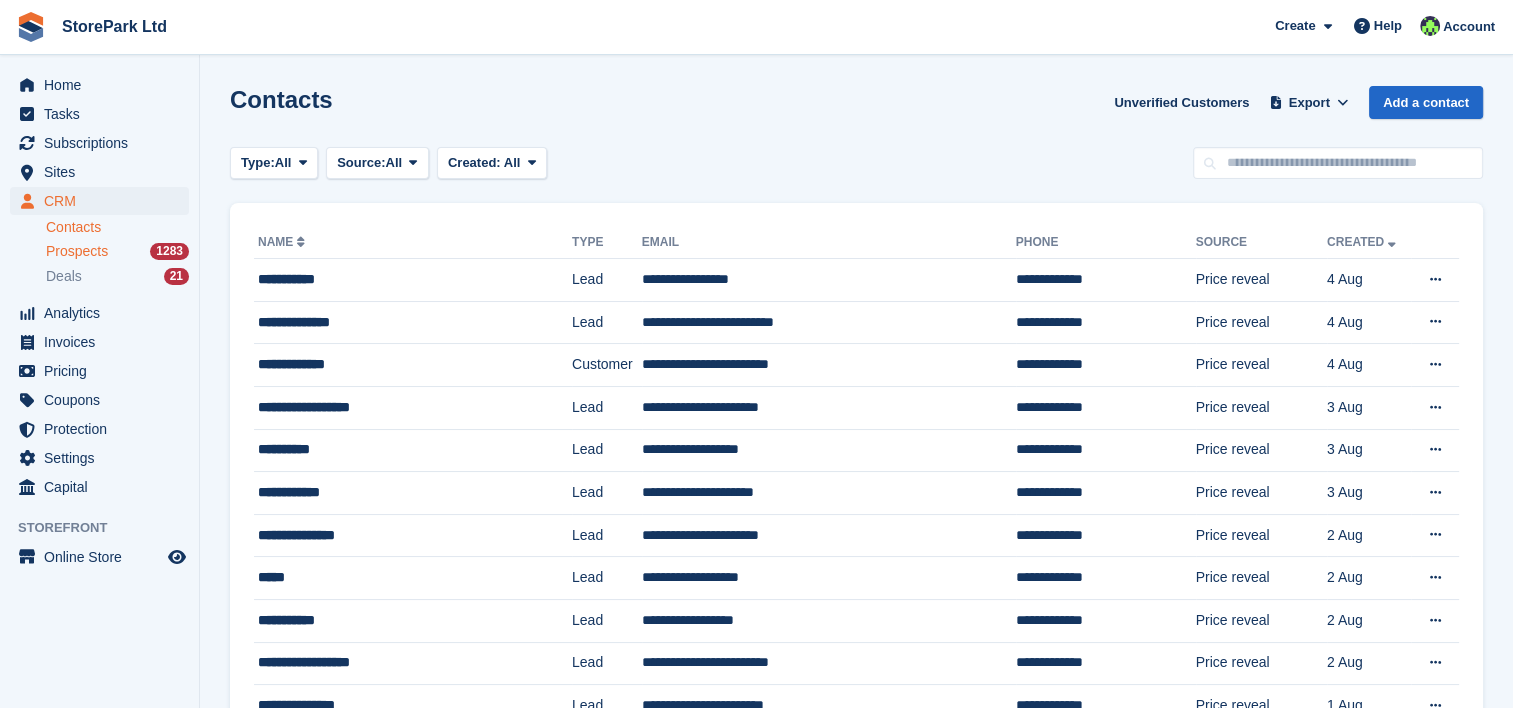 click on "Prospects" at bounding box center [77, 251] 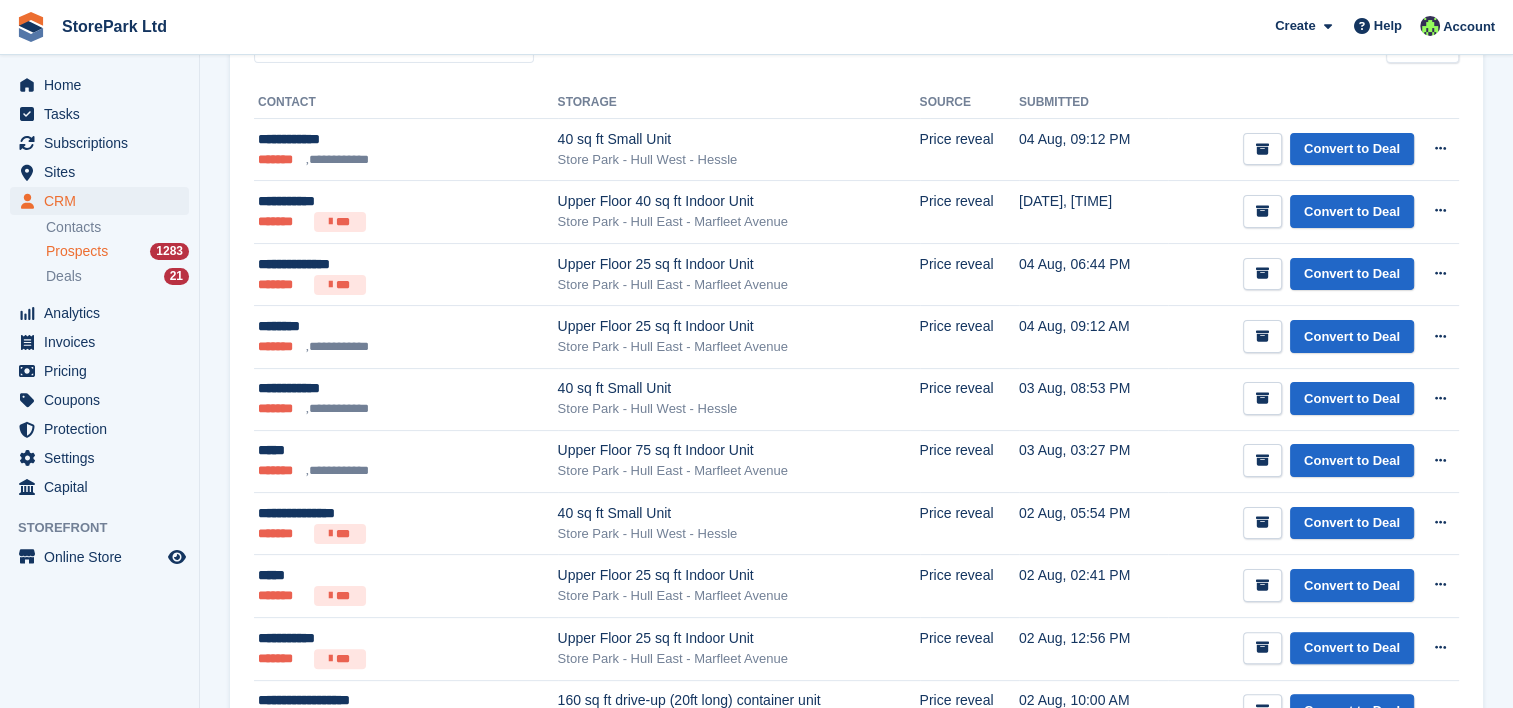 scroll, scrollTop: 332, scrollLeft: 0, axis: vertical 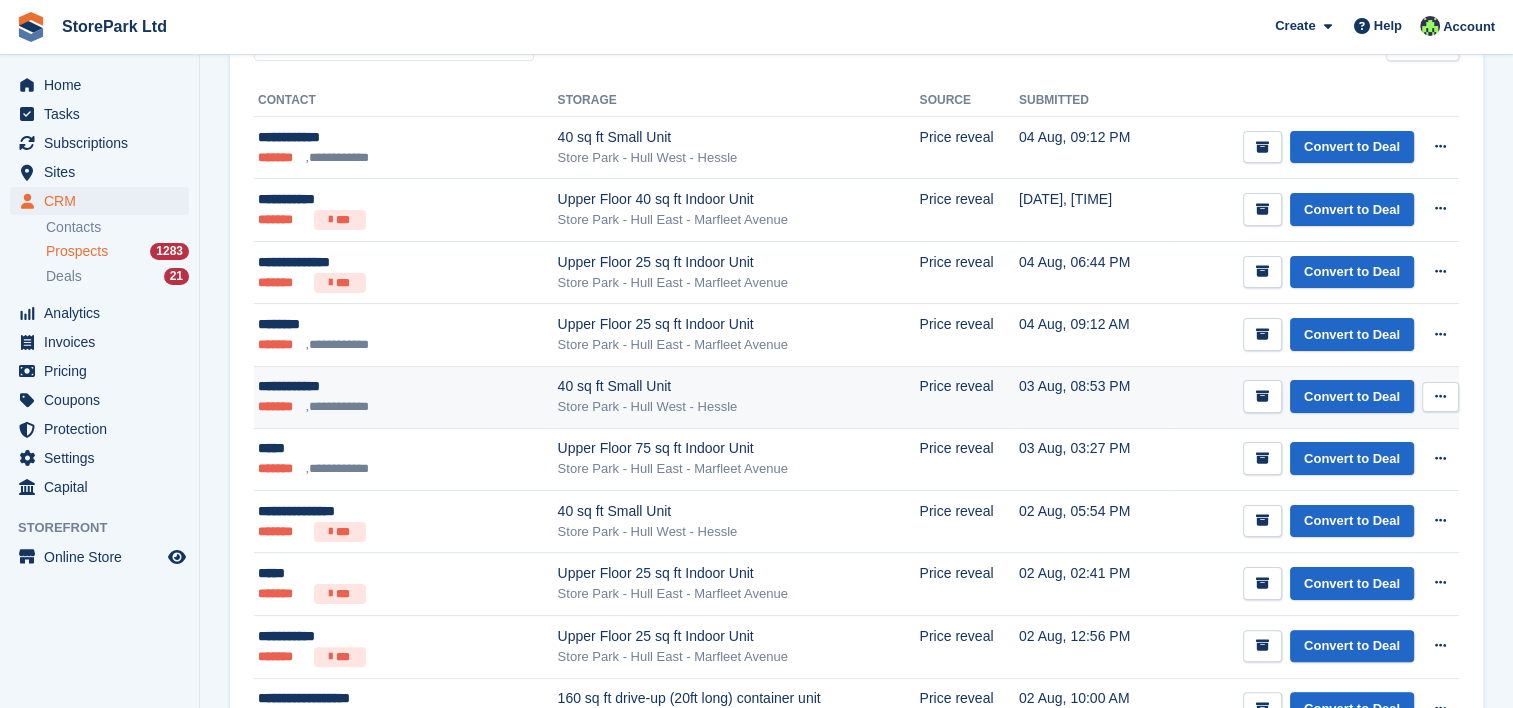 click on "40 sq ft Small Unit" at bounding box center (739, 386) 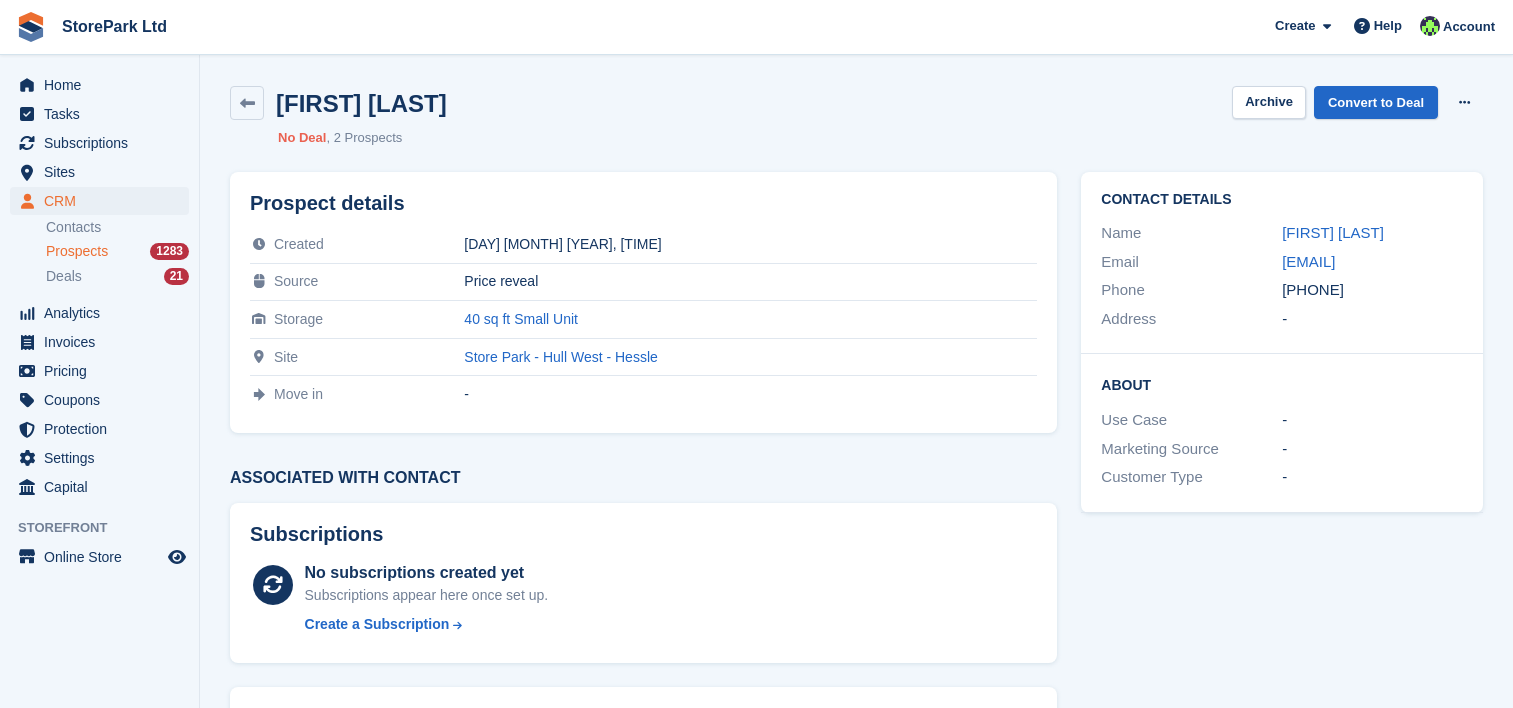 scroll, scrollTop: 0, scrollLeft: 0, axis: both 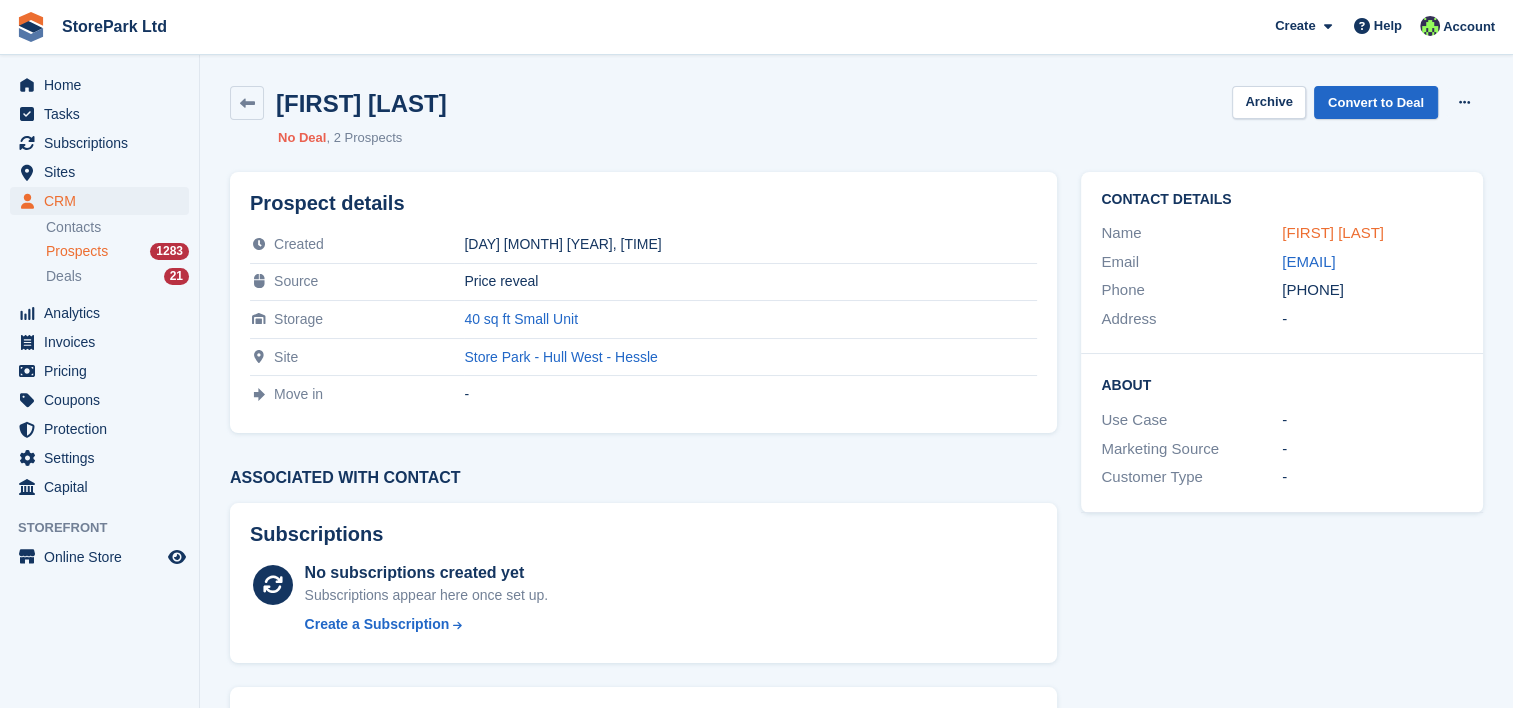 click on "[FIRST] [LAST]" at bounding box center (1333, 232) 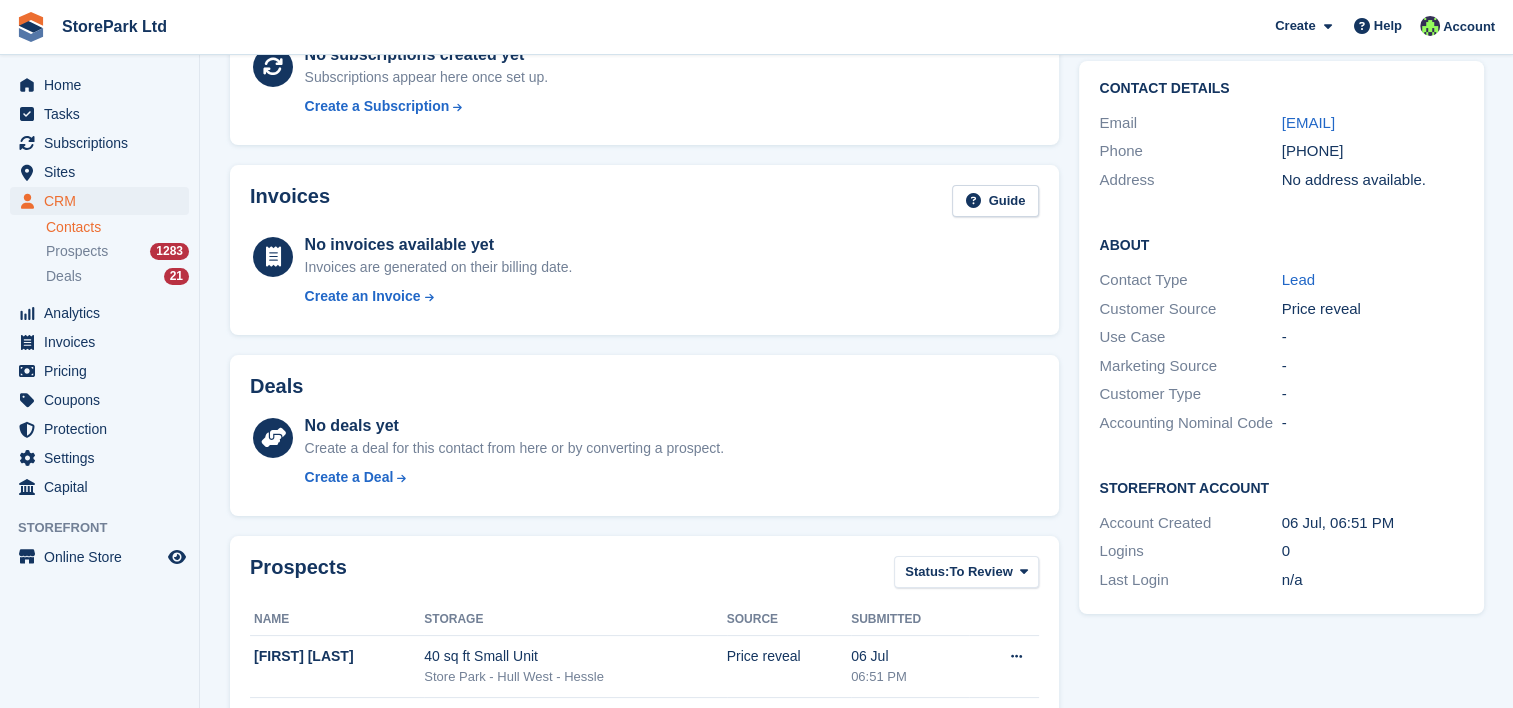 scroll, scrollTop: 0, scrollLeft: 0, axis: both 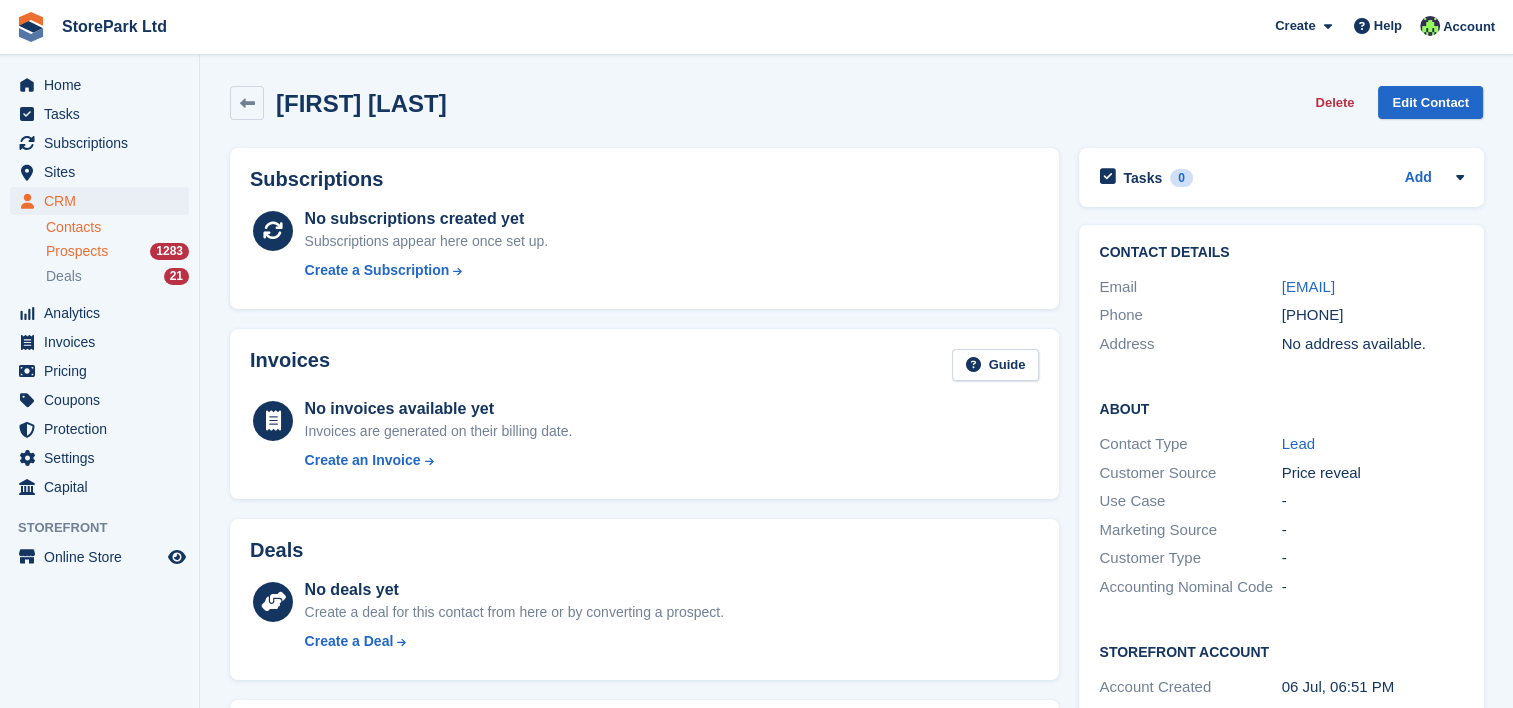 click on "Prospects" at bounding box center (77, 251) 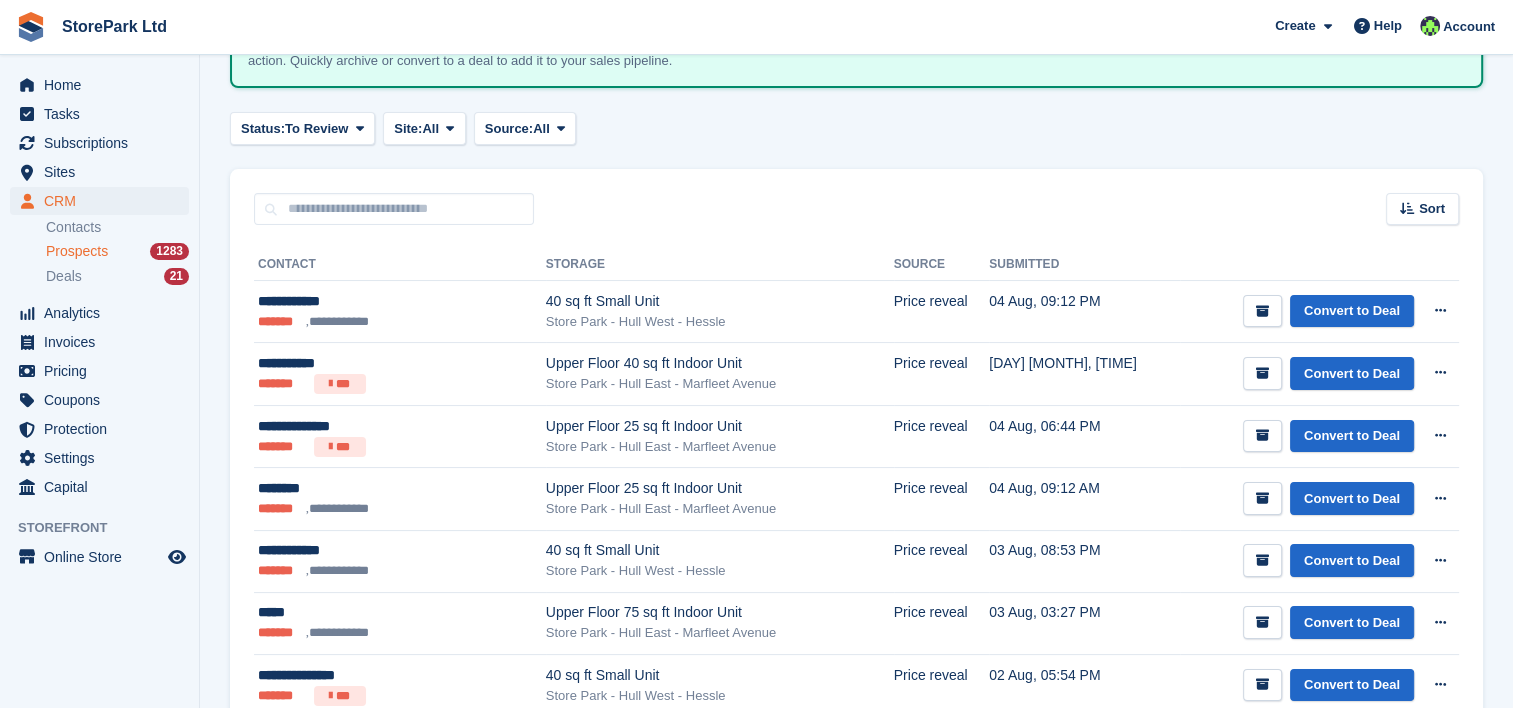 scroll, scrollTop: 171, scrollLeft: 0, axis: vertical 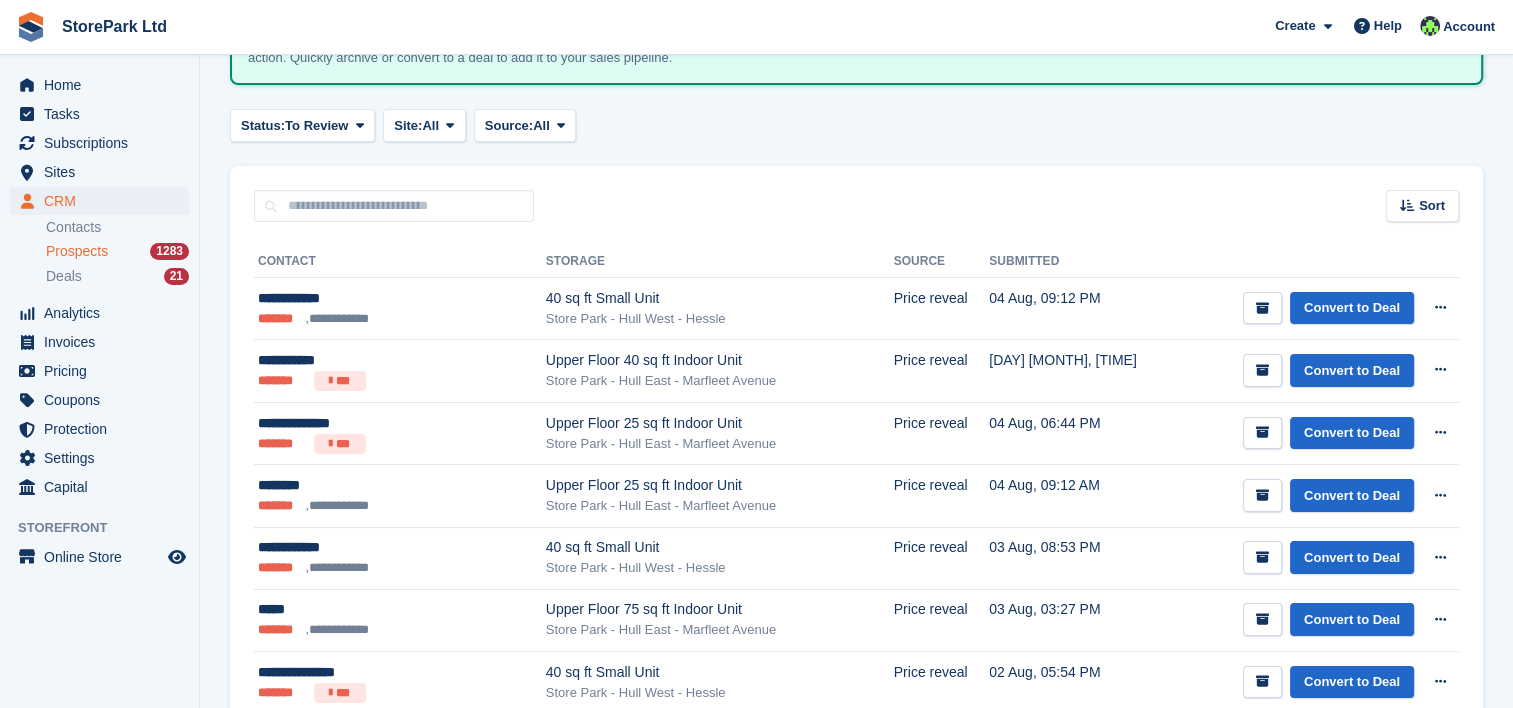click on "Prospects" at bounding box center (77, 251) 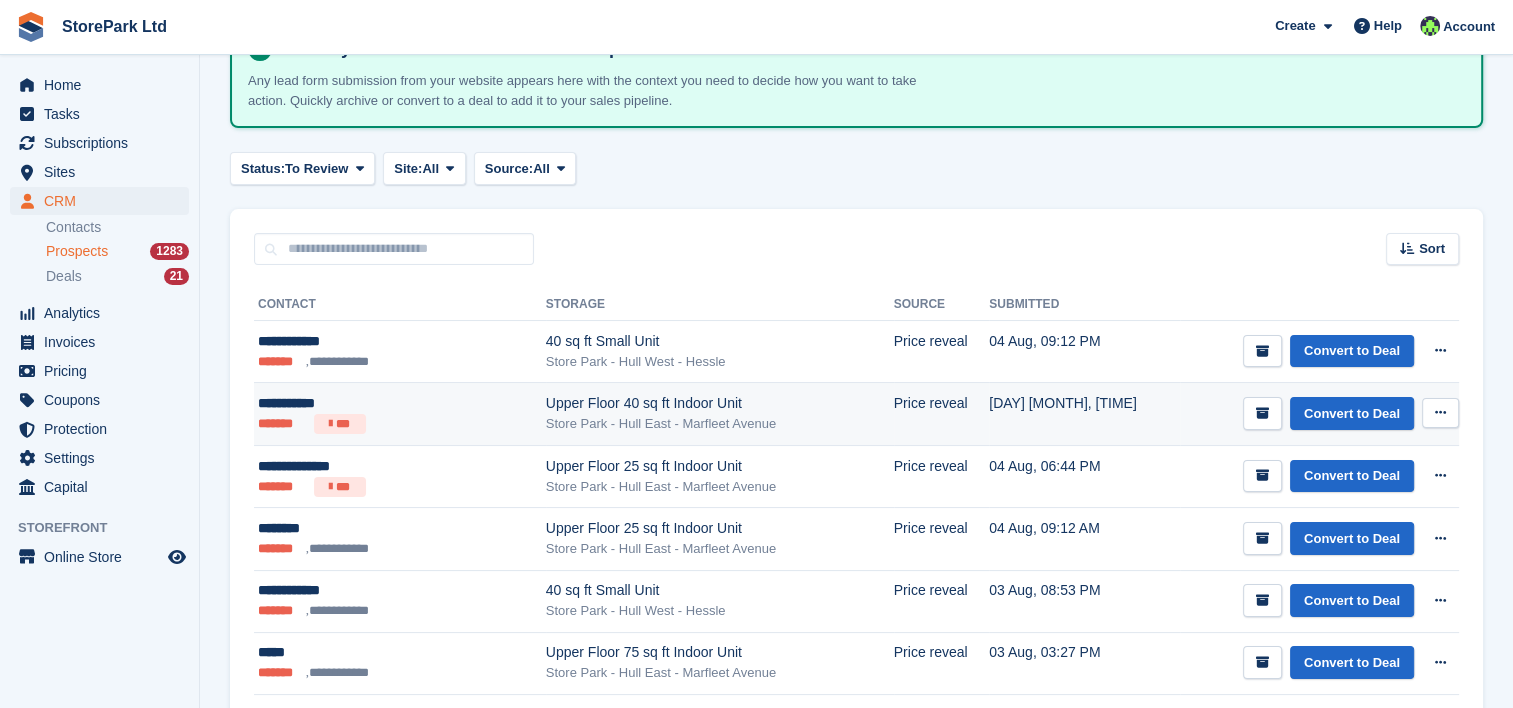 scroll, scrollTop: 132, scrollLeft: 0, axis: vertical 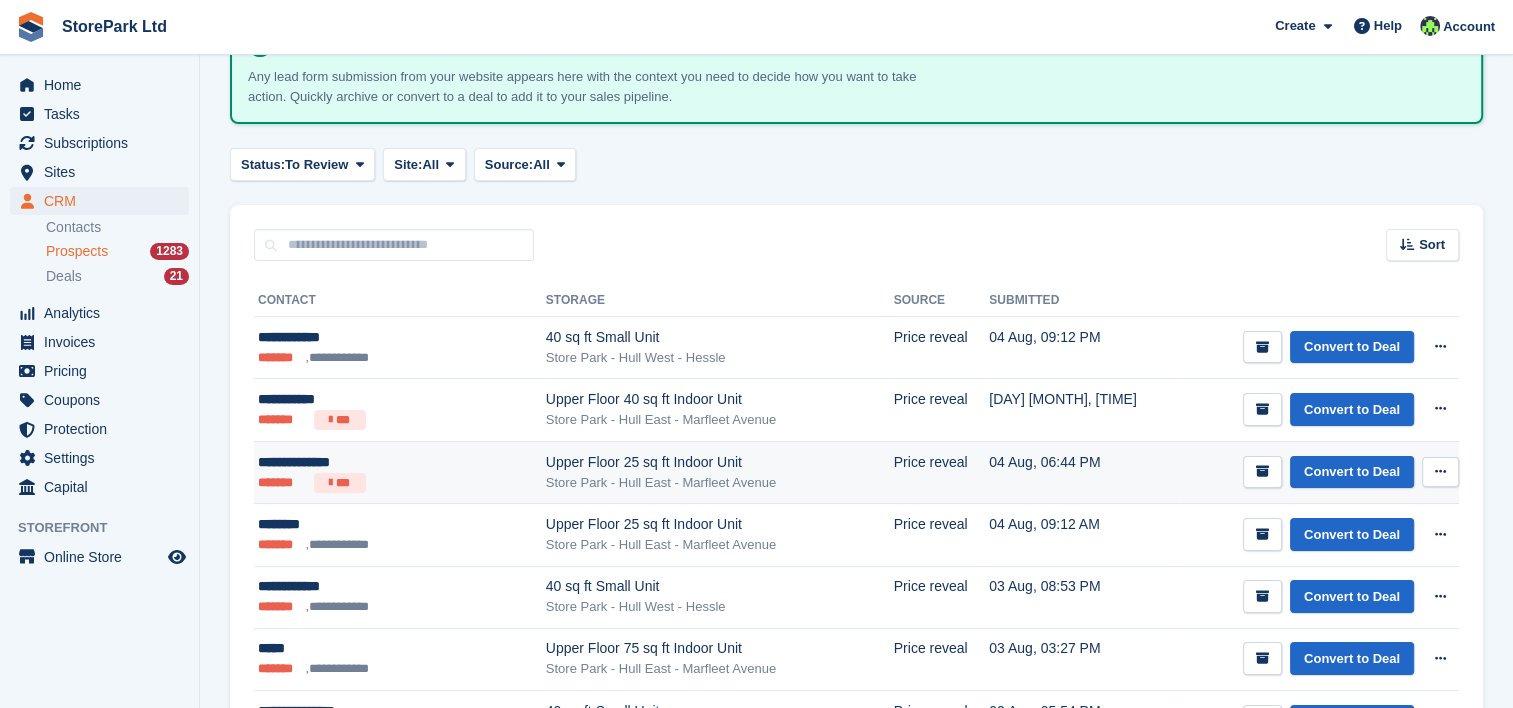 click on "Upper Floor 25 sq ft Indoor Unit" at bounding box center [720, 462] 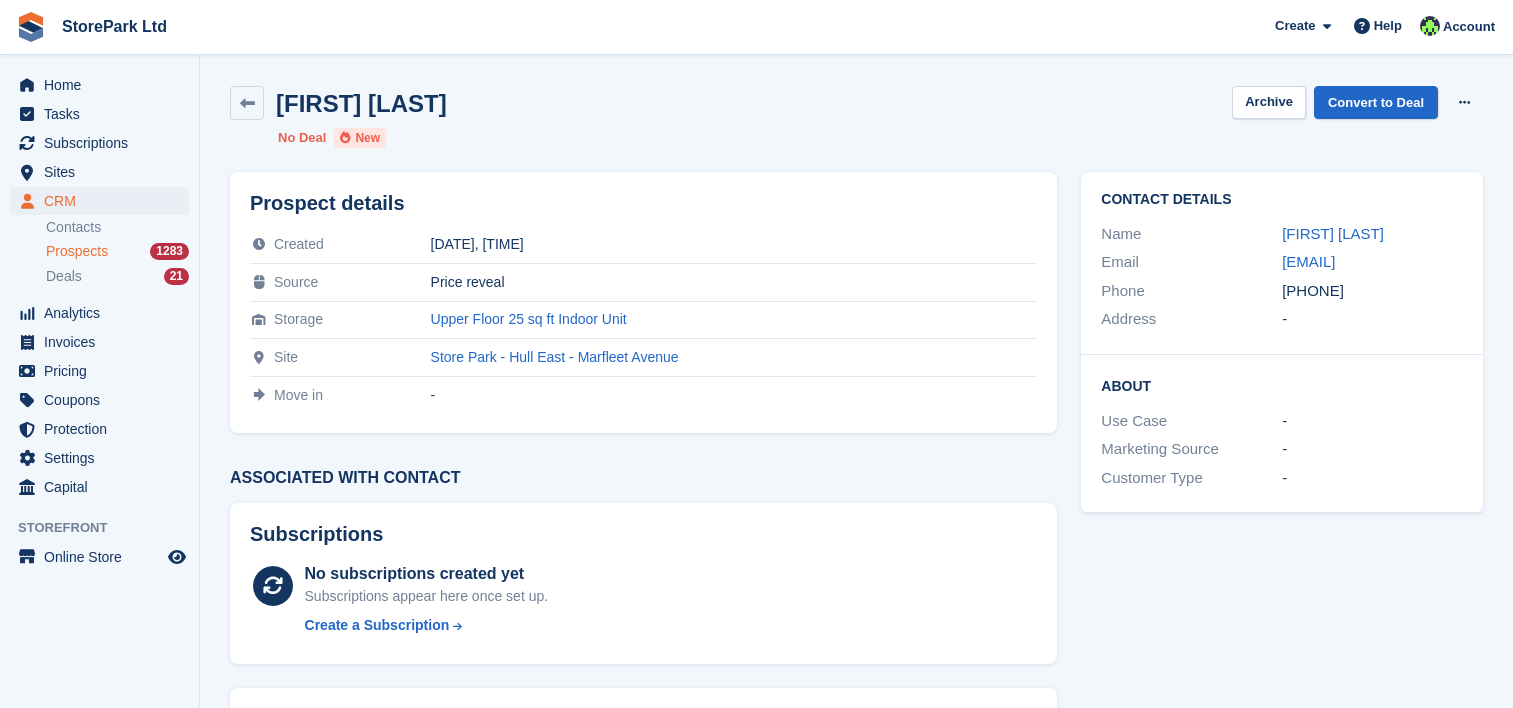 scroll, scrollTop: 0, scrollLeft: 0, axis: both 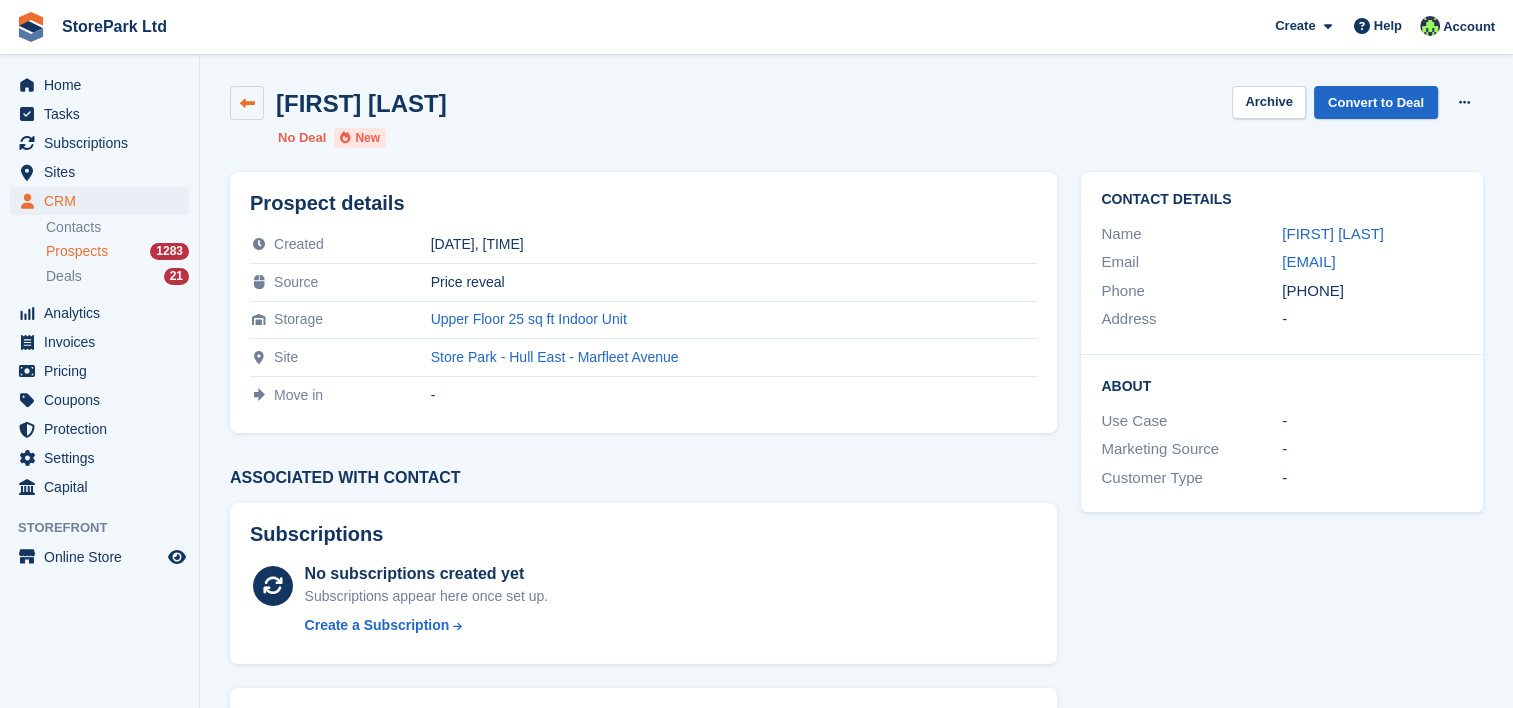click at bounding box center (247, 103) 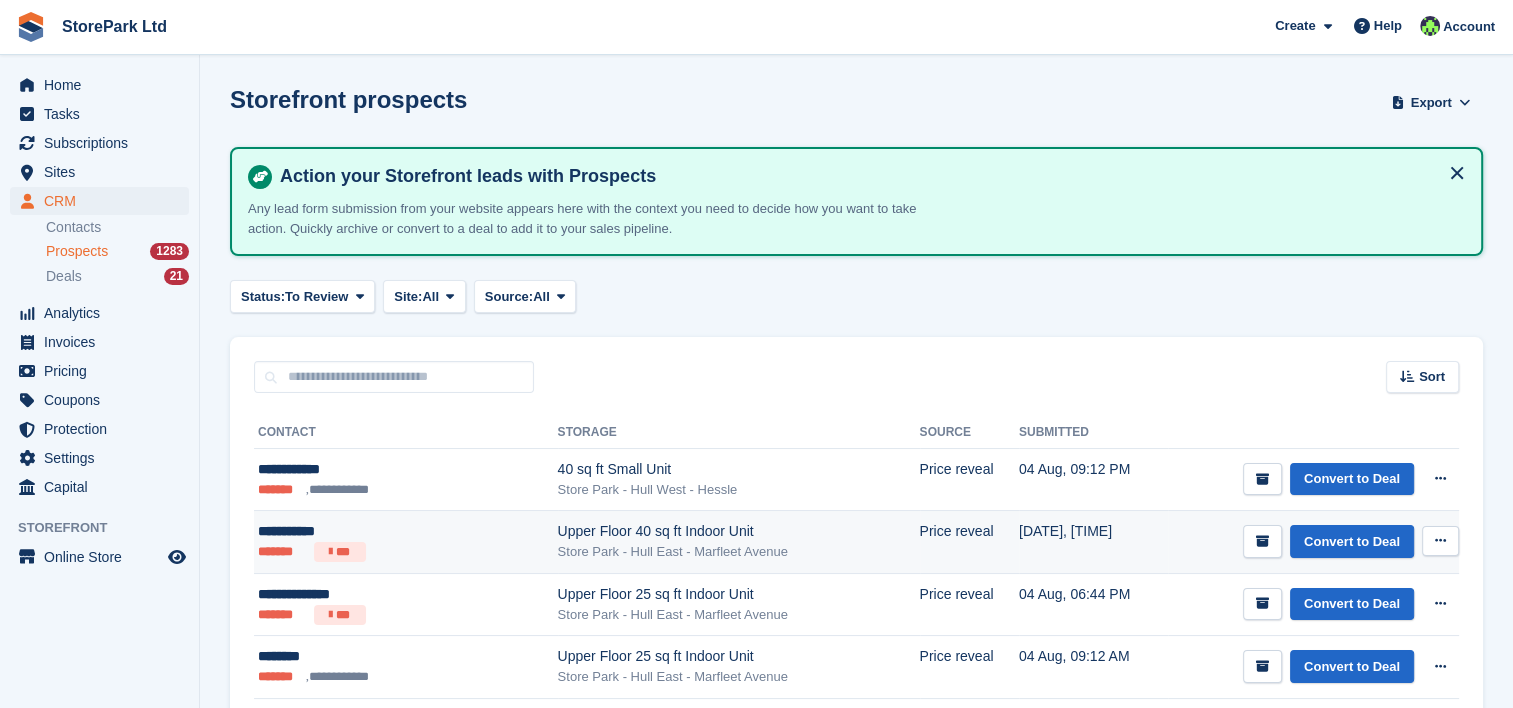 click on "Upper Floor 40 sq ft Indoor Unit
Store Park - Hull East - [STREET]" at bounding box center [739, 542] 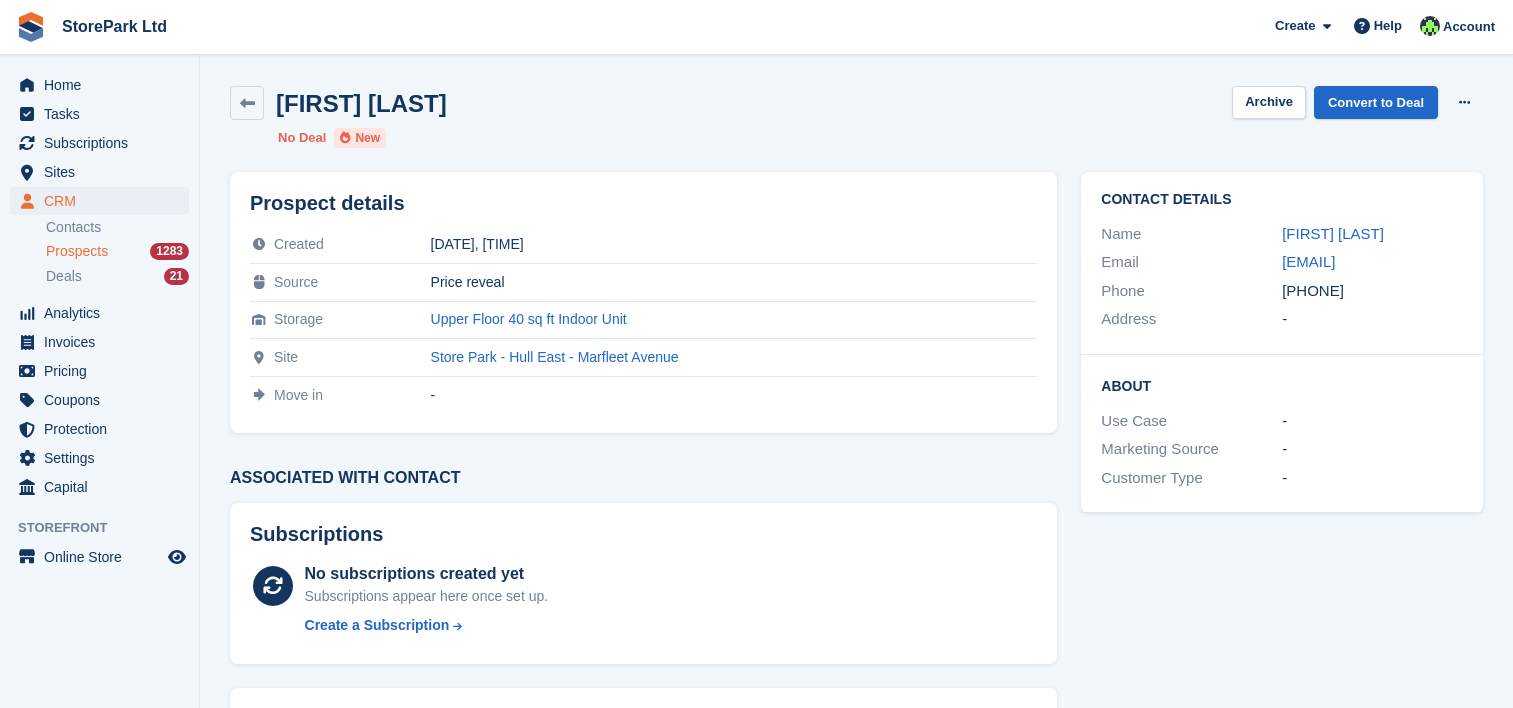 scroll, scrollTop: 0, scrollLeft: 0, axis: both 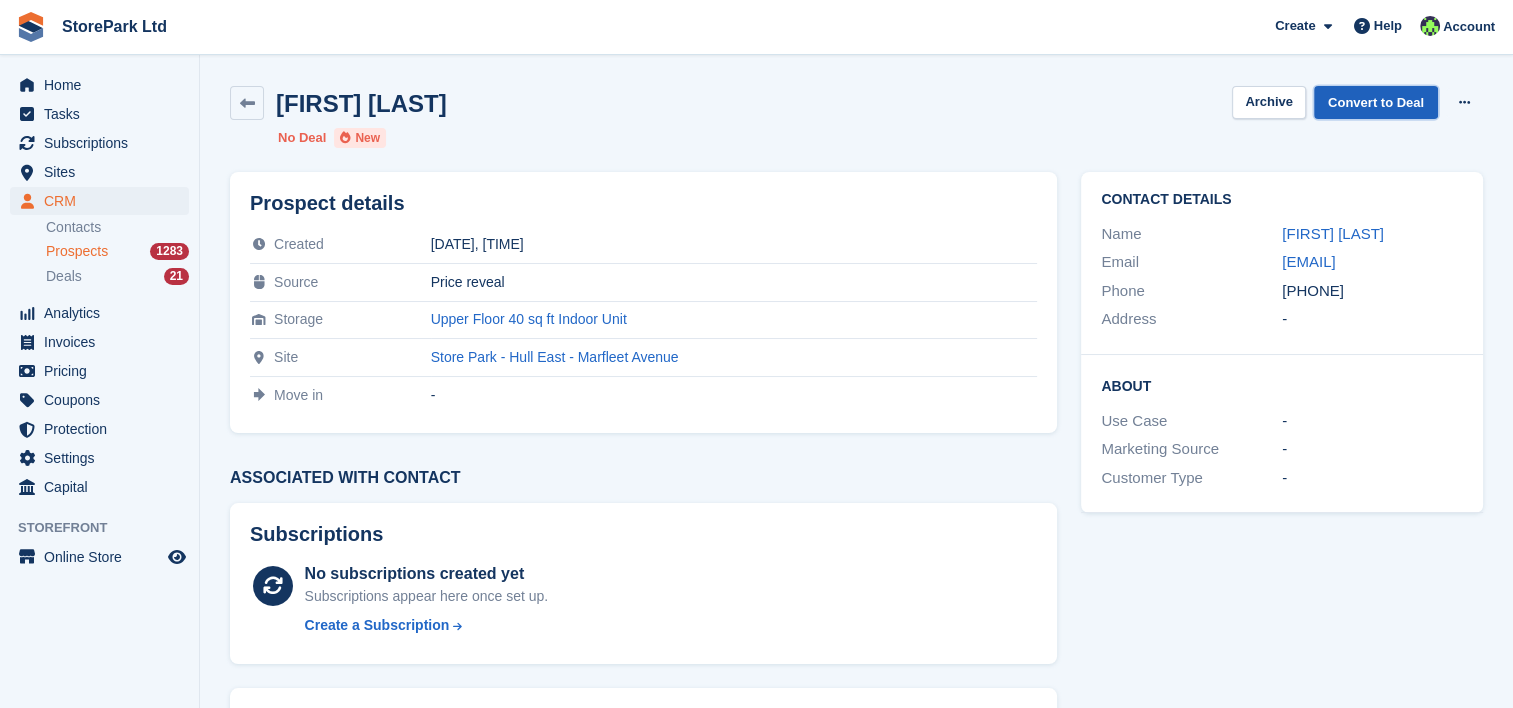 click on "Convert to Deal" at bounding box center (1376, 102) 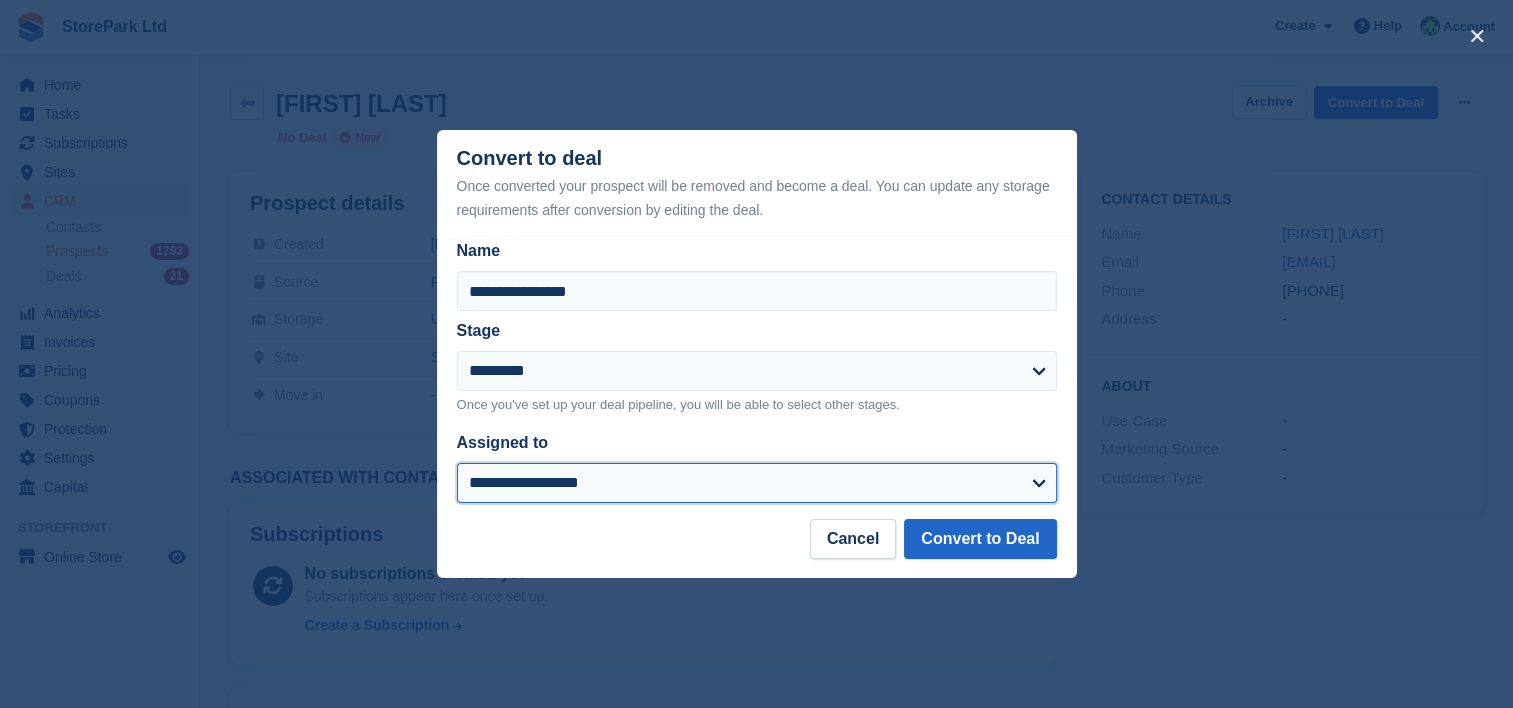 click on "**********" at bounding box center [757, 483] 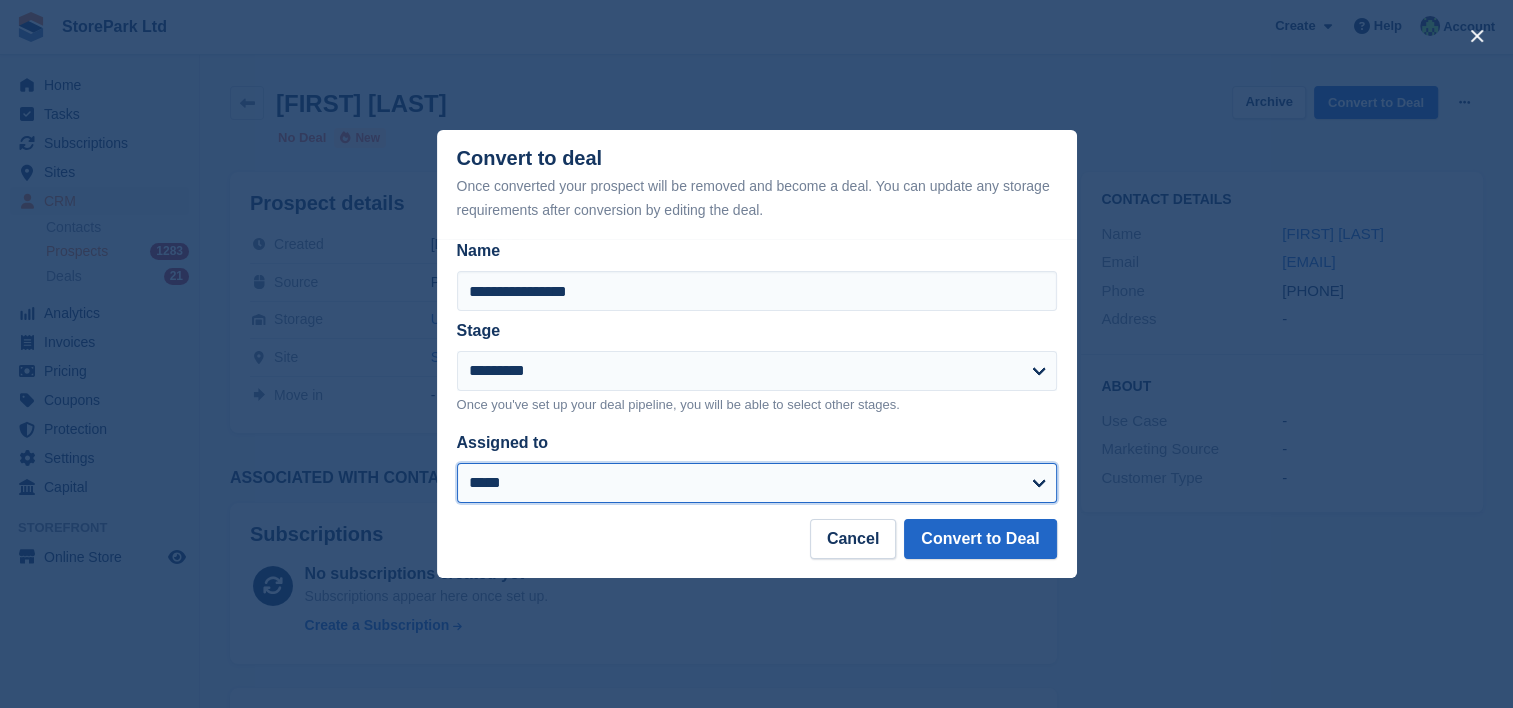 click on "**********" at bounding box center [757, 483] 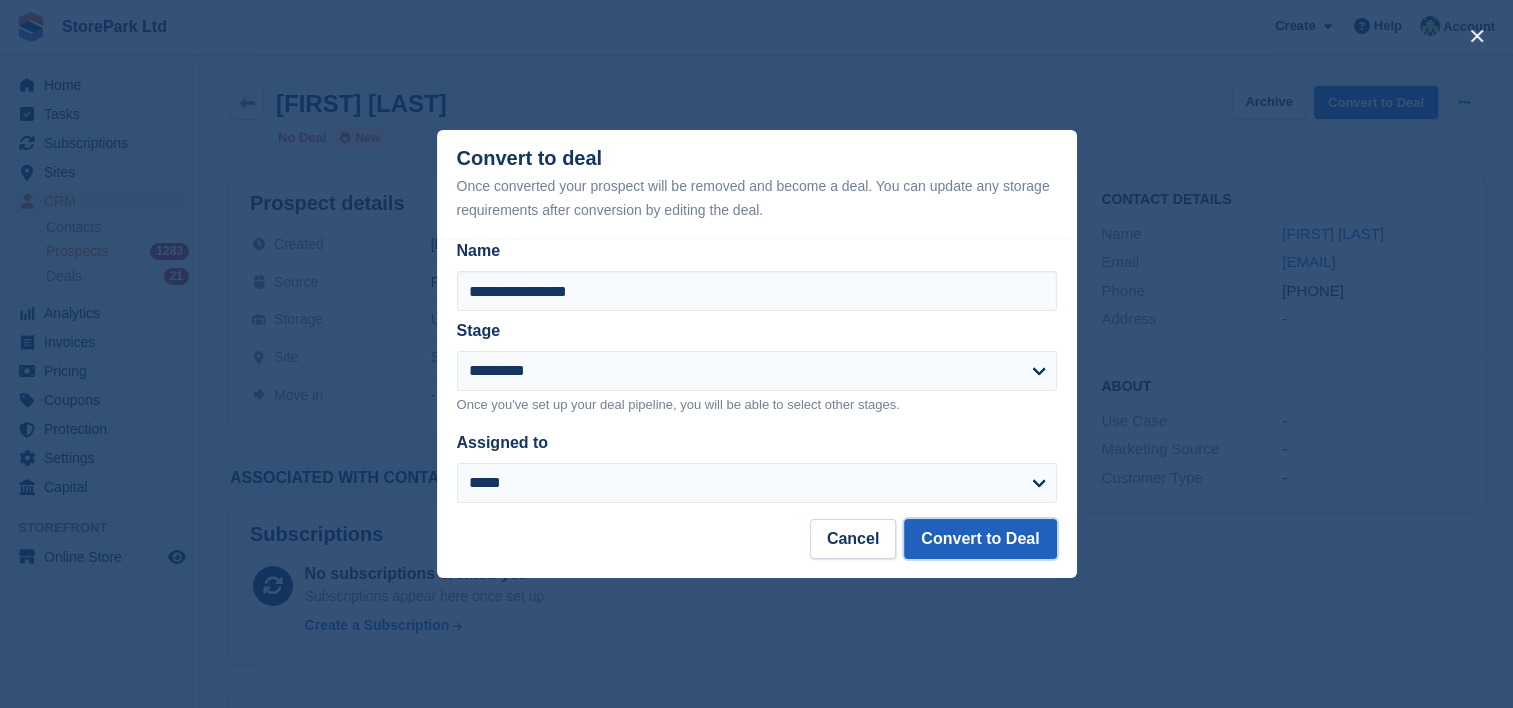 click on "Convert to Deal" at bounding box center (980, 539) 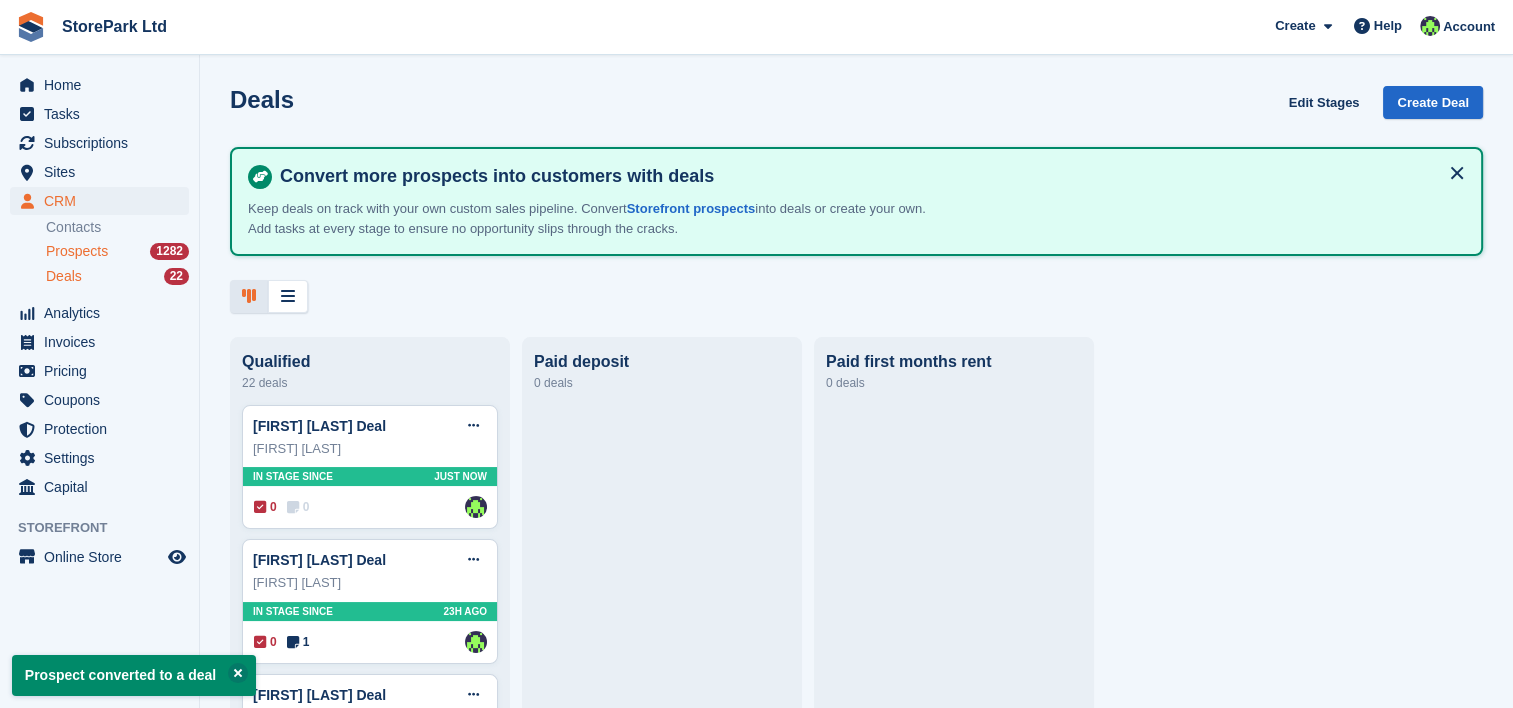 click on "Prospects" at bounding box center (77, 251) 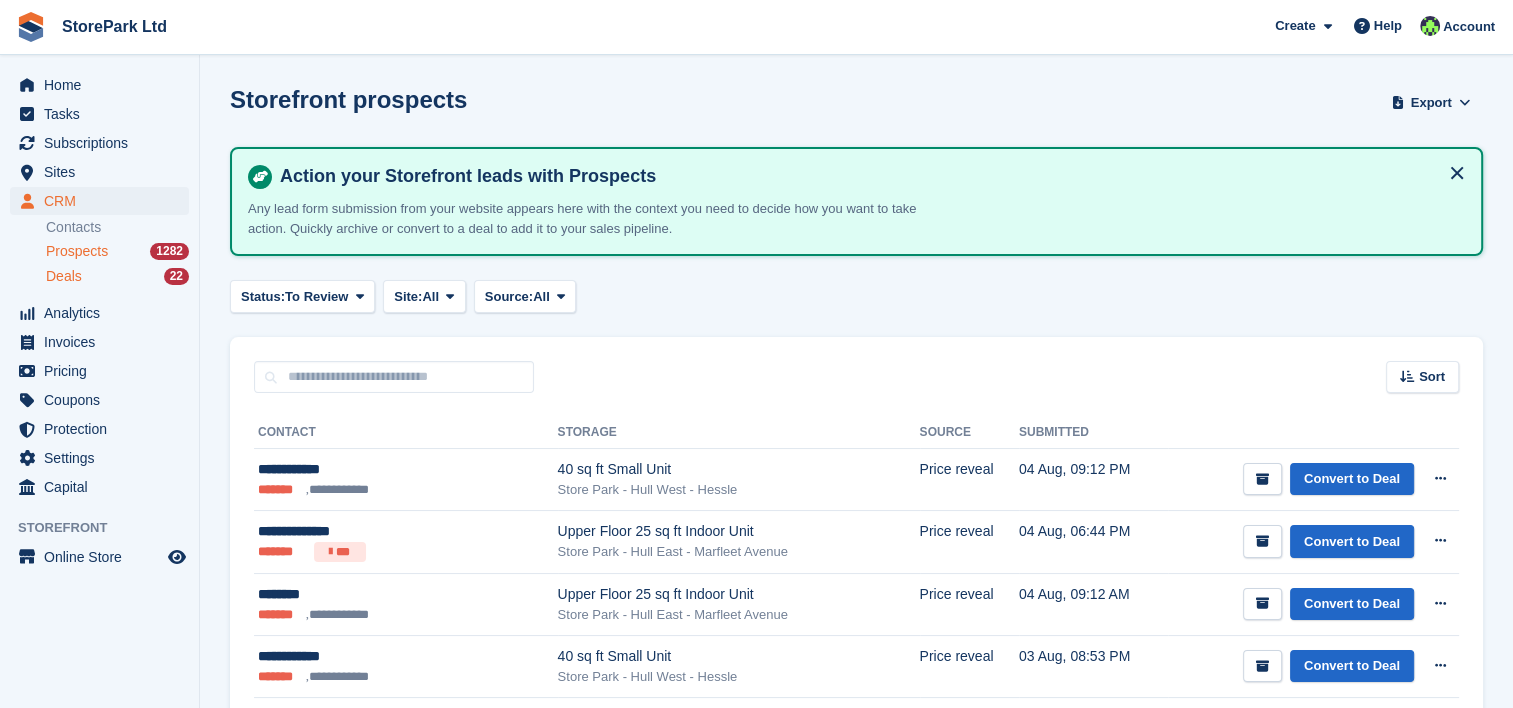 click on "Deals
22" at bounding box center [117, 276] 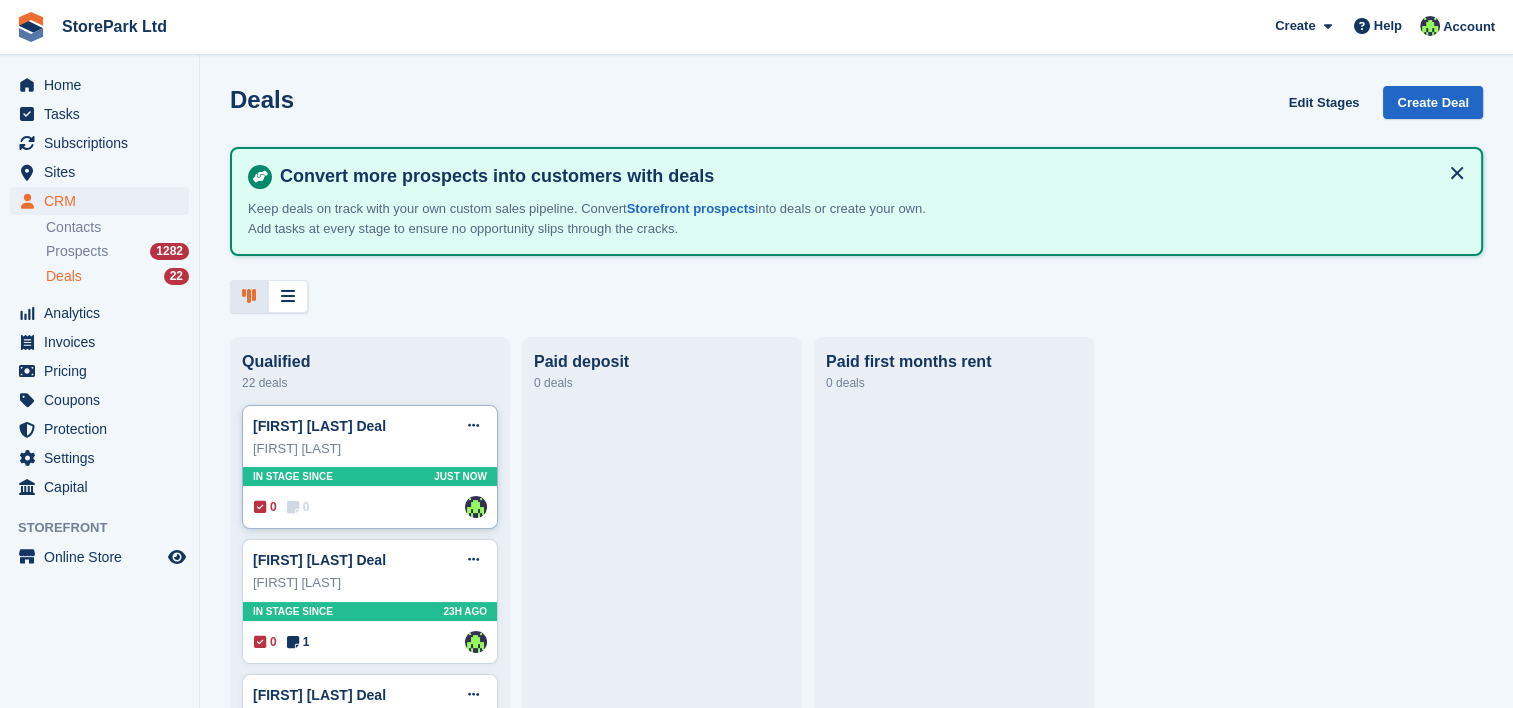 click on "Rebecca lee Deal
Edit deal
Mark as won
Mark as lost
Delete deal" at bounding box center (370, 426) 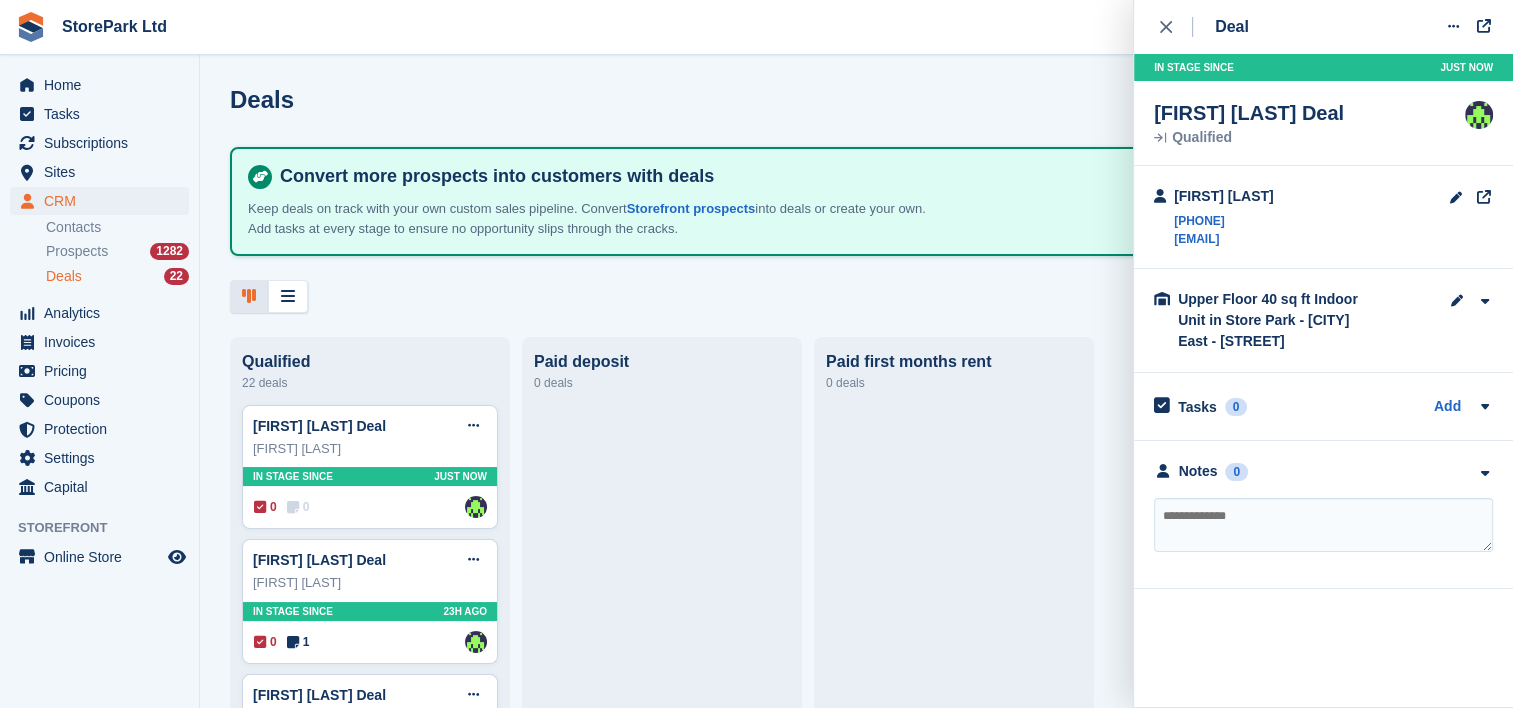 drag, startPoint x: 1260, startPoint y: 108, endPoint x: 859, endPoint y: 377, distance: 482.8685 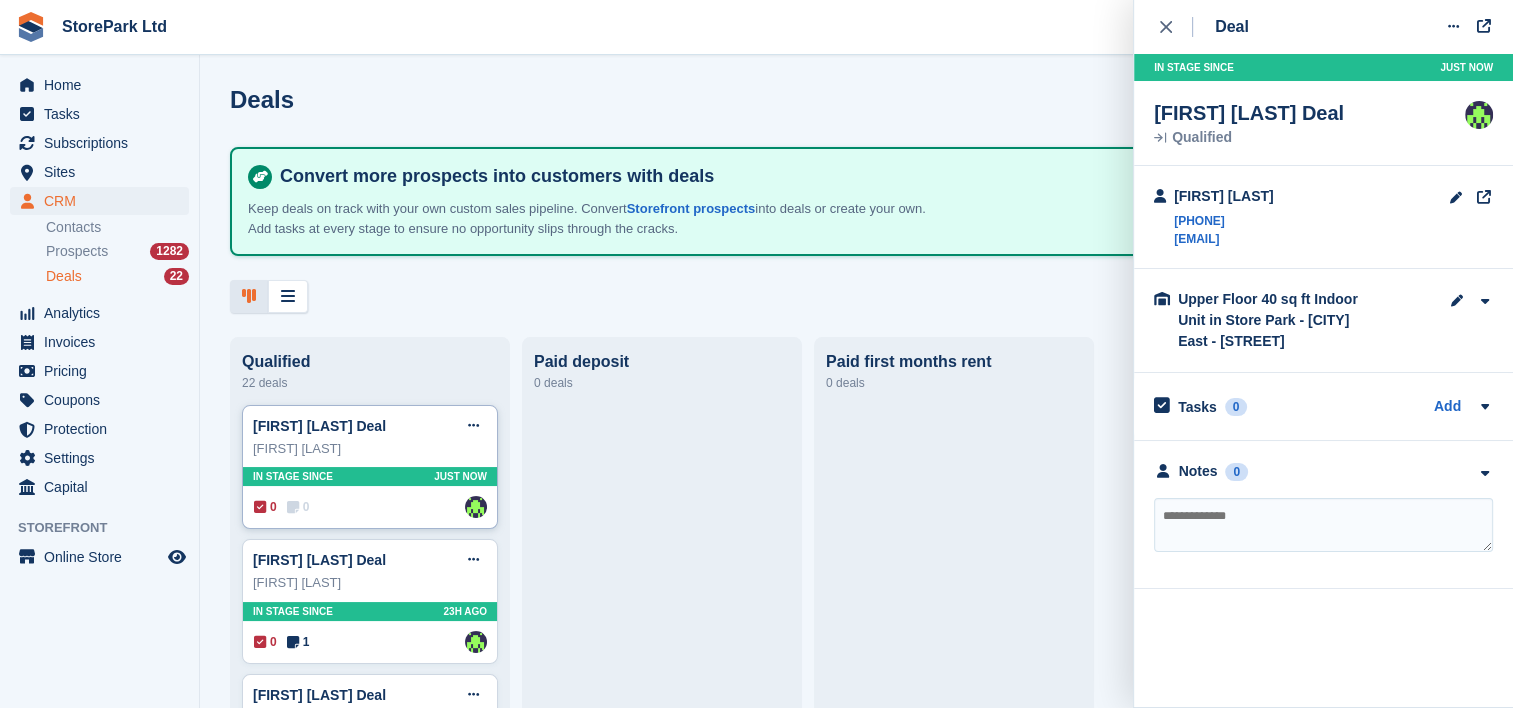 click on "0
0
Assigned to Ryan Mulcahy" at bounding box center [370, 507] 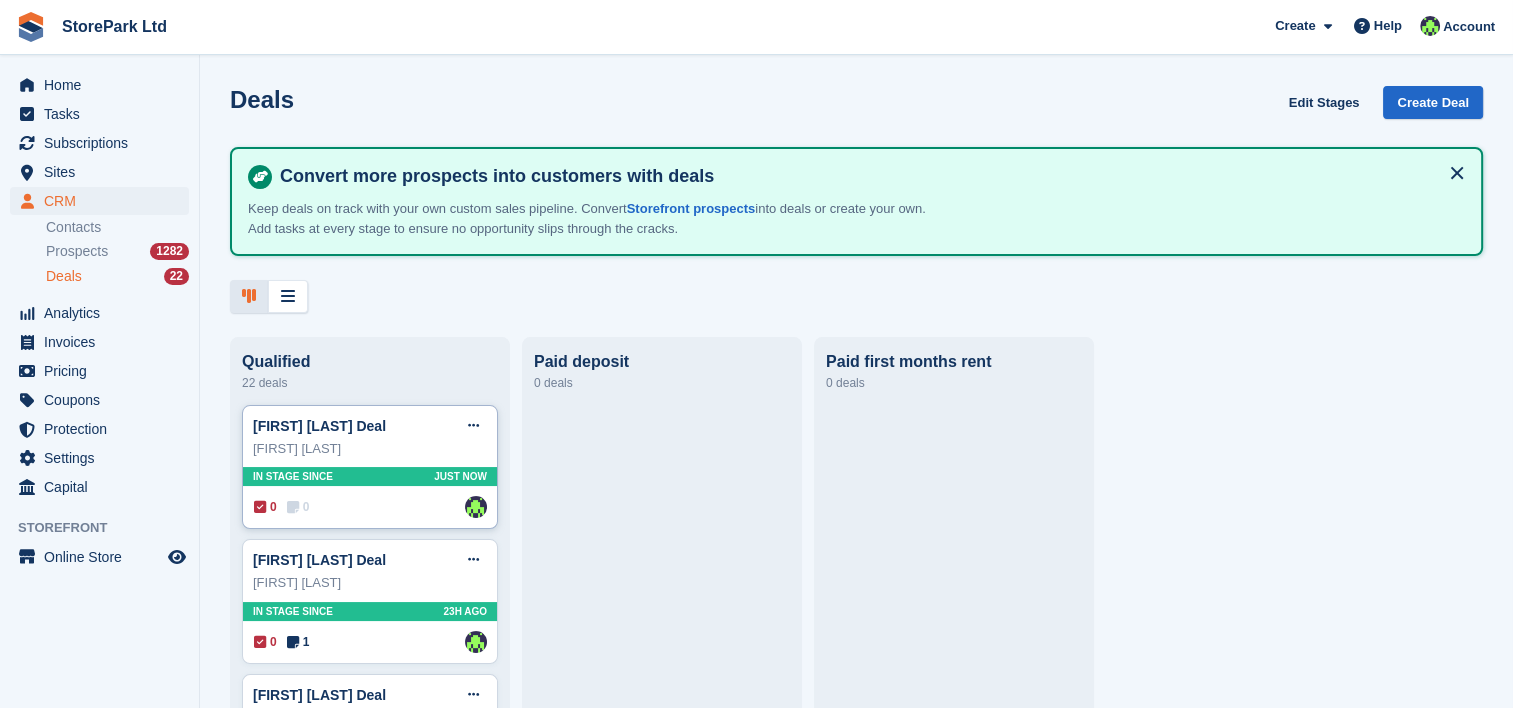 click on "0
0
Assigned to Ryan Mulcahy" at bounding box center (370, 507) 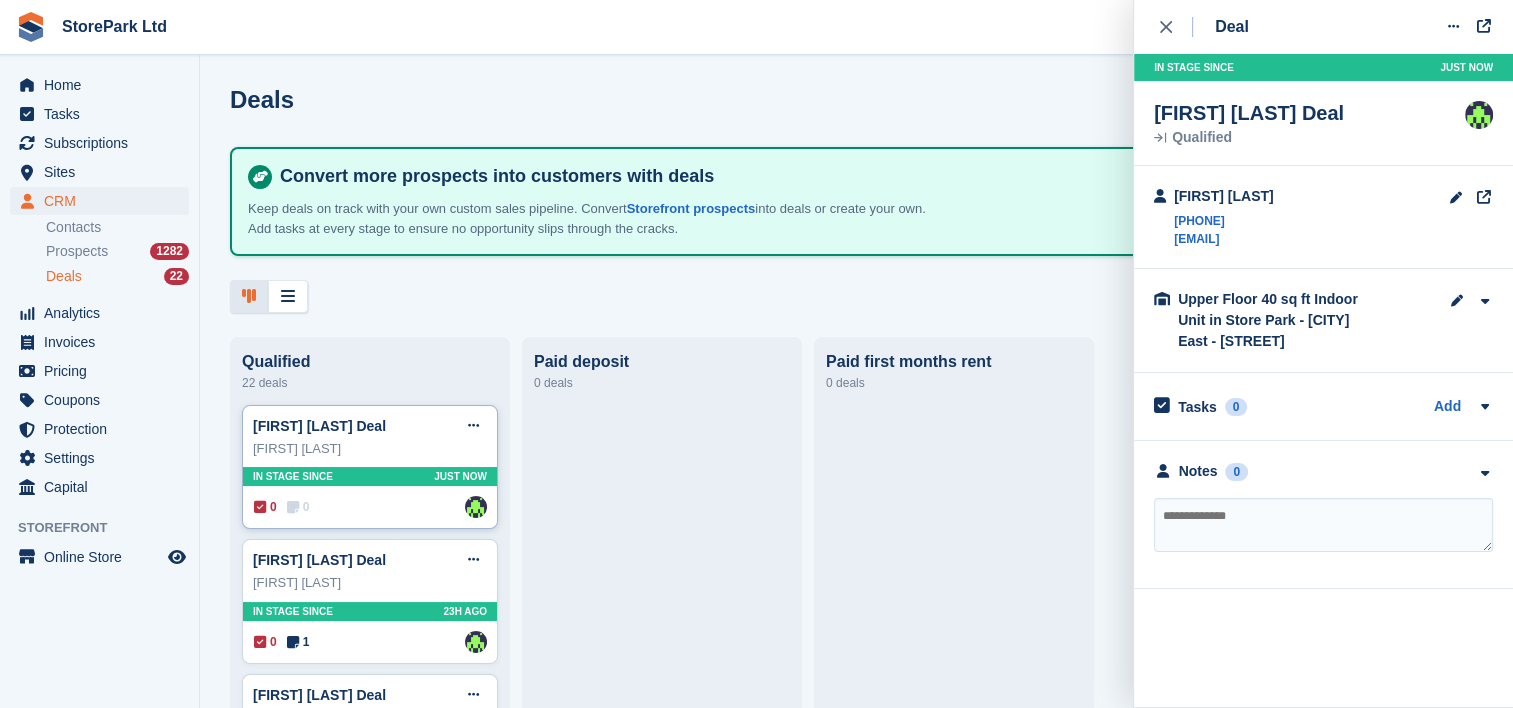 click on "Rebecca lee Deal
Edit deal
Mark as won
Mark as lost
Delete deal" at bounding box center [370, 426] 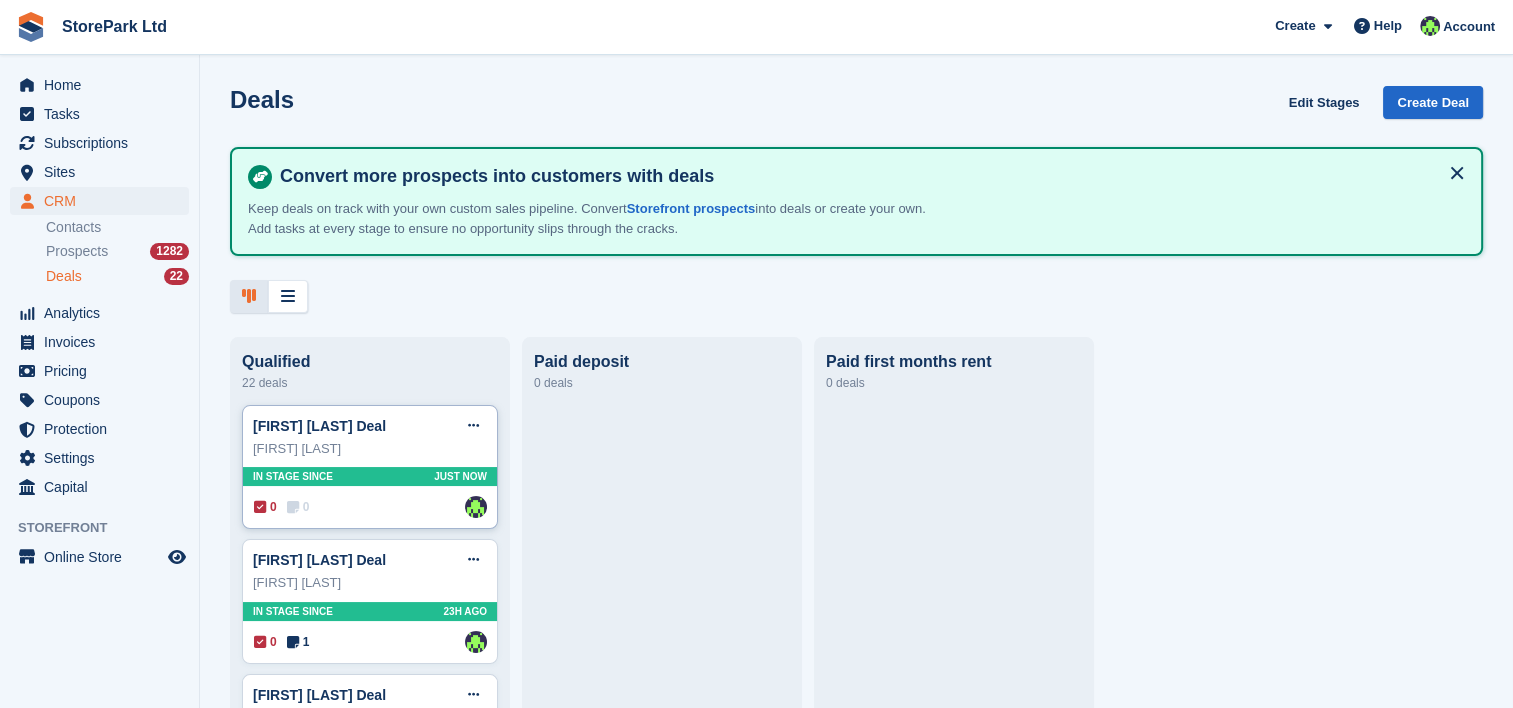 click on "Rebecca lee Deal
Edit deal
Mark as won
Mark as lost
Delete deal" at bounding box center [370, 426] 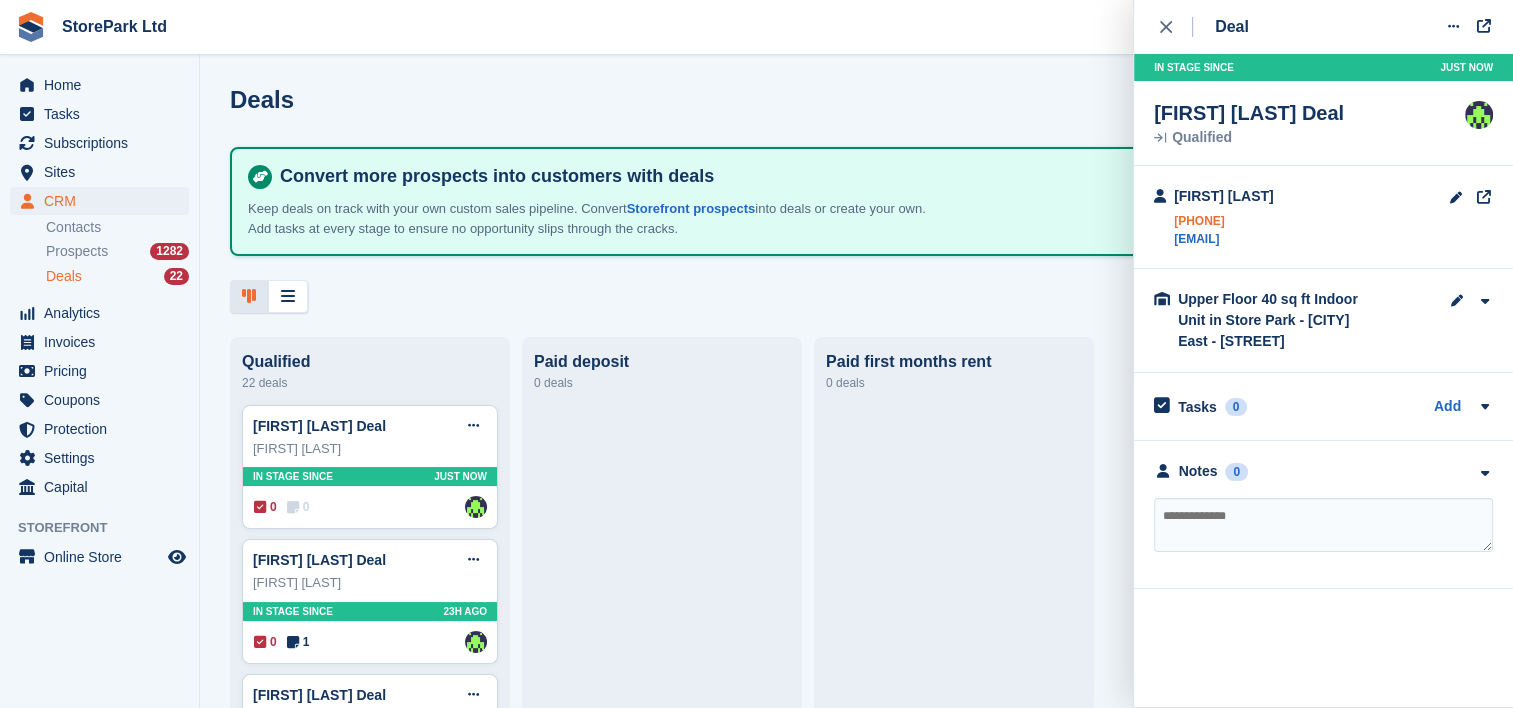 click on "+447549180233" at bounding box center (1224, 221) 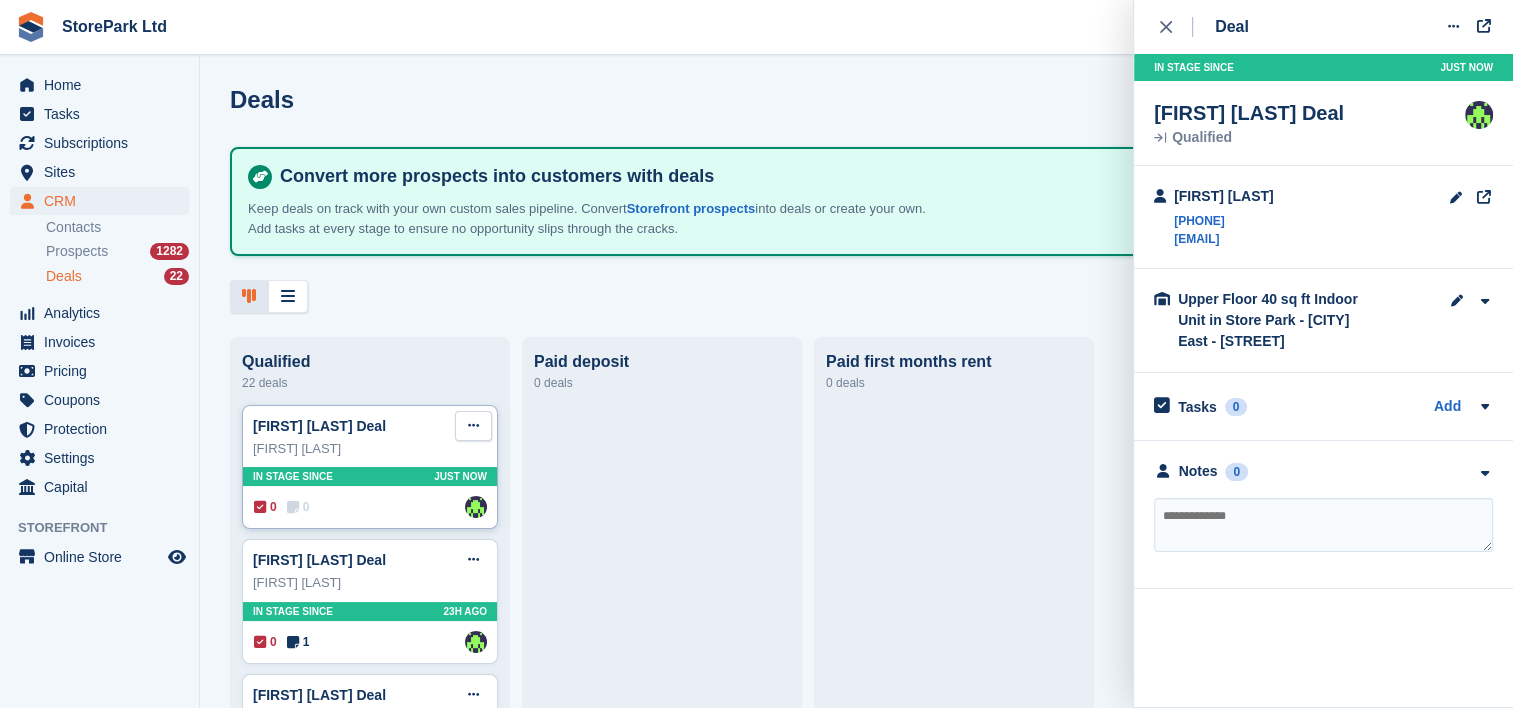 click at bounding box center [473, 426] 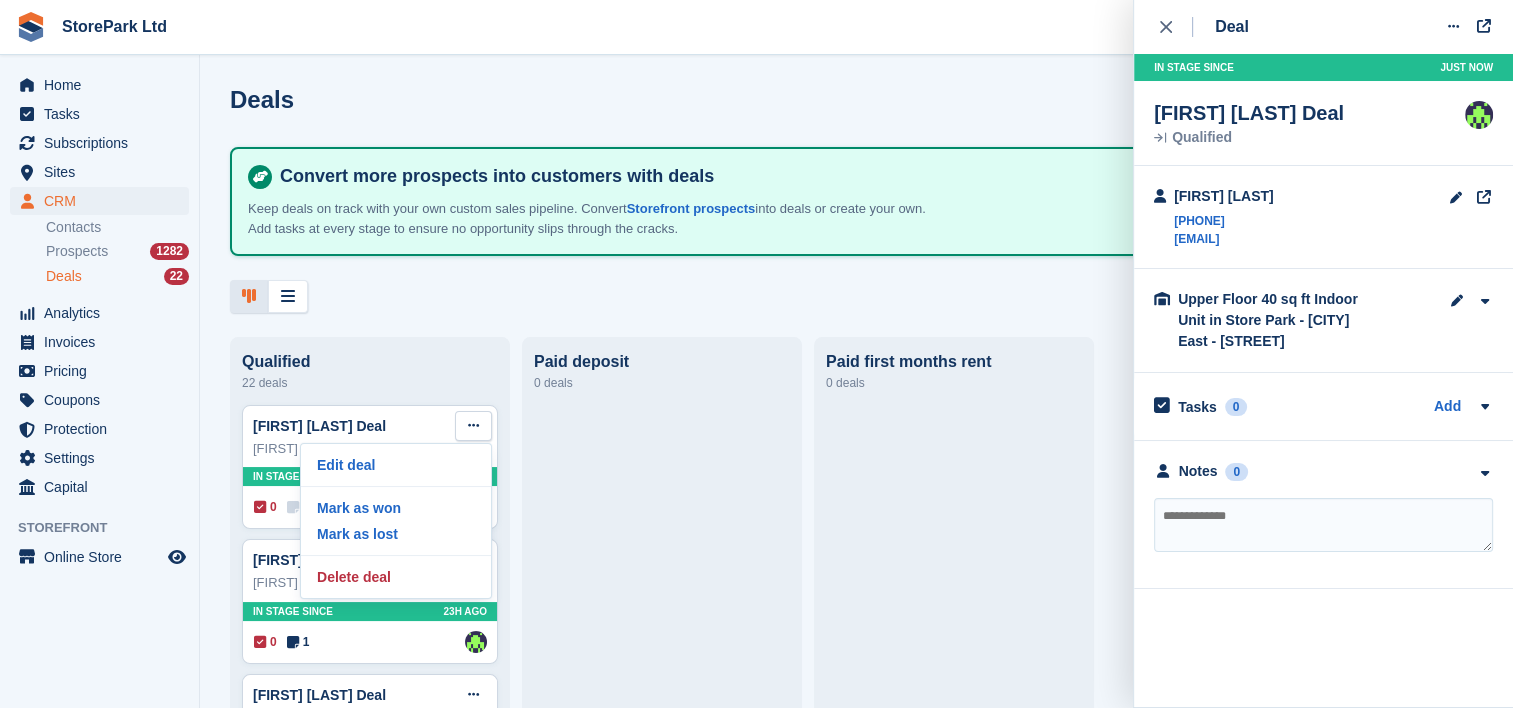 click at bounding box center (662, 1884) 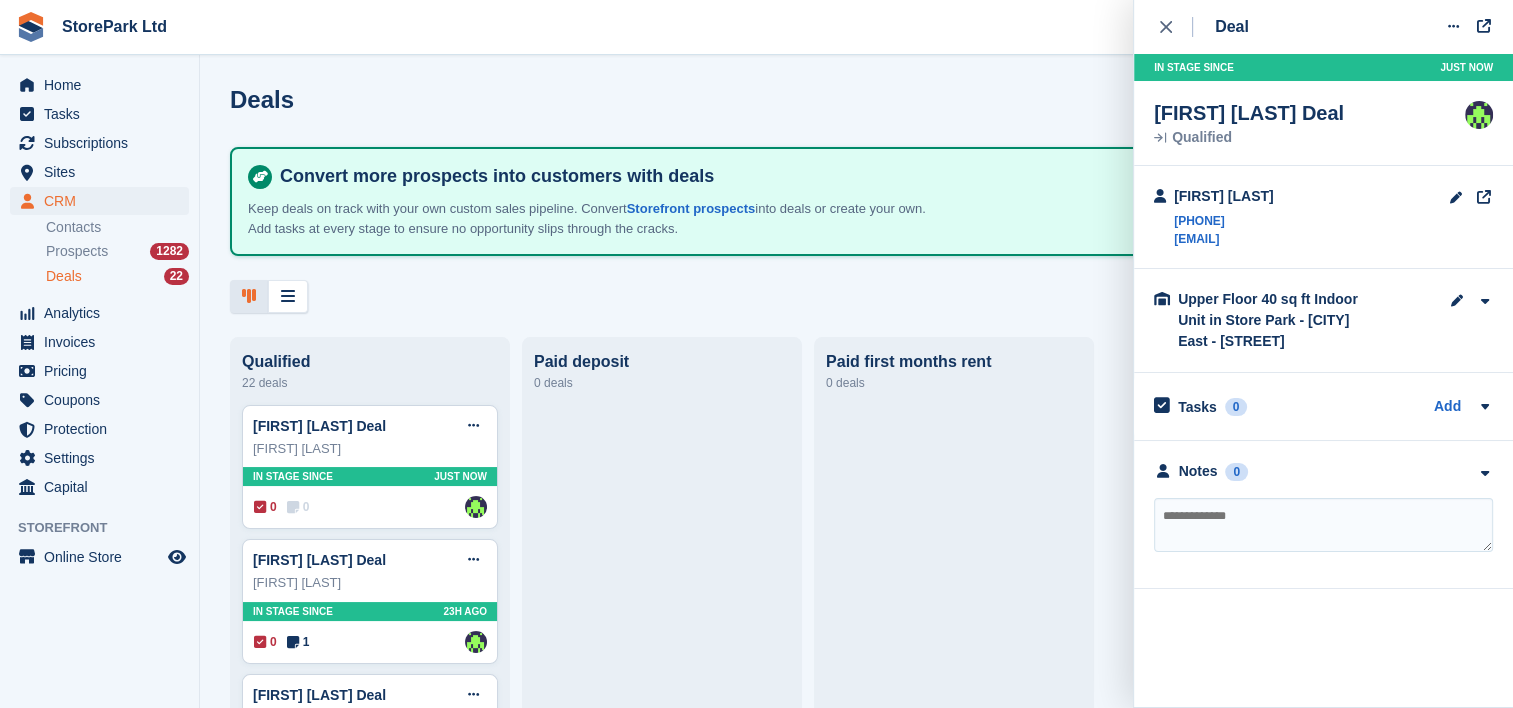 click at bounding box center [1323, 525] 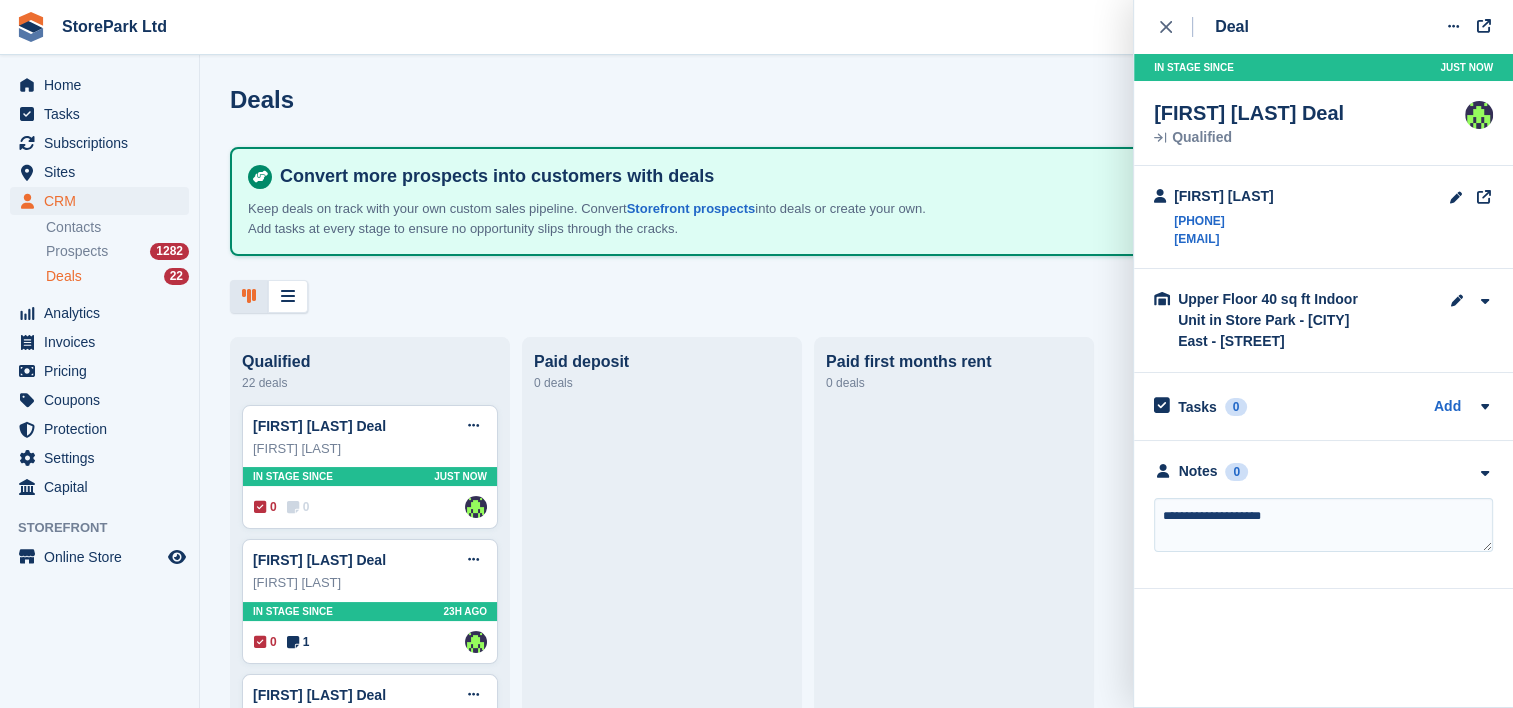 type on "**********" 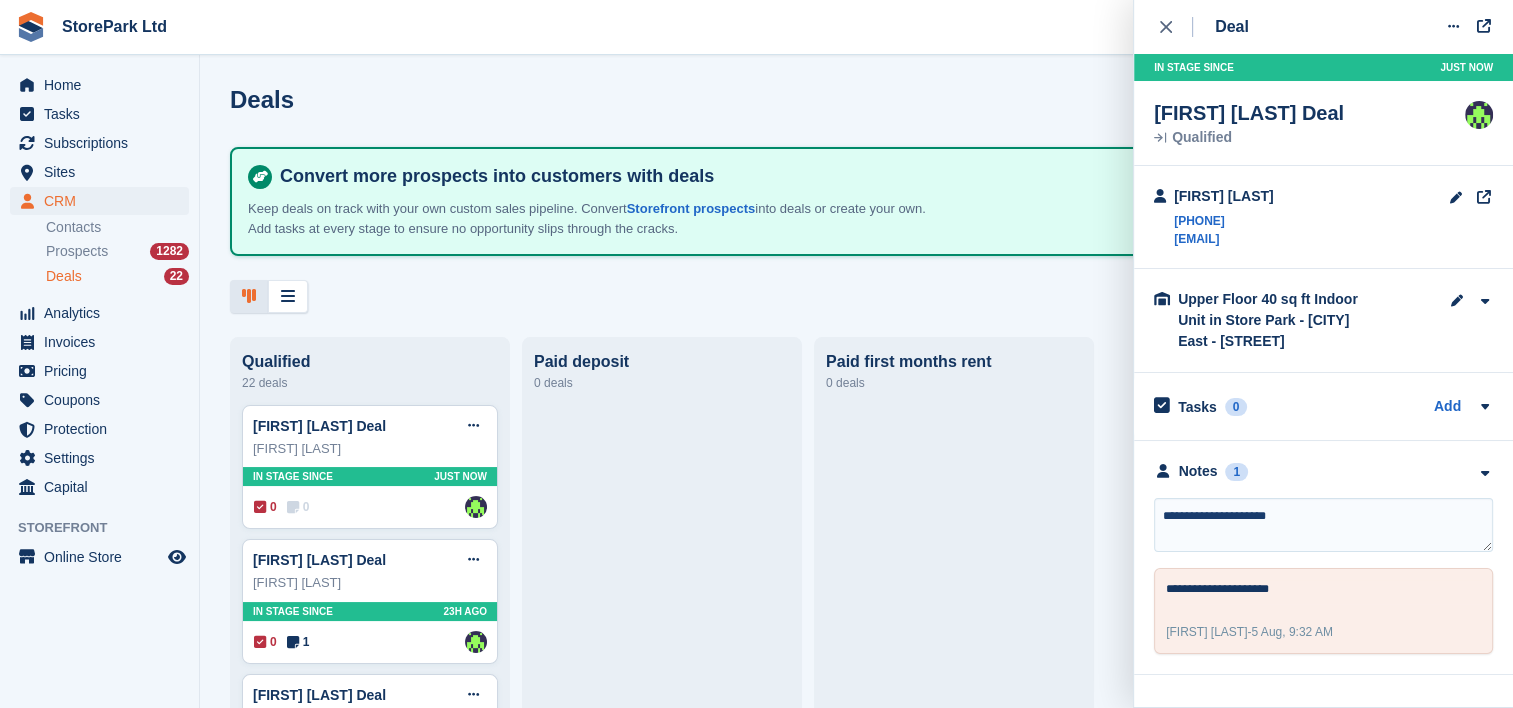 type 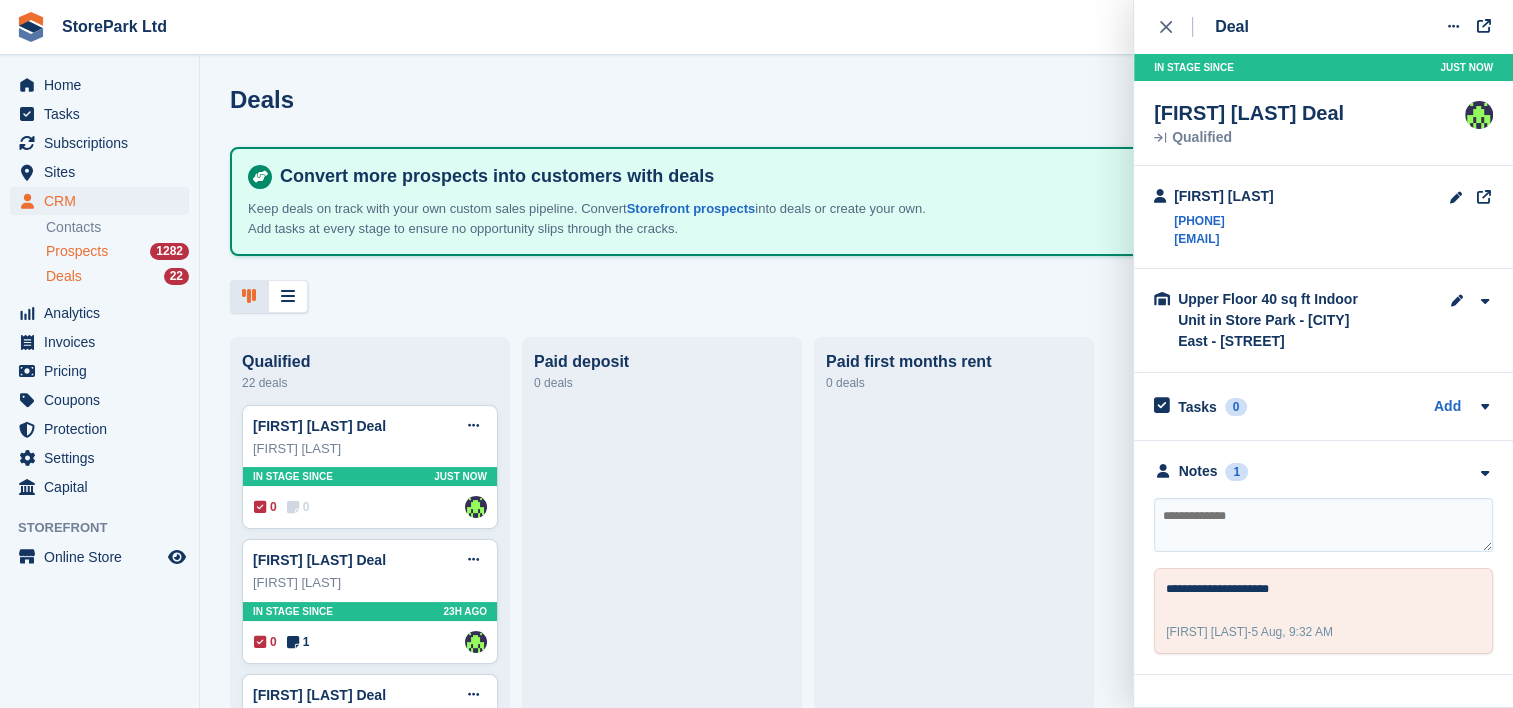 click on "Prospects" at bounding box center [77, 251] 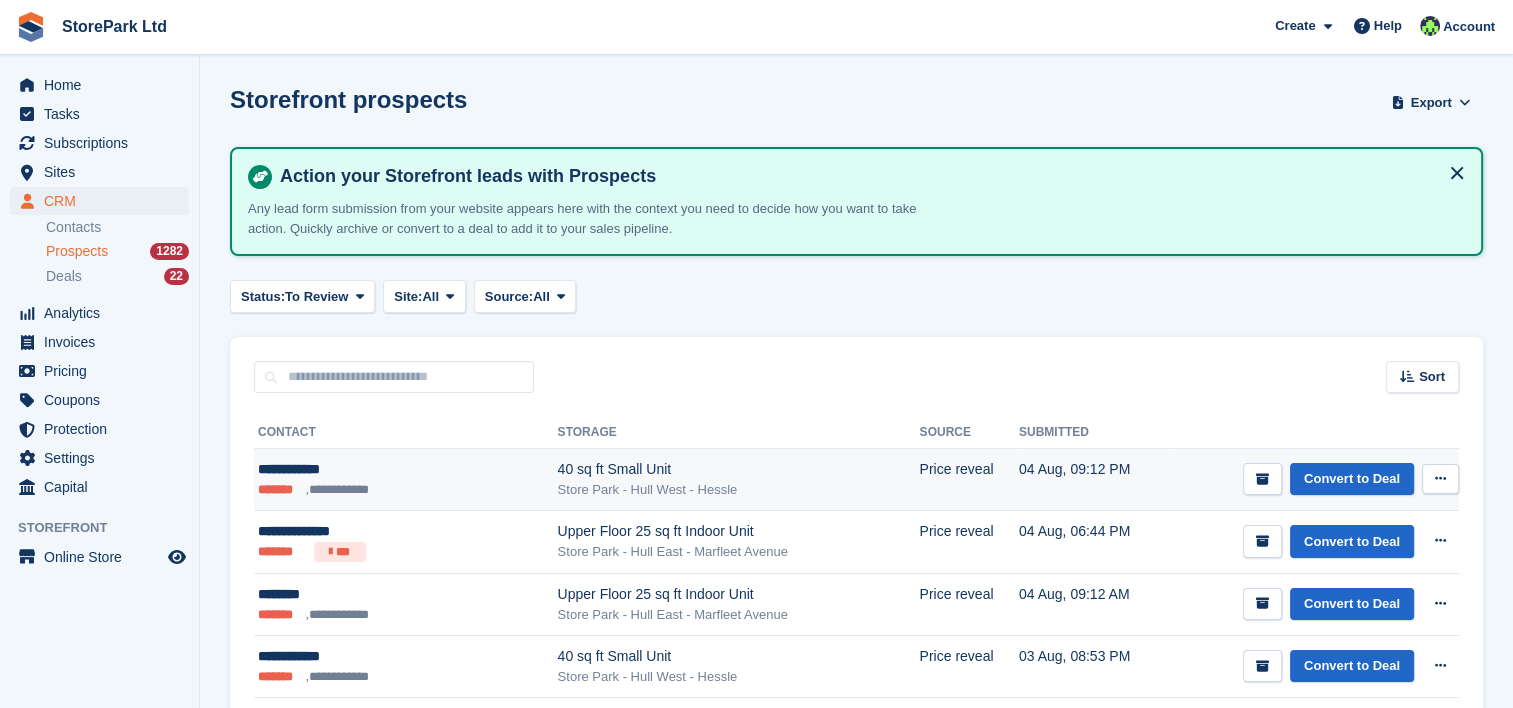 click on "40 sq ft Small Unit" at bounding box center (739, 469) 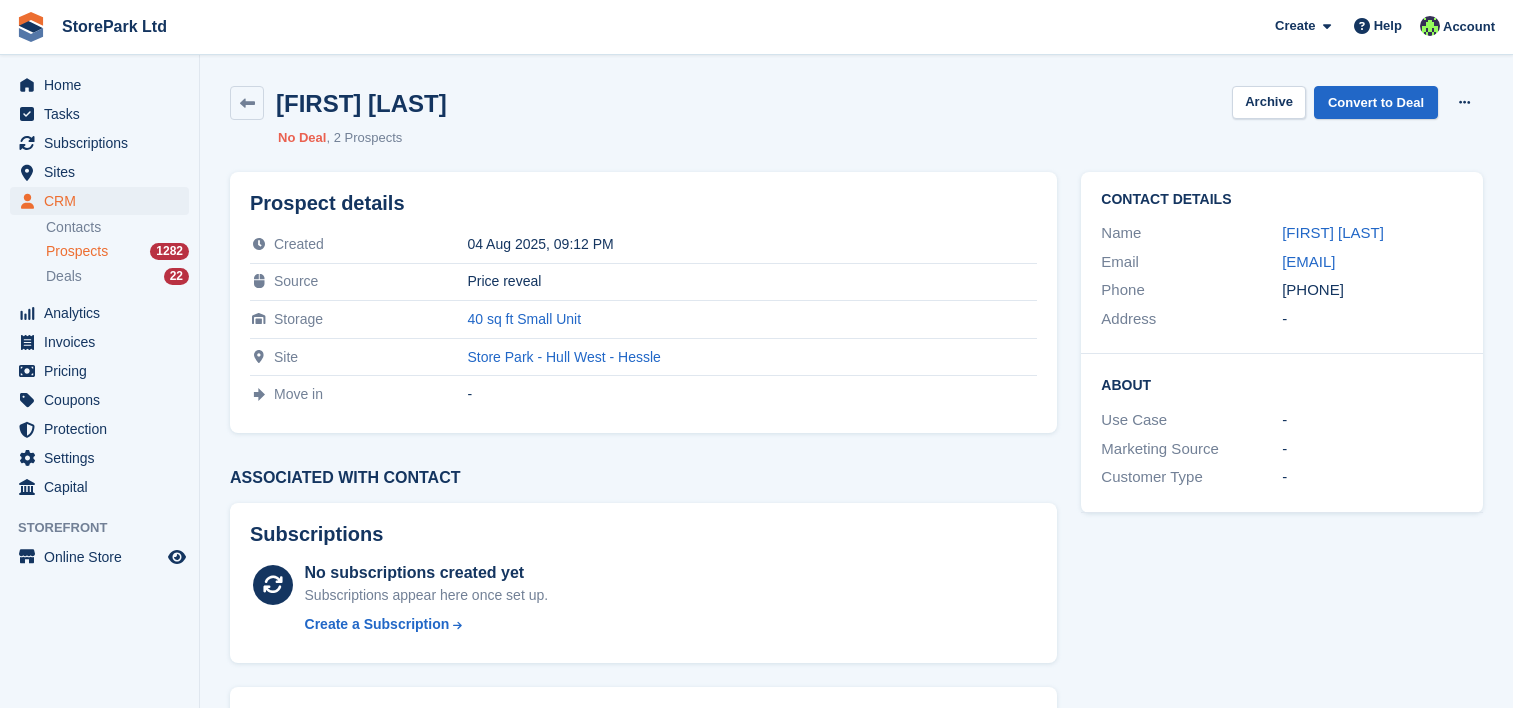 scroll, scrollTop: 0, scrollLeft: 0, axis: both 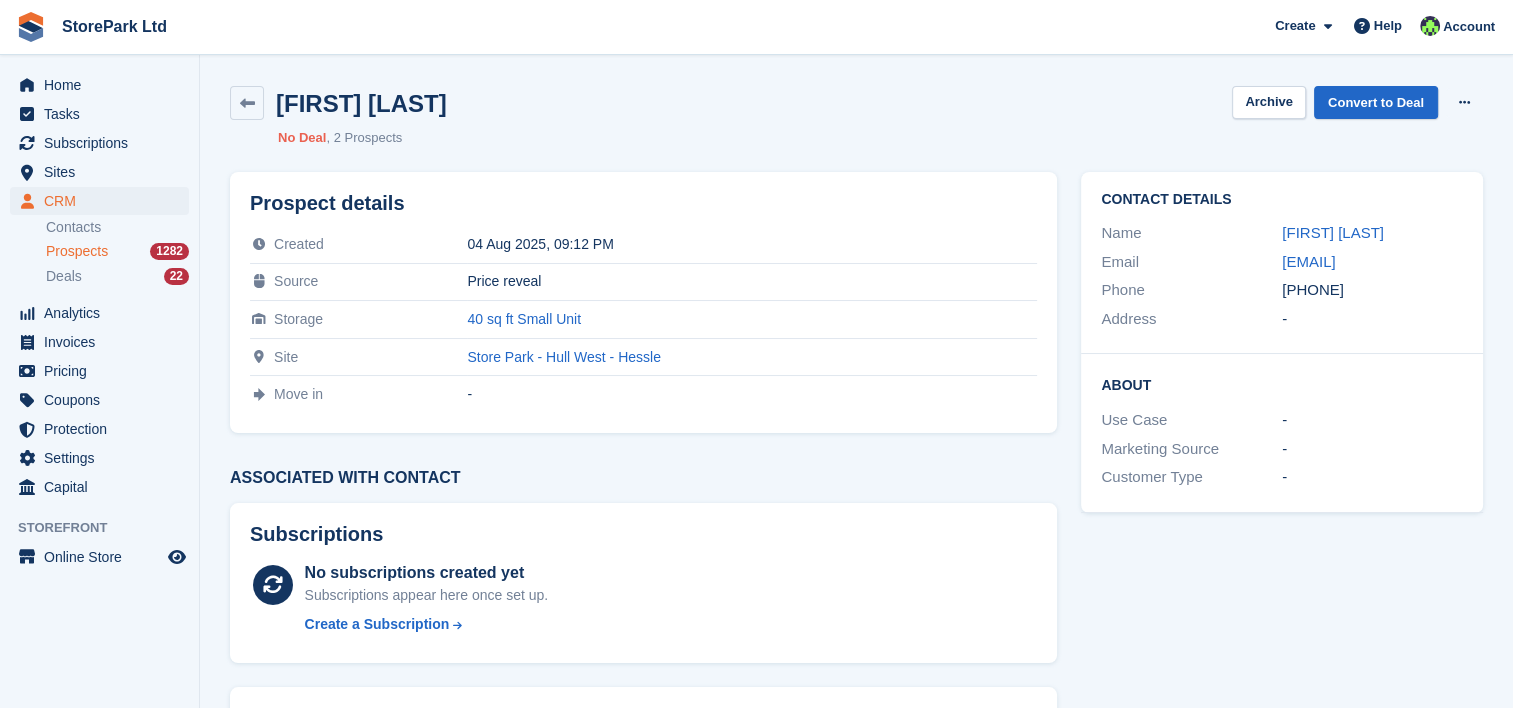 click on "Associated with contact" at bounding box center [643, 478] 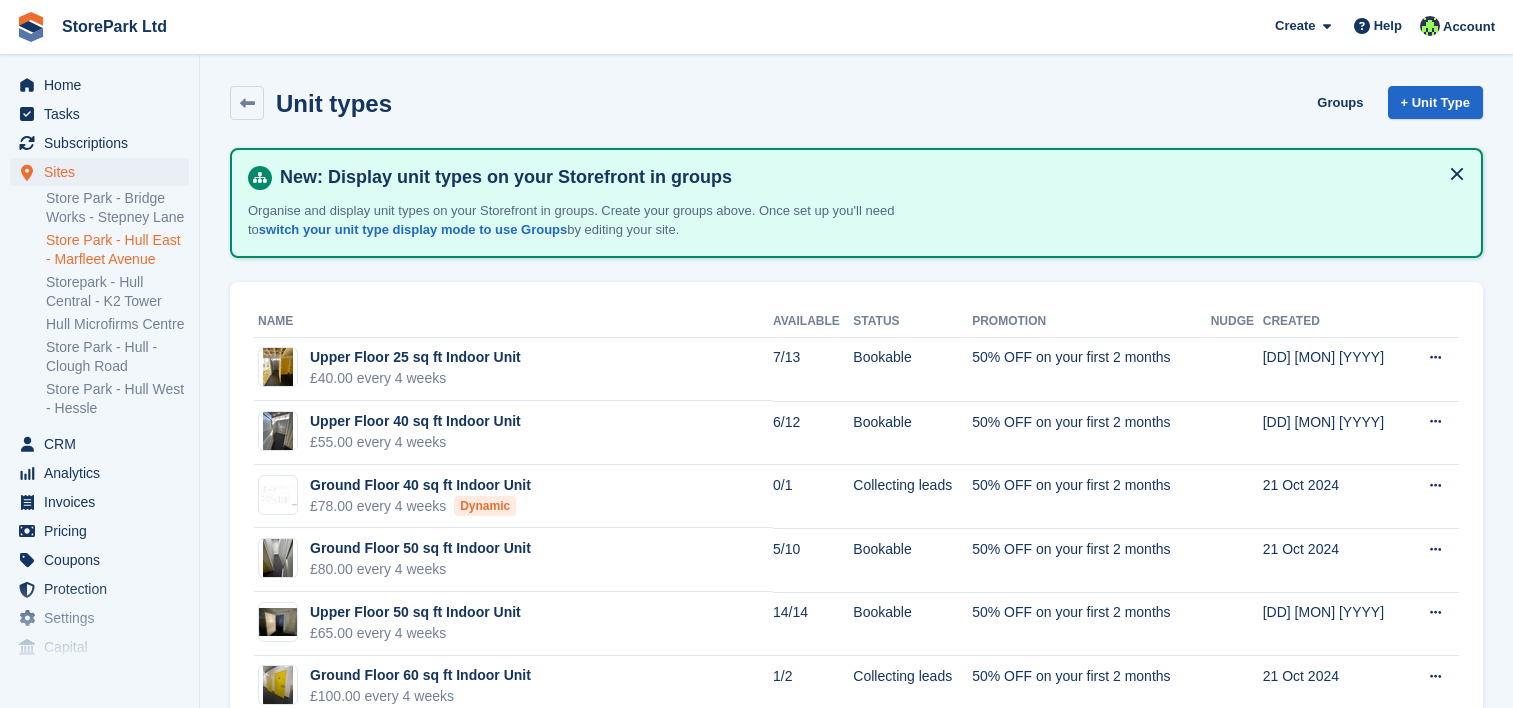 scroll, scrollTop: 0, scrollLeft: 0, axis: both 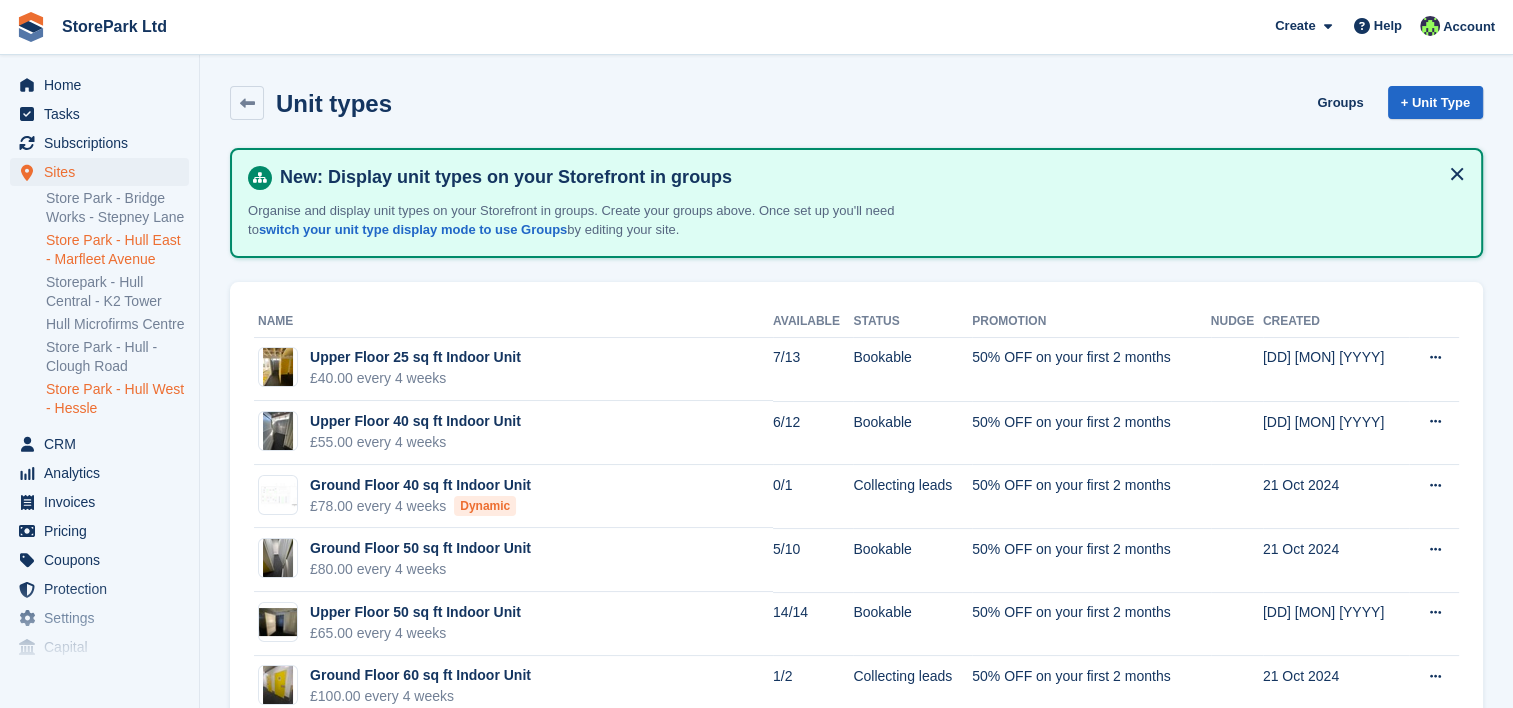 click on "Store Park - Hull West - Hessle" at bounding box center [117, 399] 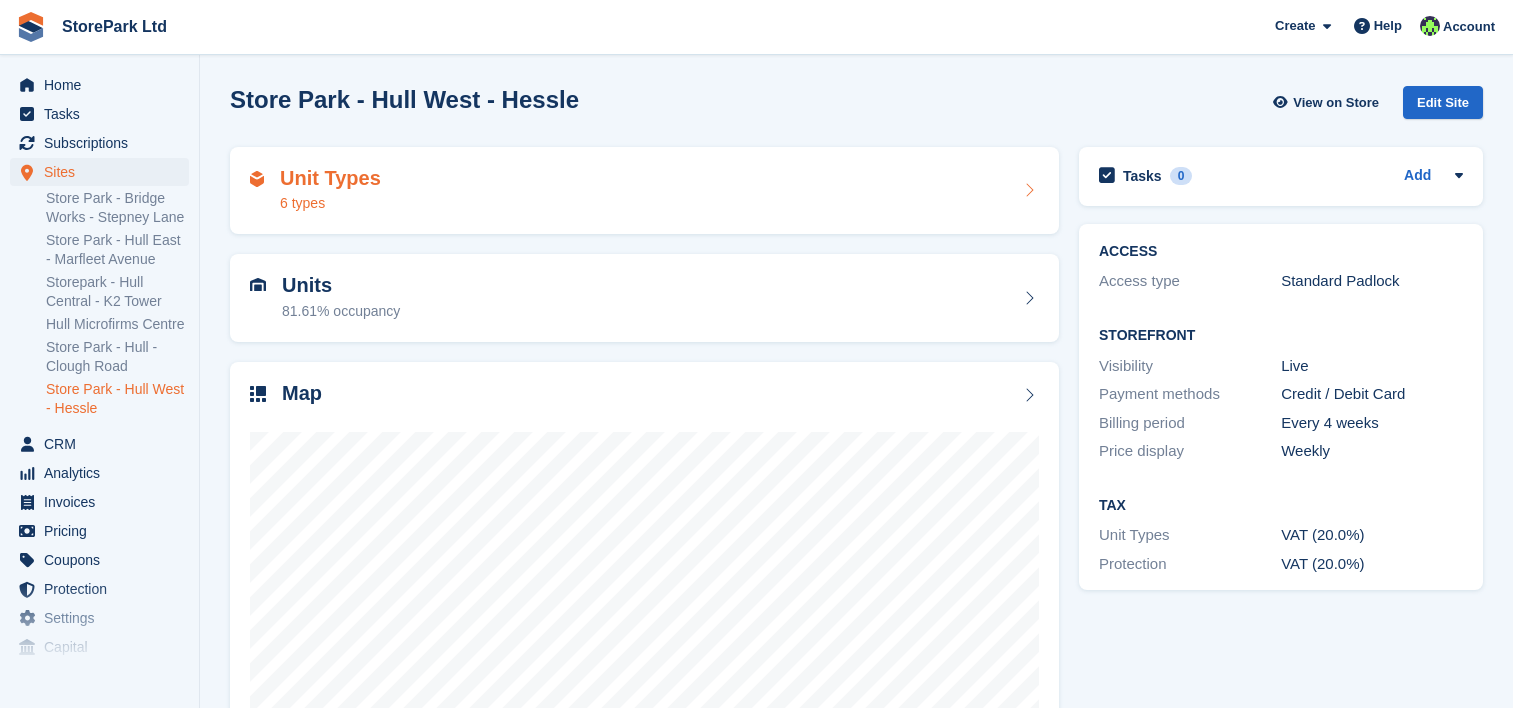 scroll, scrollTop: 0, scrollLeft: 0, axis: both 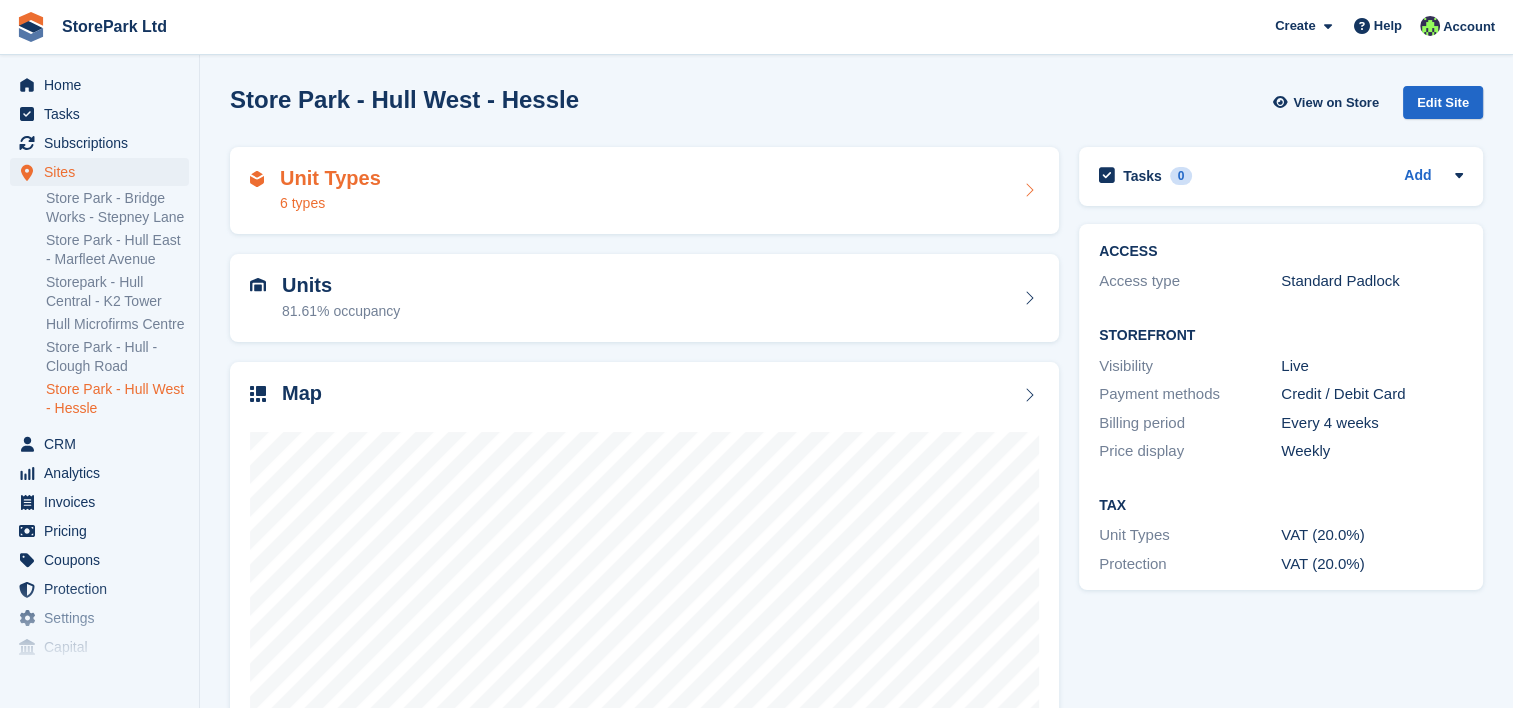 click on "Unit Types
6 types" at bounding box center [644, 191] 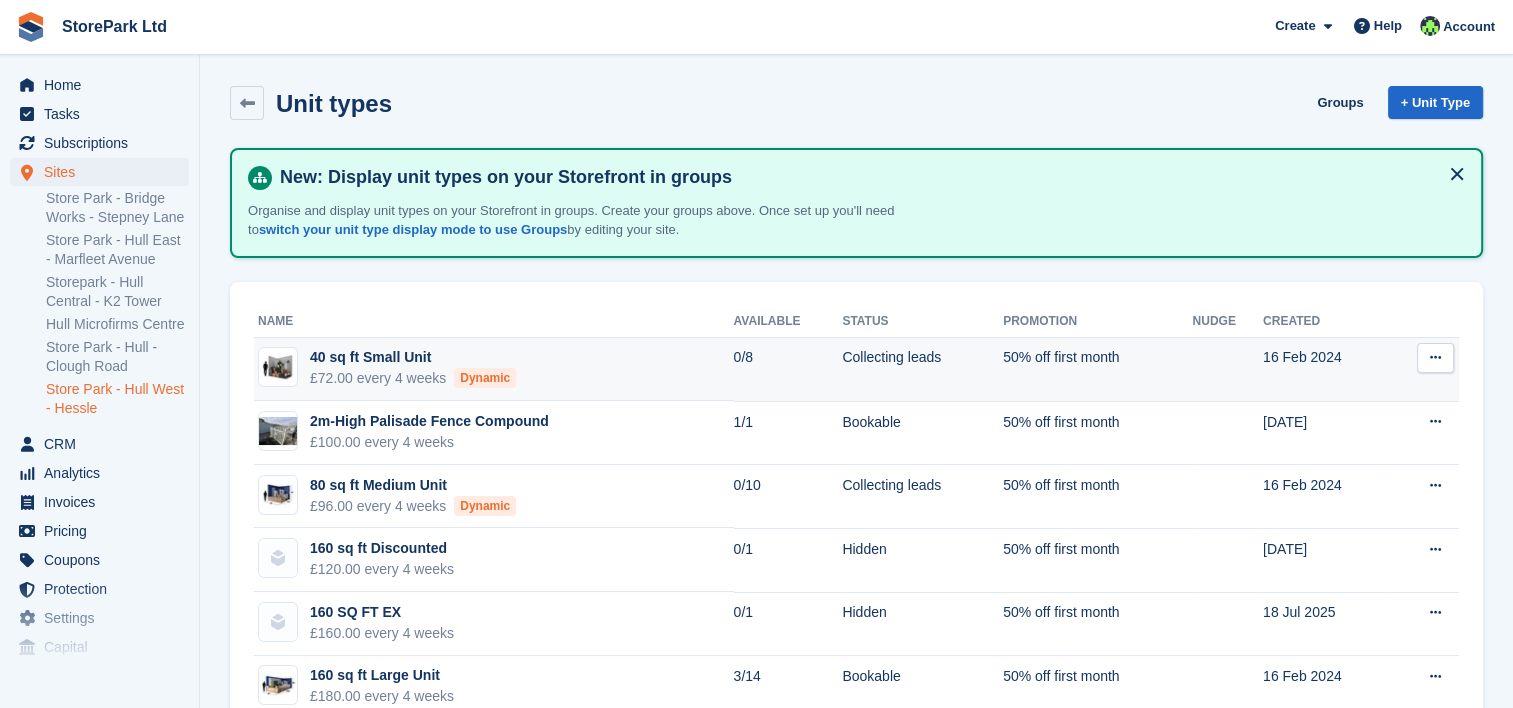 scroll, scrollTop: 54, scrollLeft: 0, axis: vertical 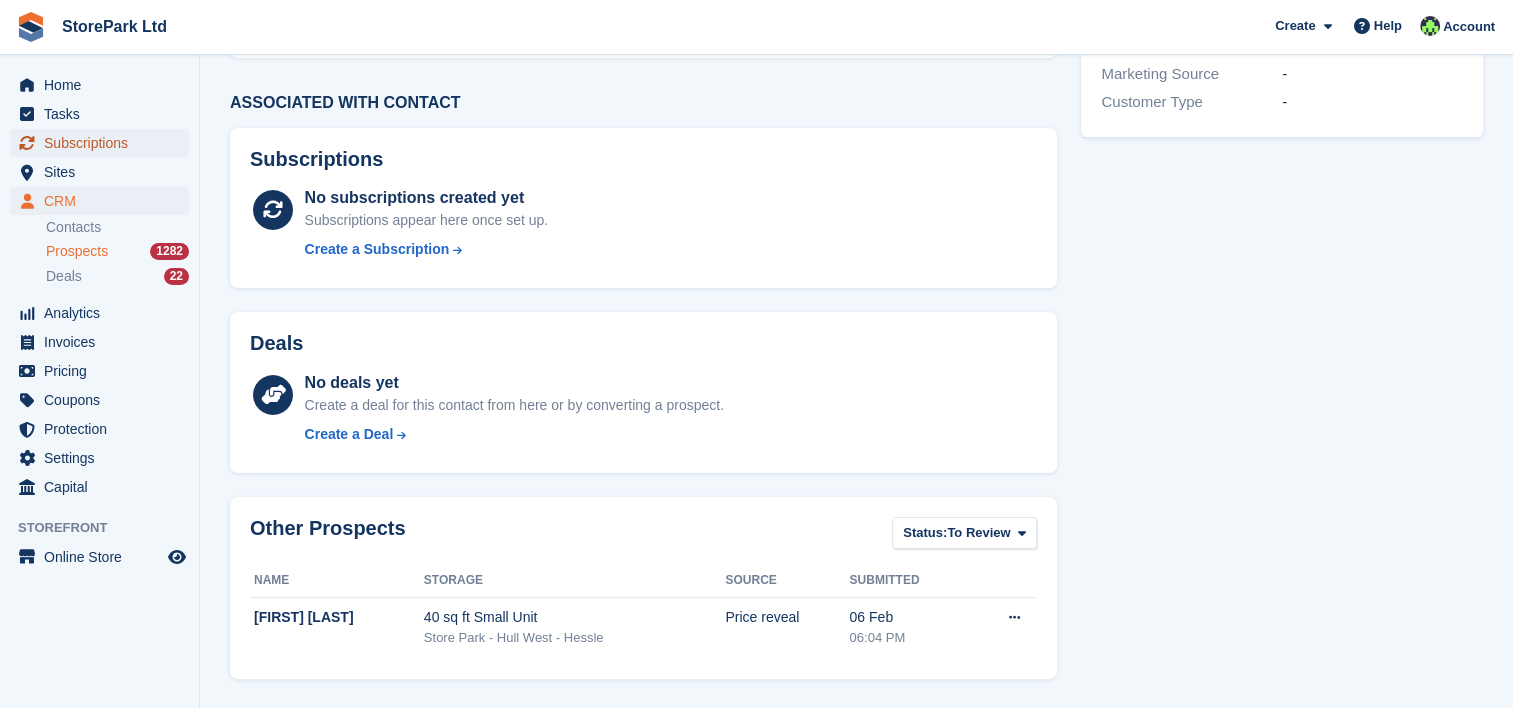 click on "Subscriptions" at bounding box center (104, 143) 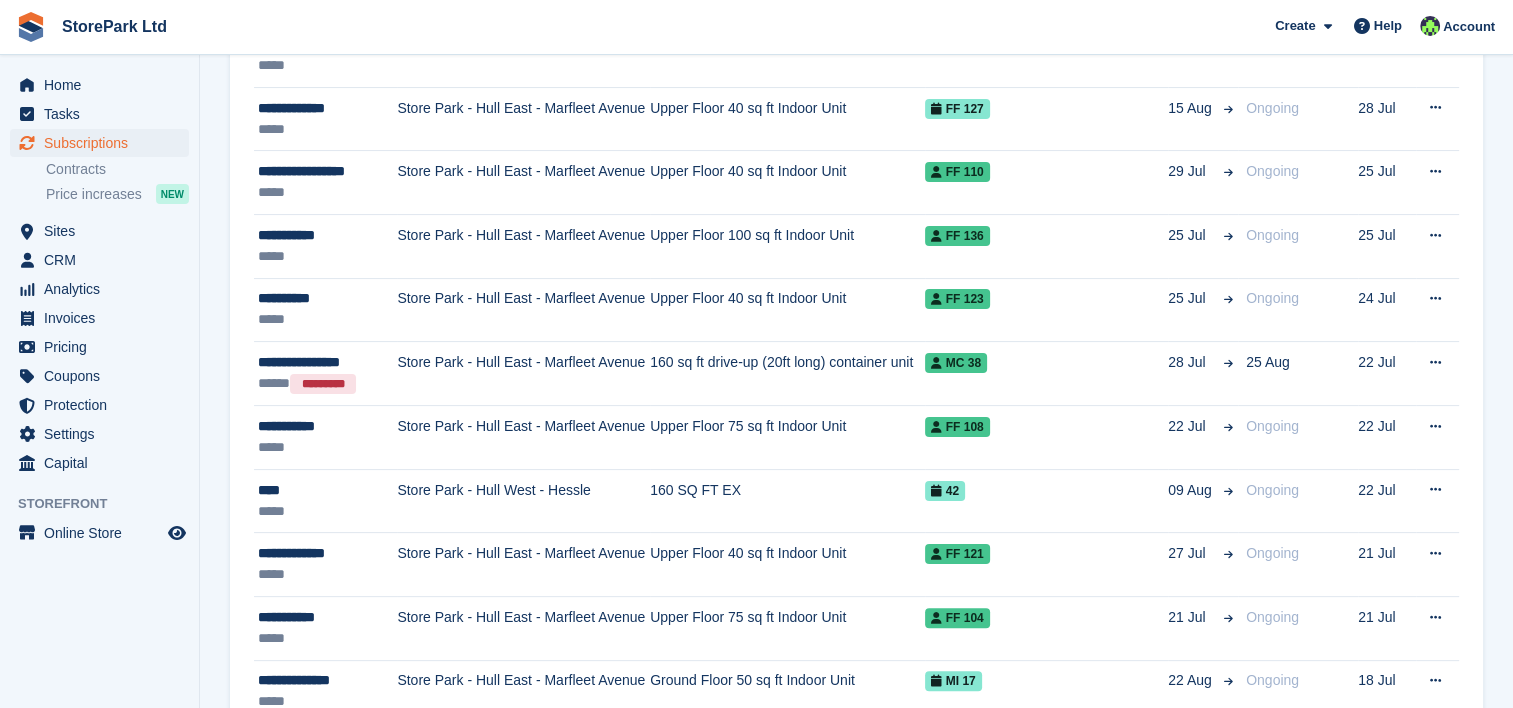 scroll, scrollTop: 0, scrollLeft: 0, axis: both 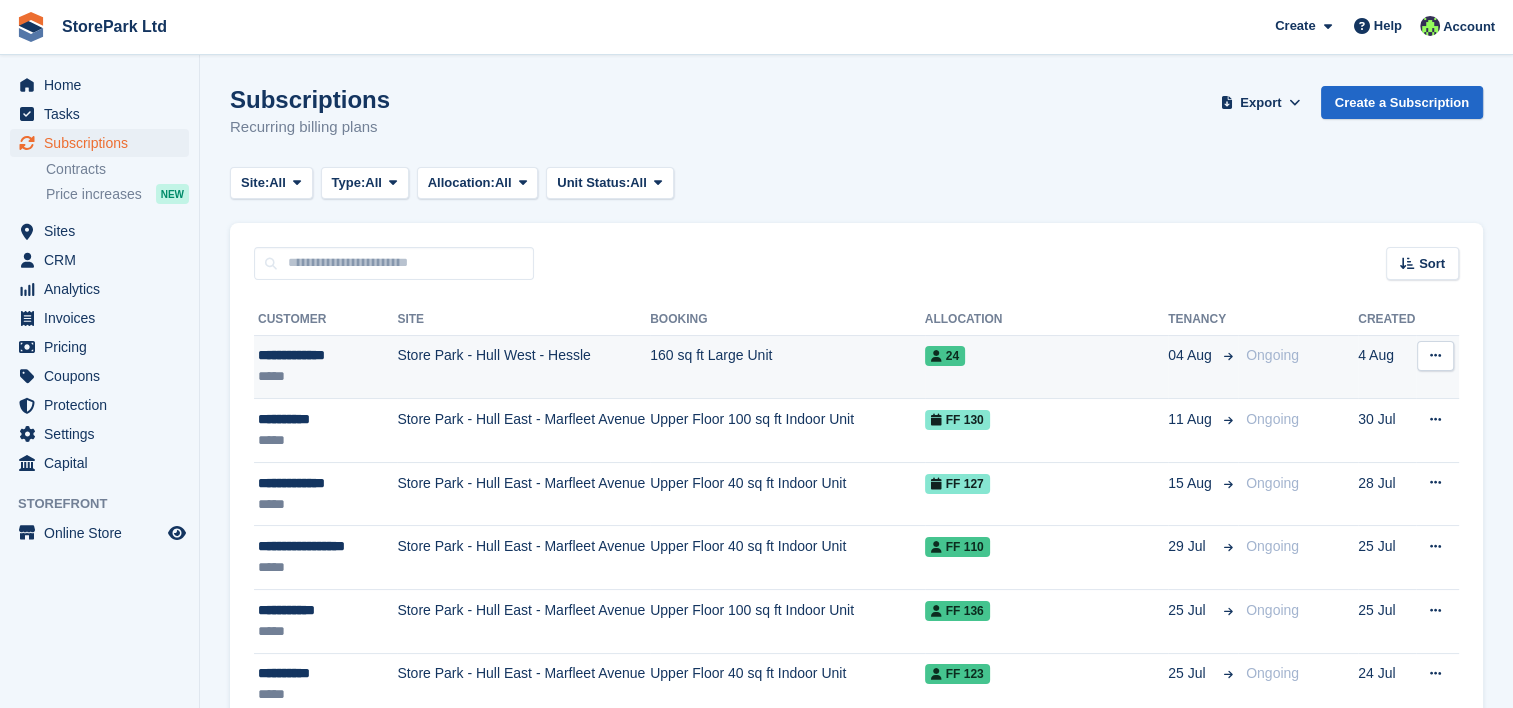 click on "Store Park - Hull West - Hessle" at bounding box center [523, 367] 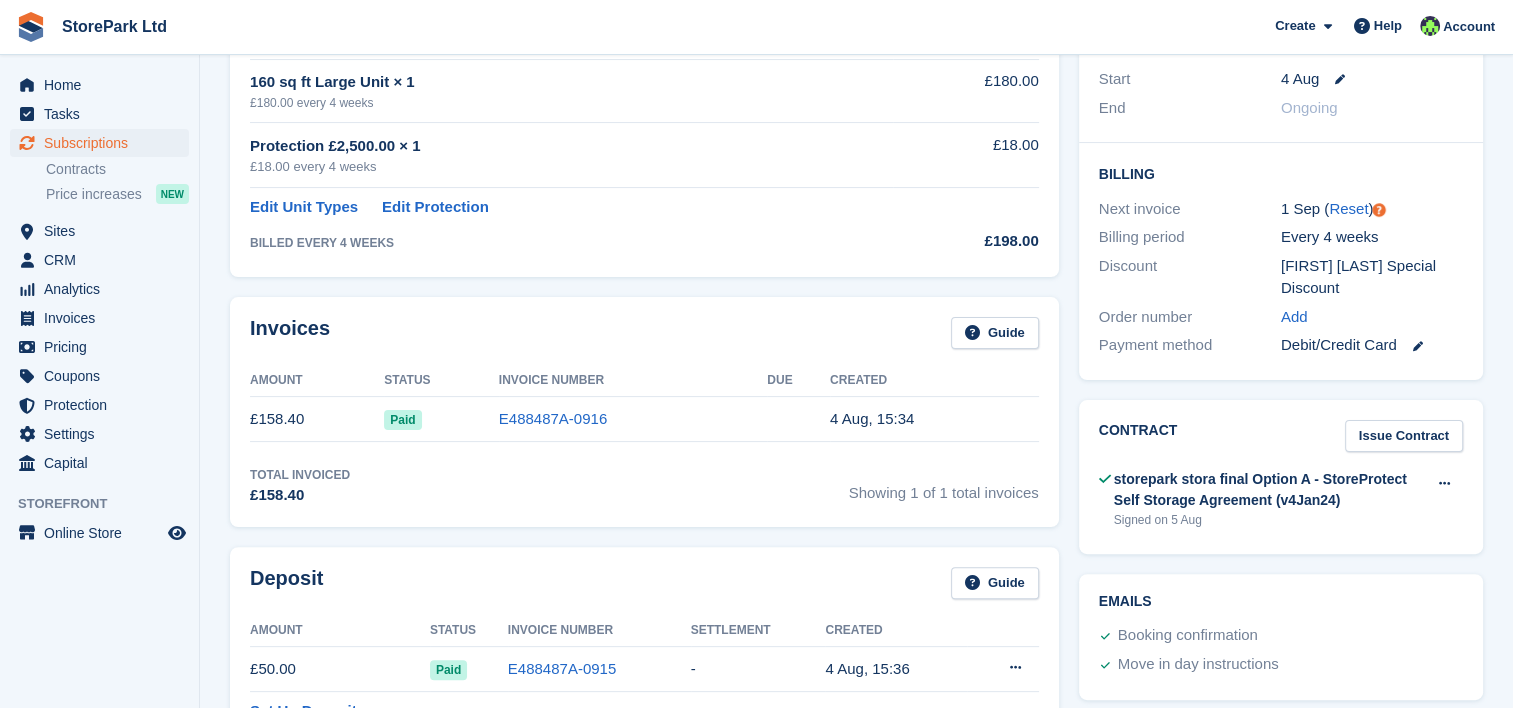 scroll, scrollTop: 412, scrollLeft: 0, axis: vertical 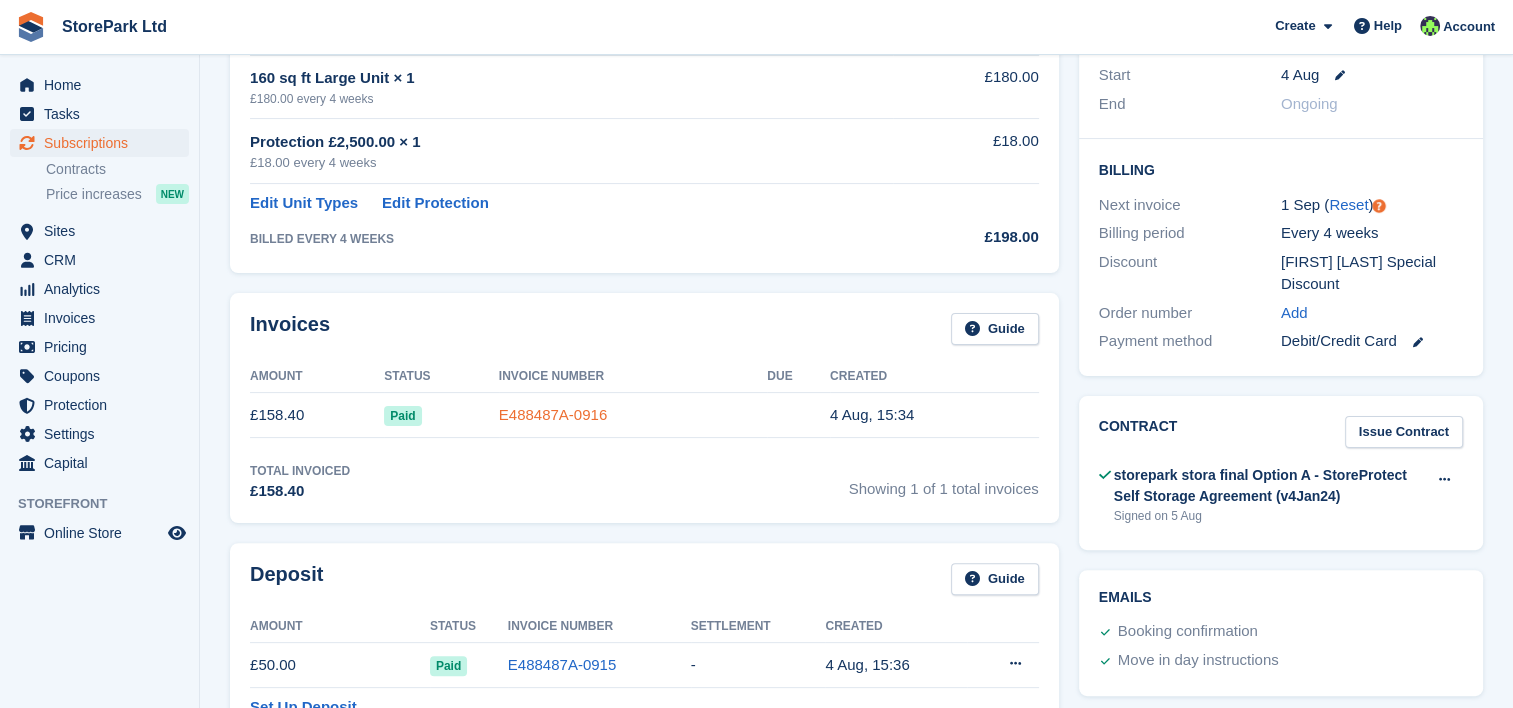 drag, startPoint x: 311, startPoint y: 406, endPoint x: 511, endPoint y: 417, distance: 200.30228 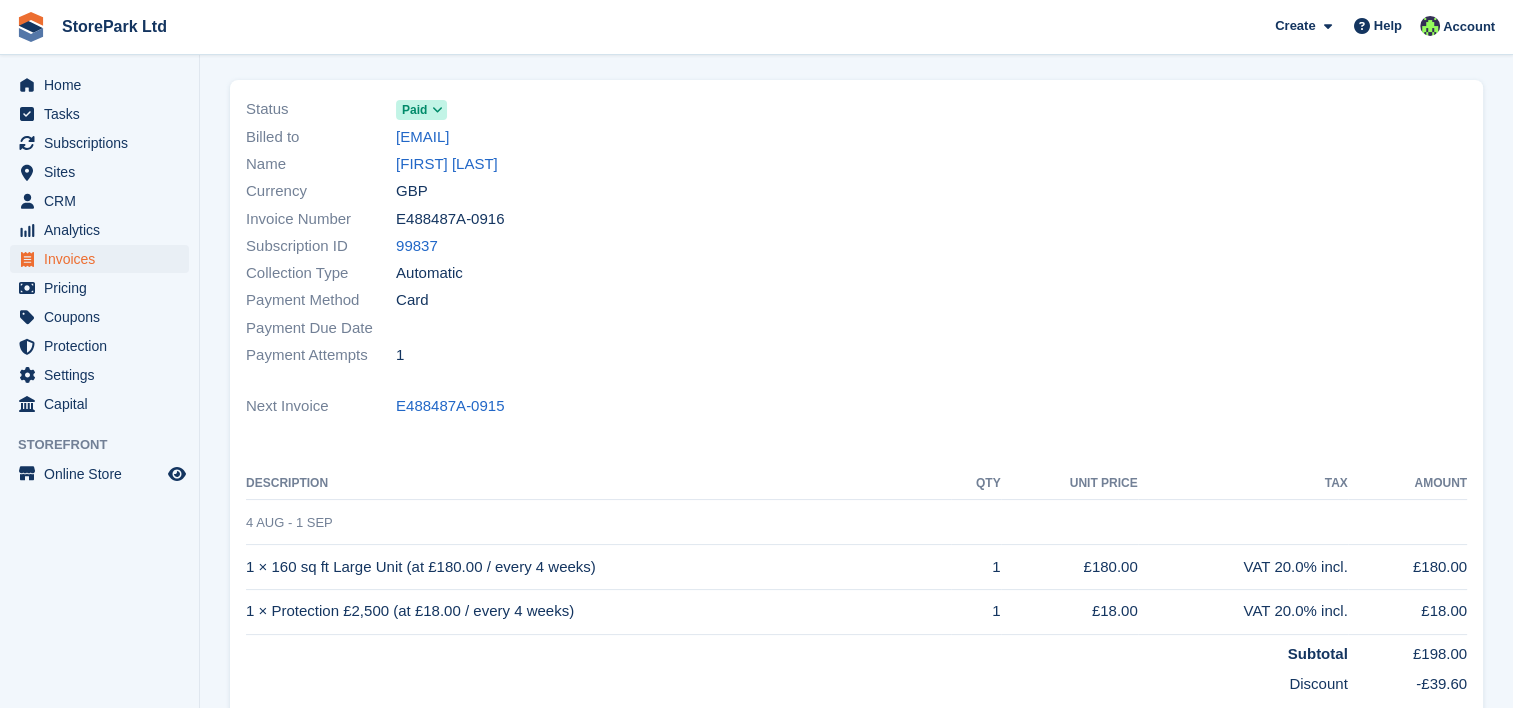 scroll, scrollTop: 63, scrollLeft: 0, axis: vertical 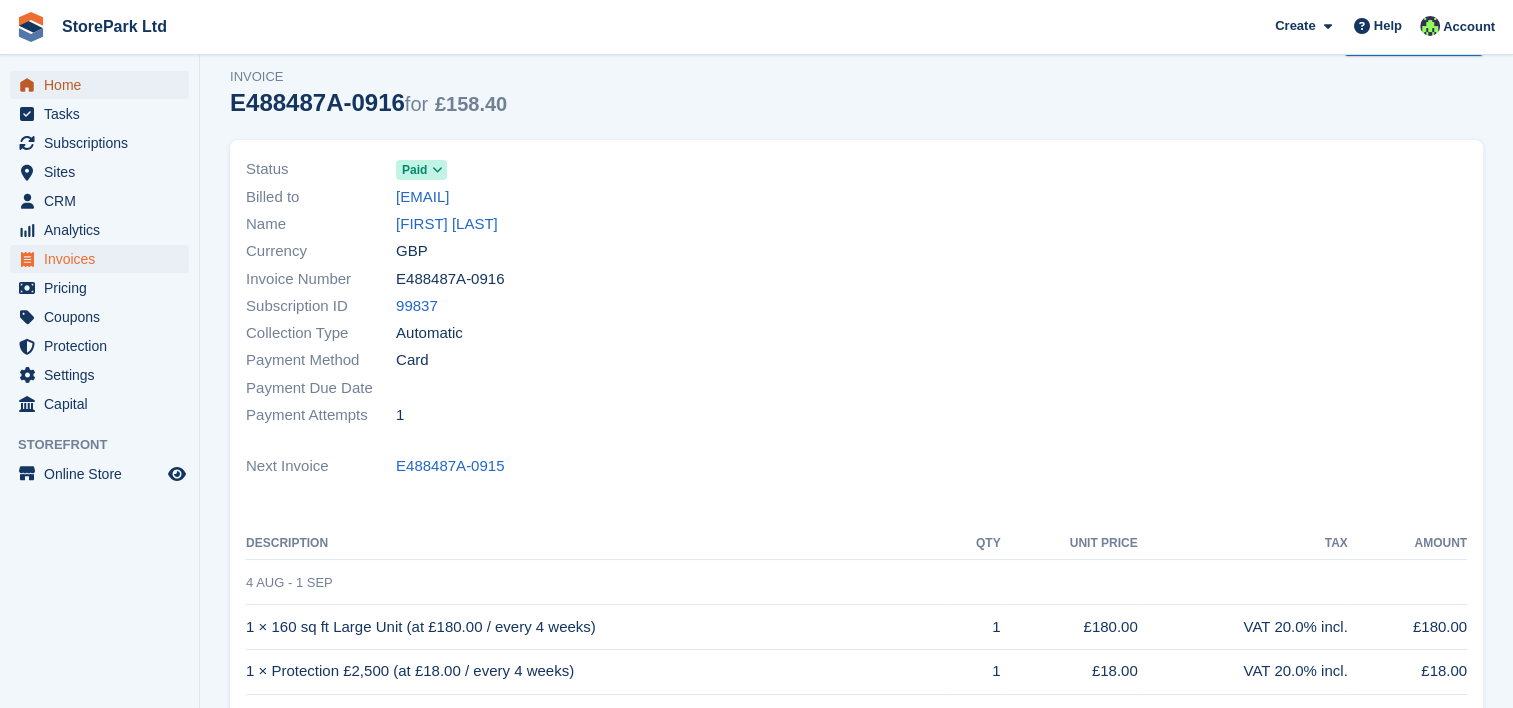 click on "Home" at bounding box center [104, 85] 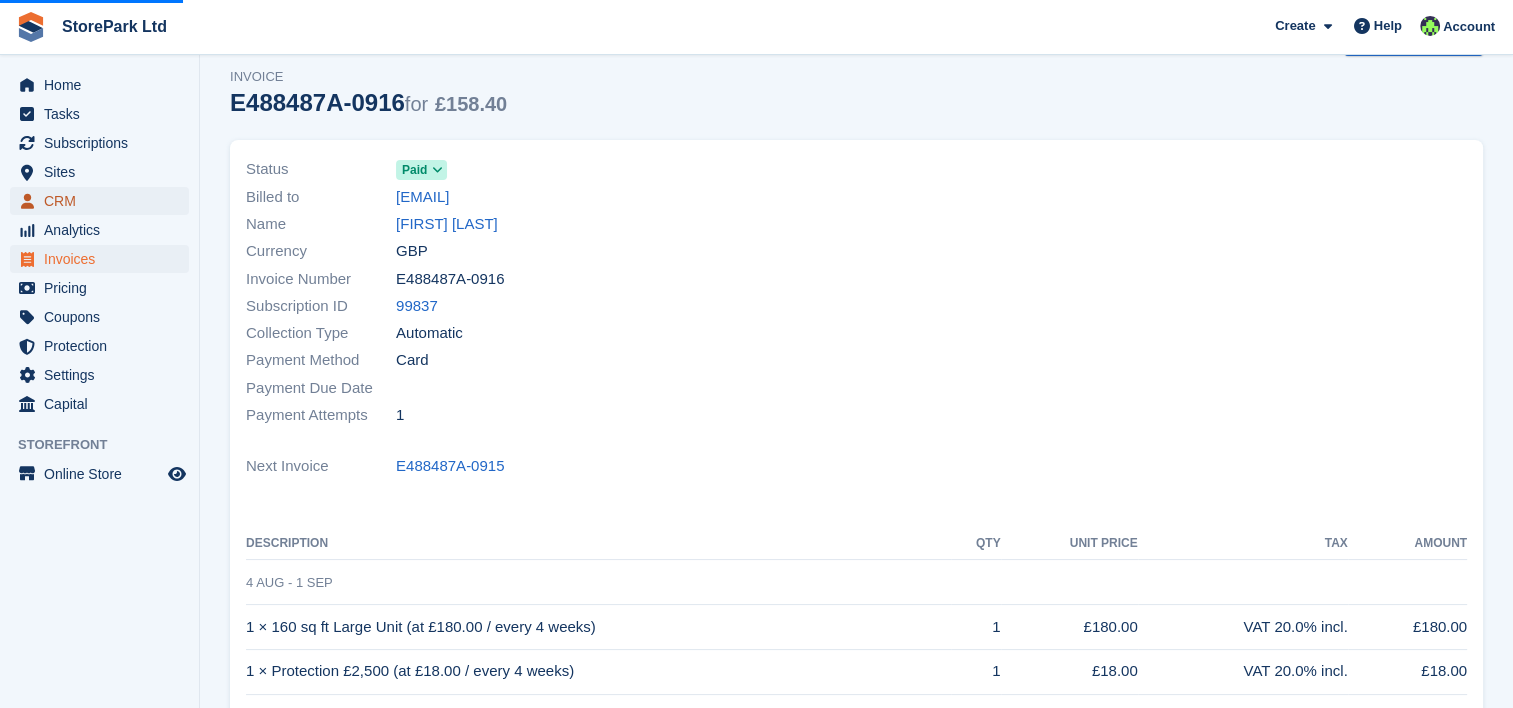 click on "CRM" at bounding box center (104, 201) 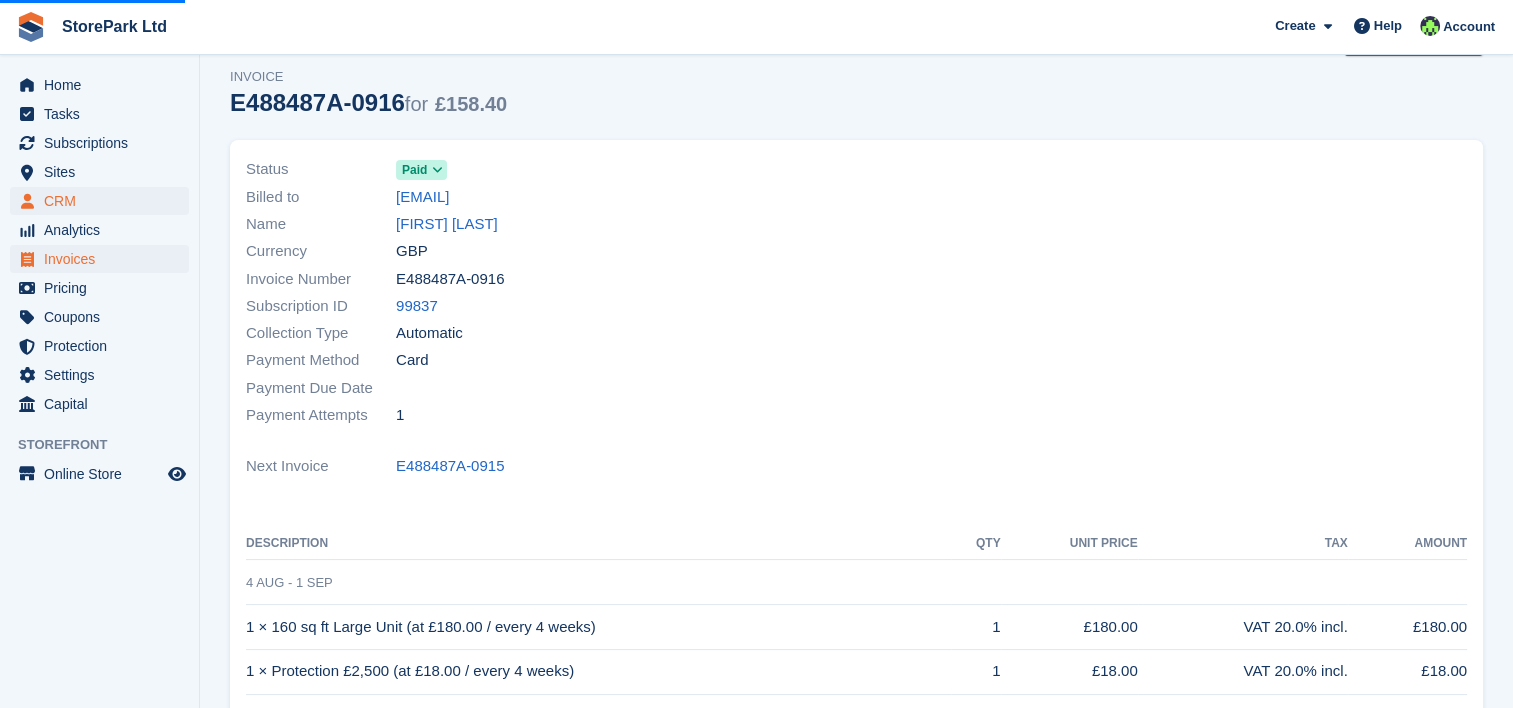 scroll, scrollTop: 0, scrollLeft: 0, axis: both 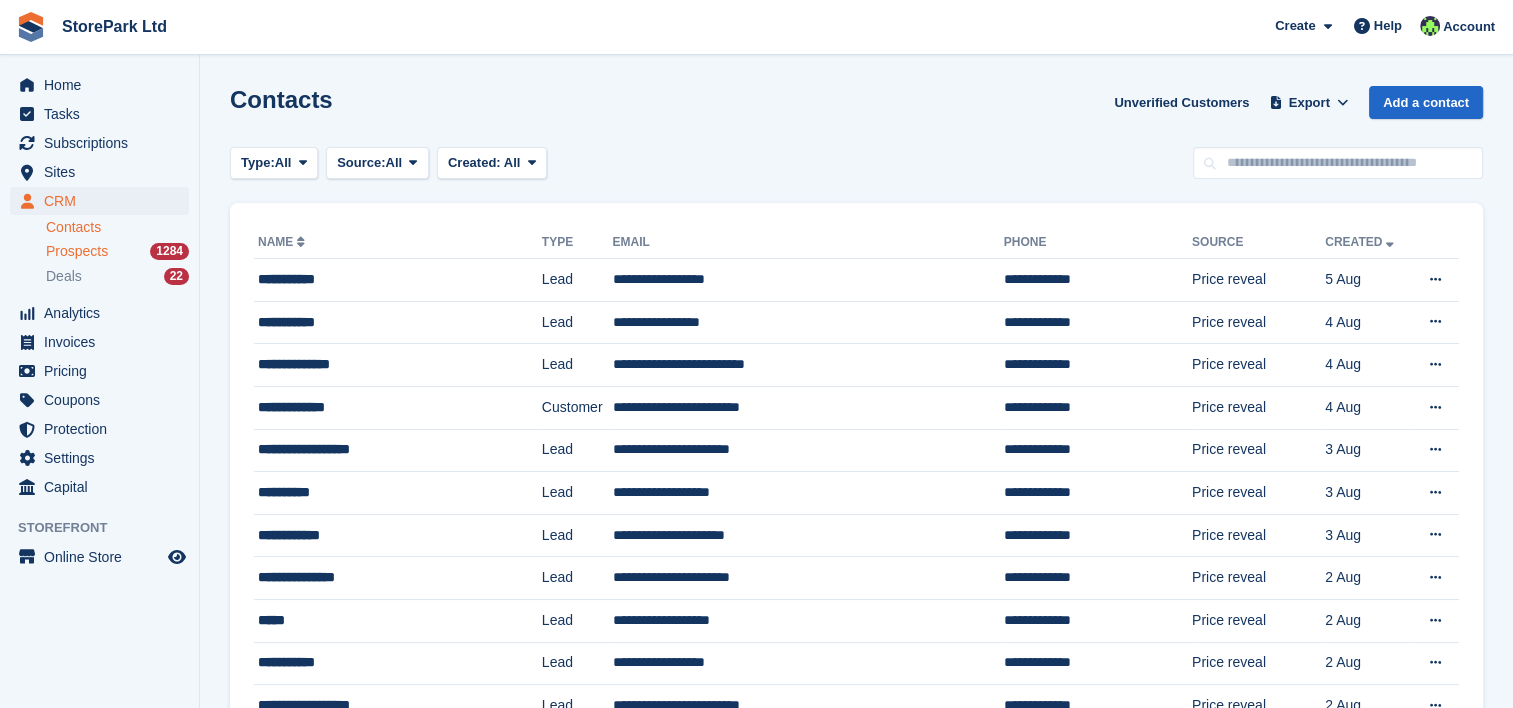 click on "Prospects" at bounding box center [77, 251] 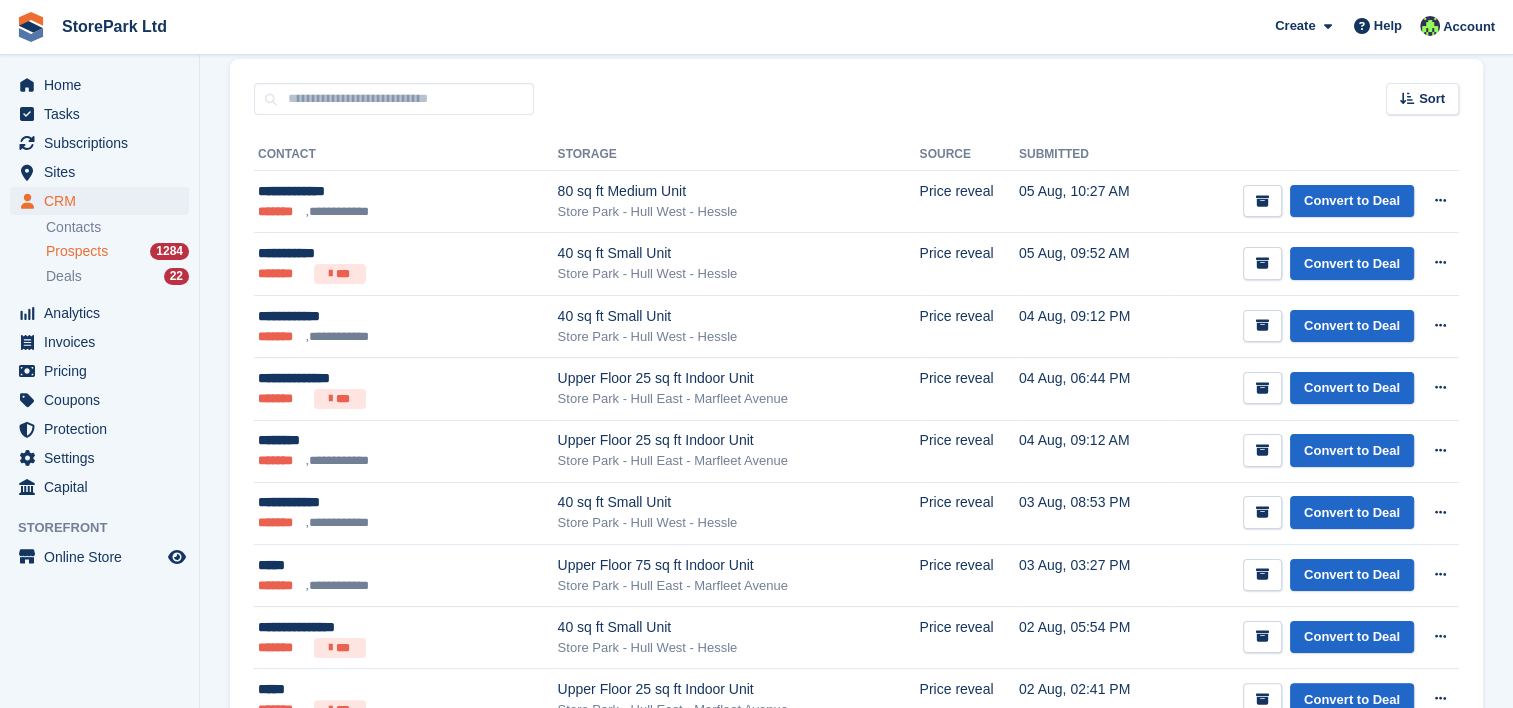 scroll, scrollTop: 356, scrollLeft: 0, axis: vertical 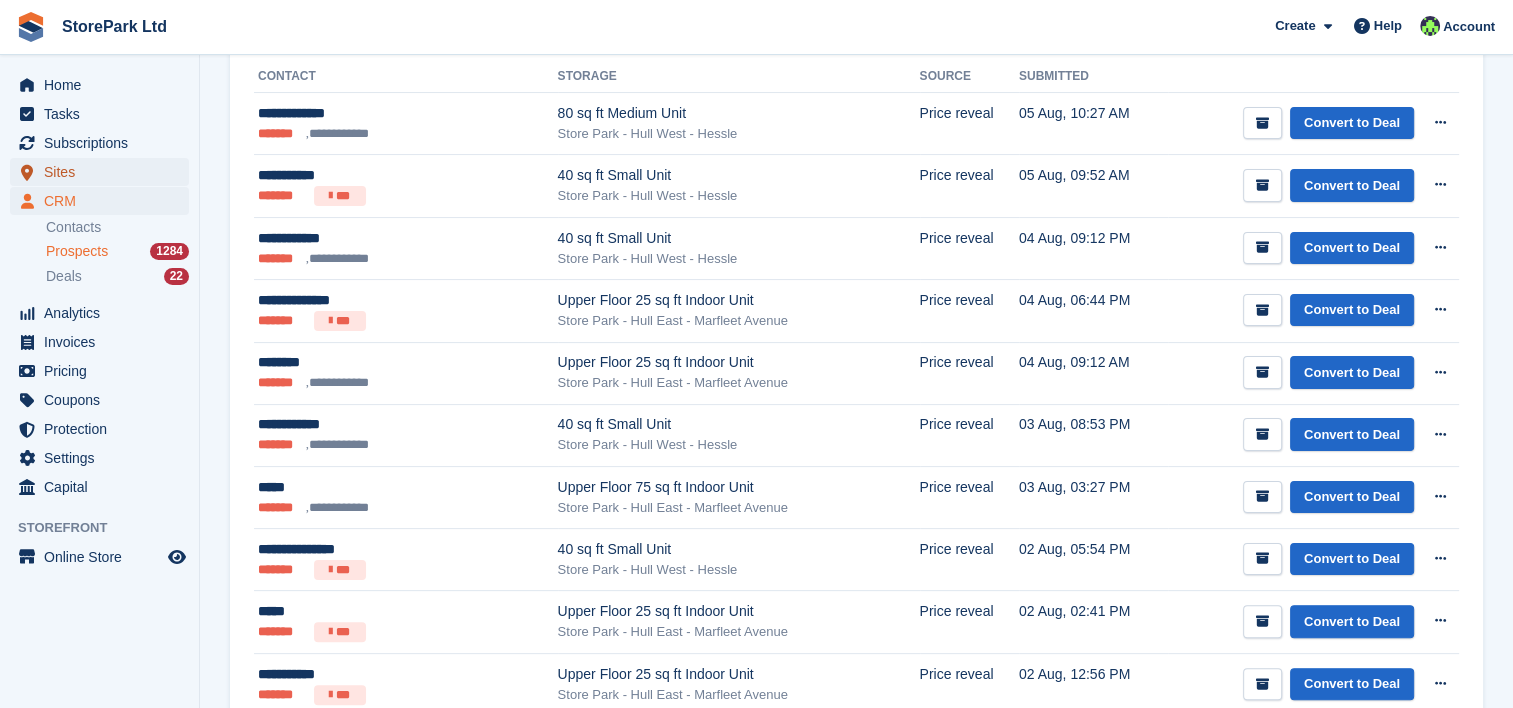 click on "Sites" at bounding box center [104, 172] 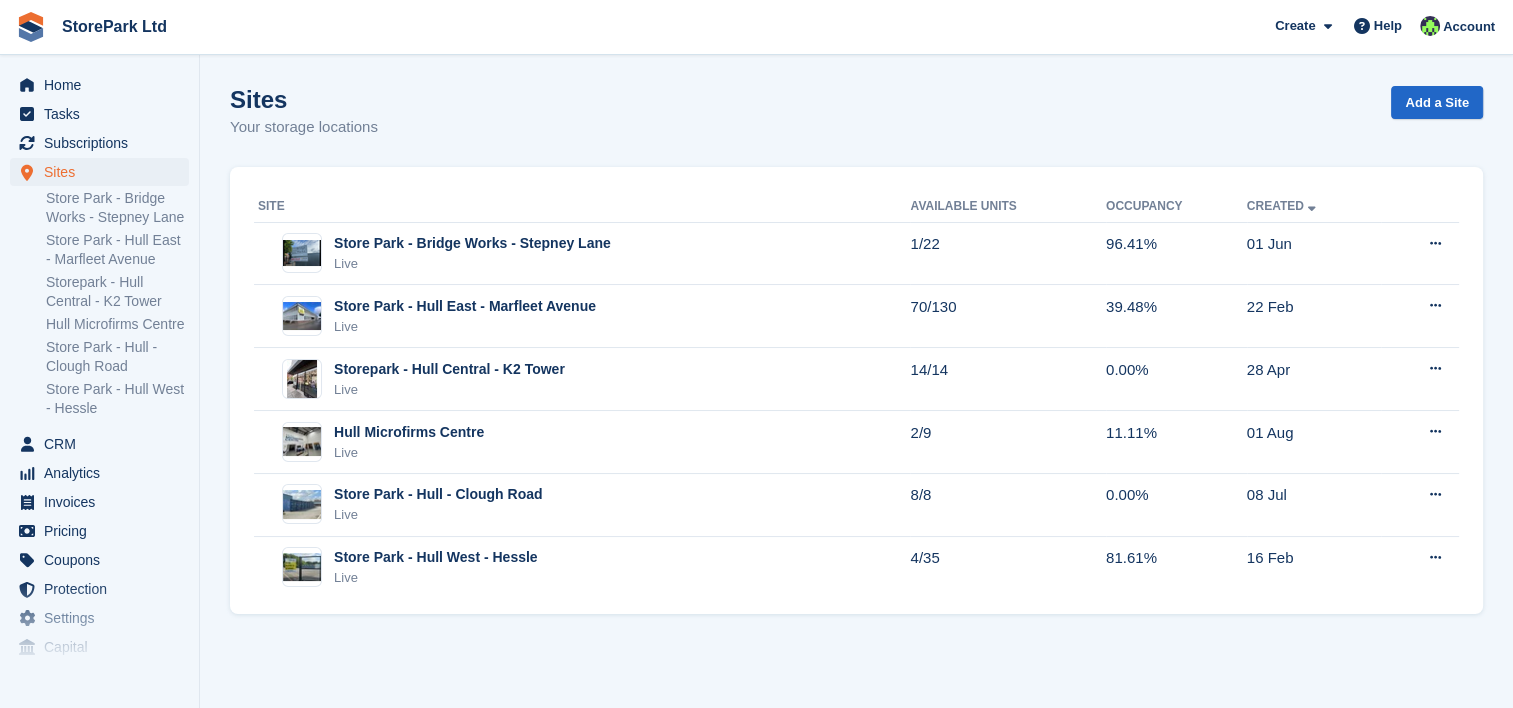 scroll, scrollTop: 0, scrollLeft: 0, axis: both 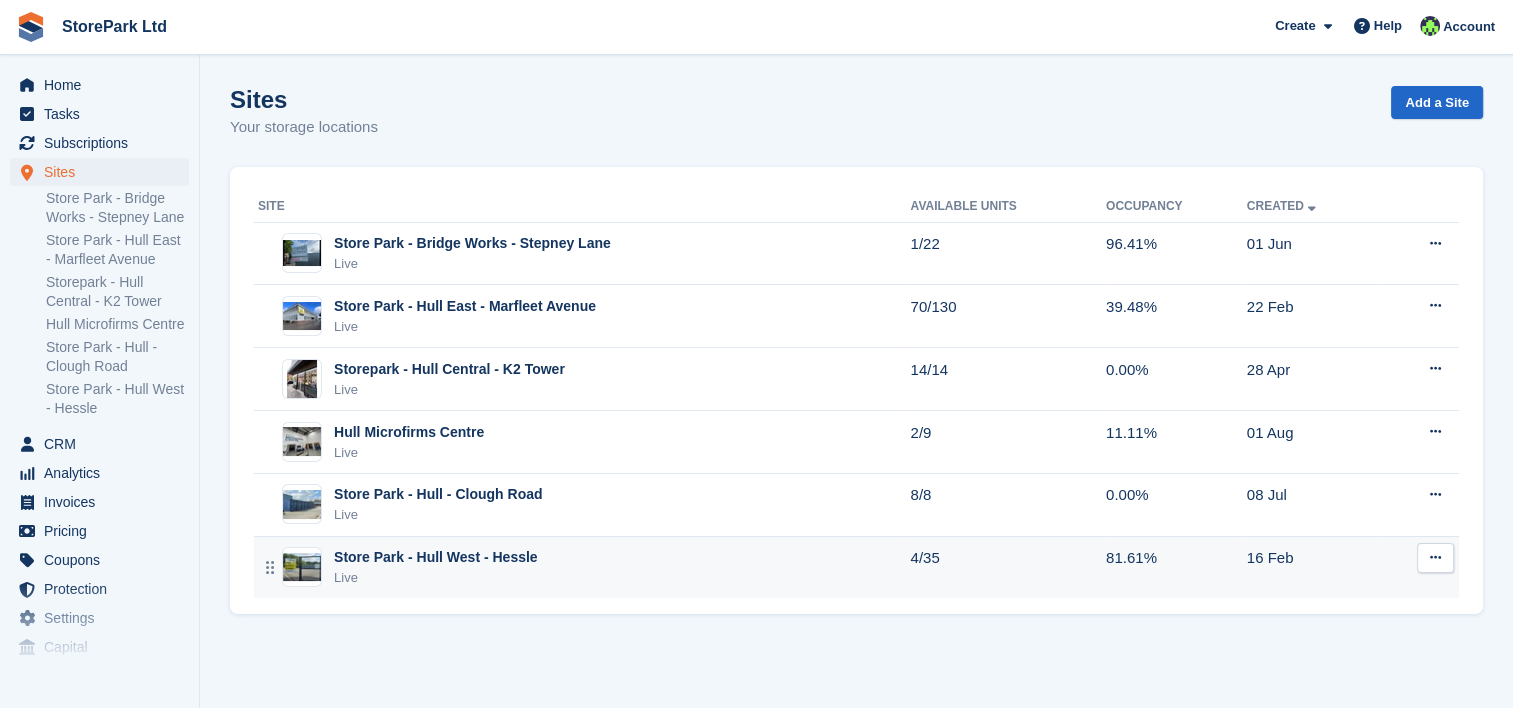 click on "Store Park - Hull West - Hessle
Live" at bounding box center [584, 567] 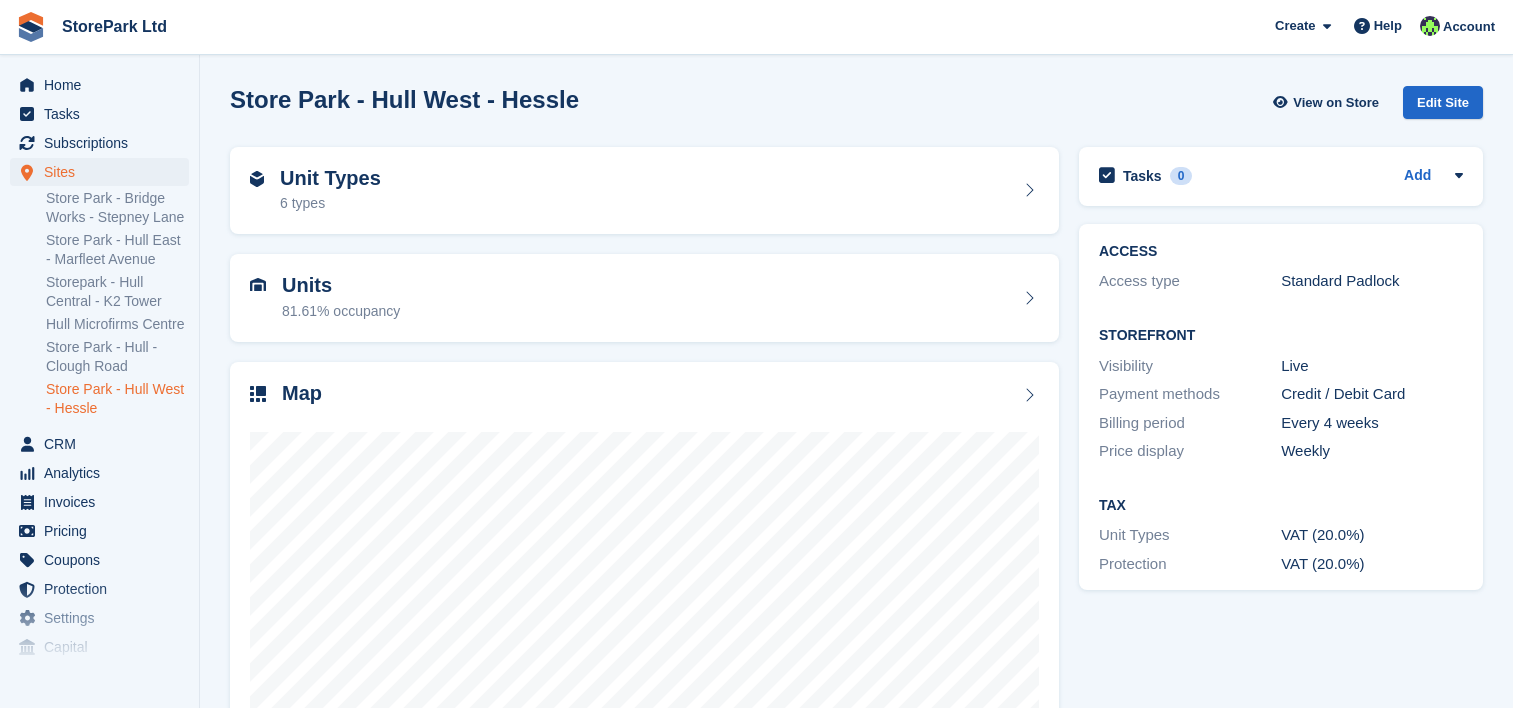 scroll, scrollTop: 0, scrollLeft: 0, axis: both 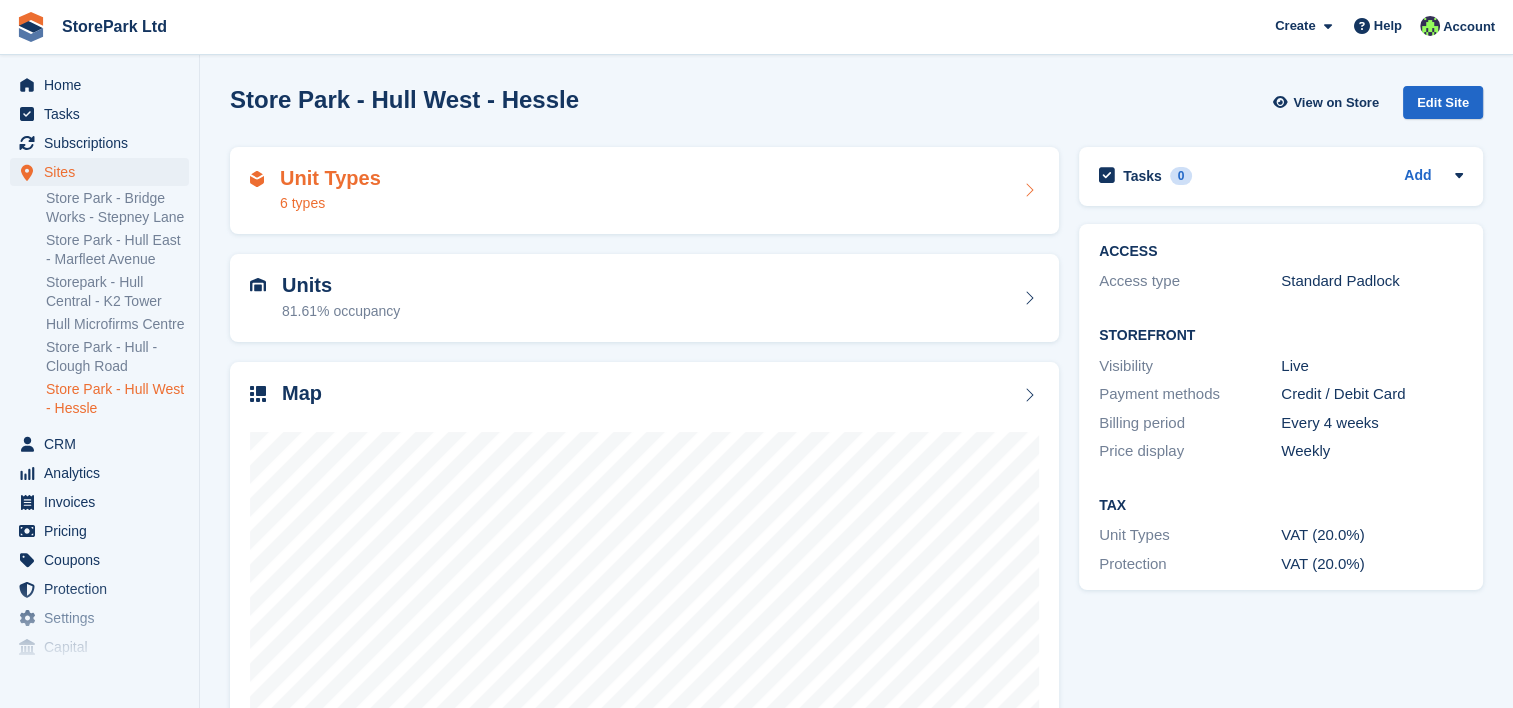 click on "Unit Types
6 types" at bounding box center (644, 191) 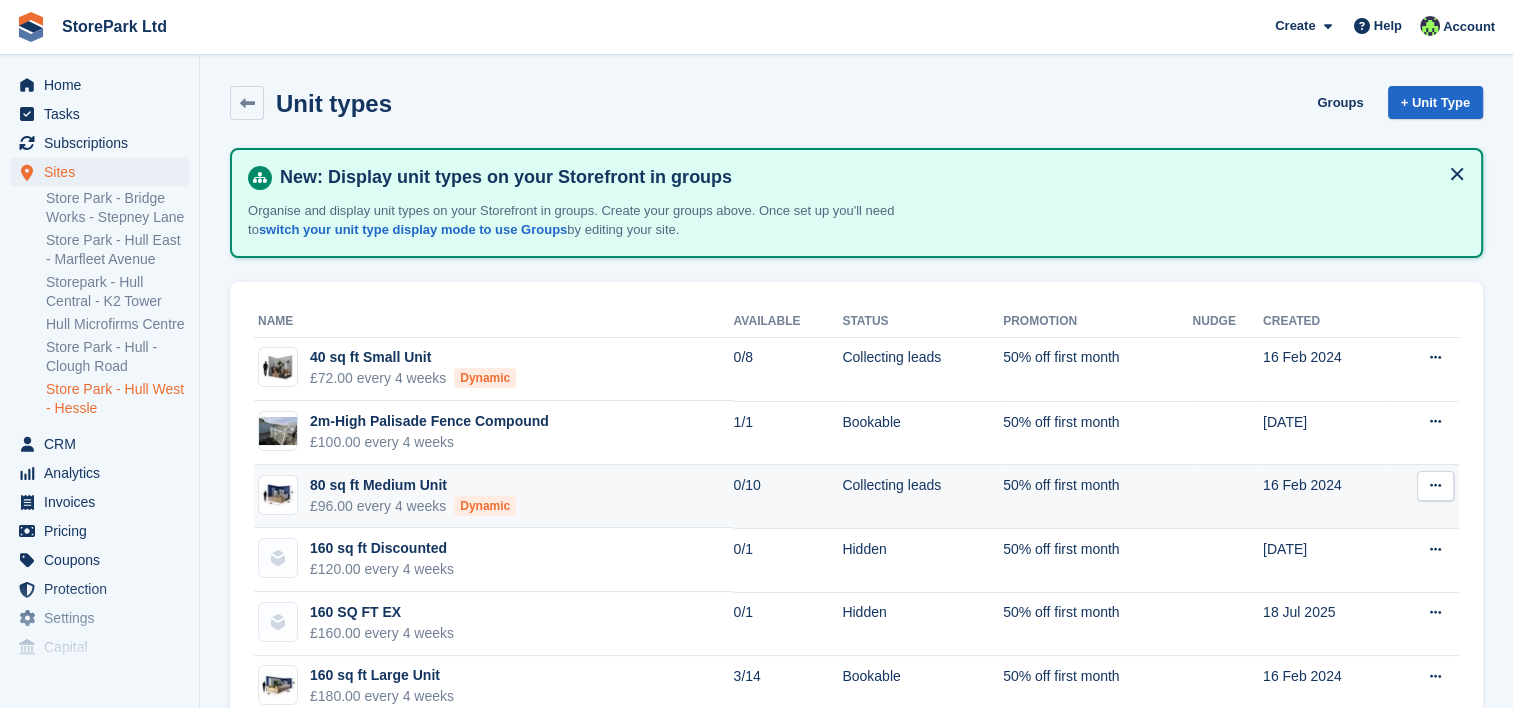 scroll, scrollTop: 54, scrollLeft: 0, axis: vertical 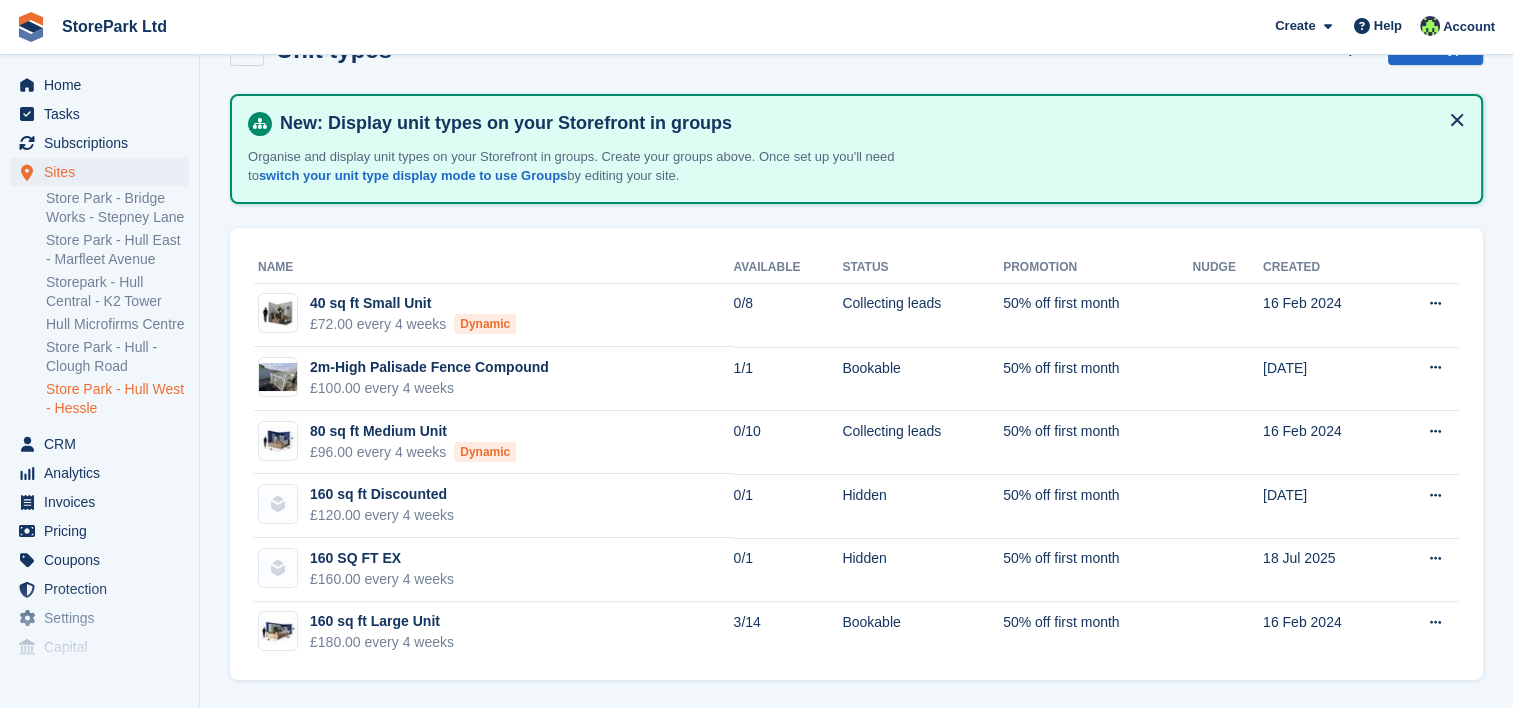 click on "Name
Available
Status
Promotion
Nudge
Created
40 sq ft Small Unit
£72.00 every 4 weeks
Dynamic
0/8
Collecting leads
50% off first month
16 Feb 2024
Edit unit type
View on Store
2m-High Palisade Fence Compound
£100.00 every 4 weeks
1/1
Bookable" at bounding box center (856, 454) 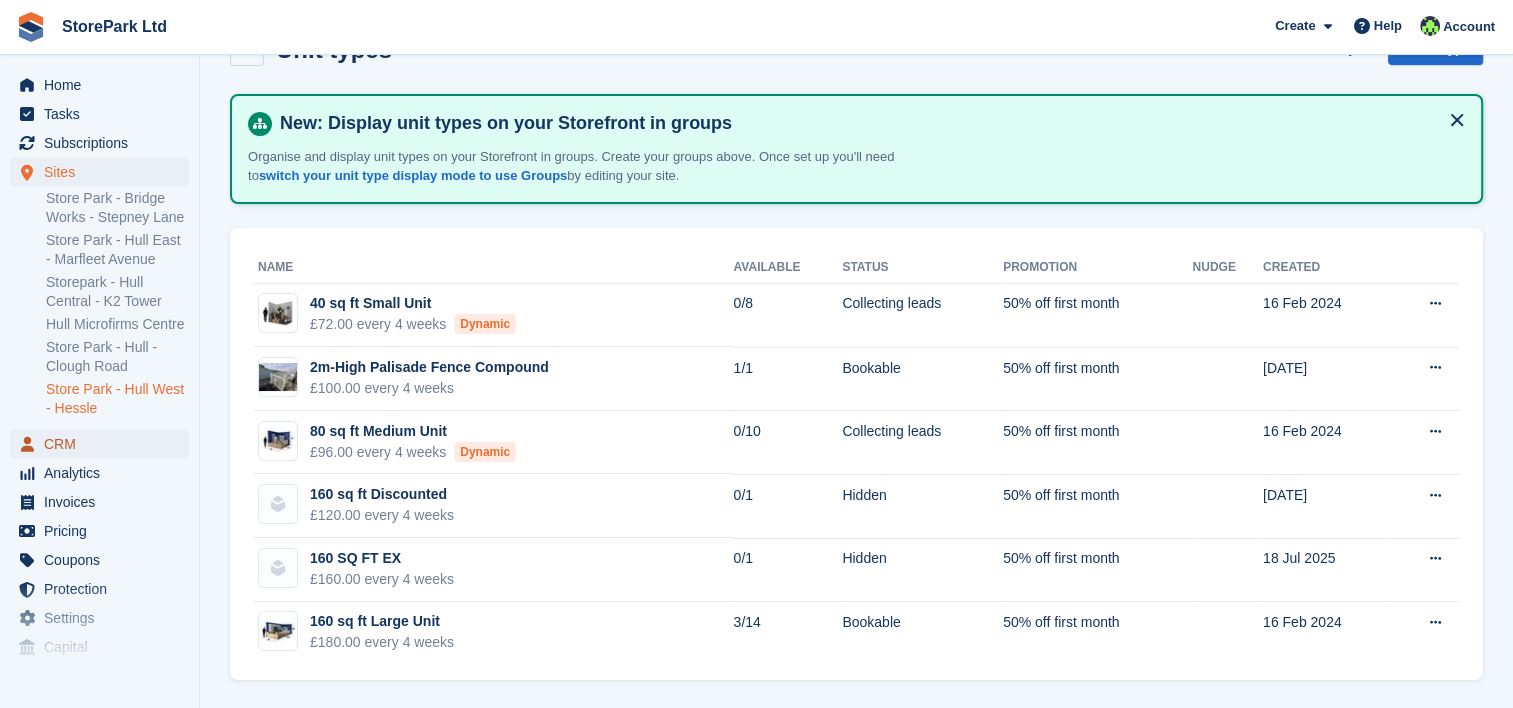 click on "CRM" at bounding box center (104, 444) 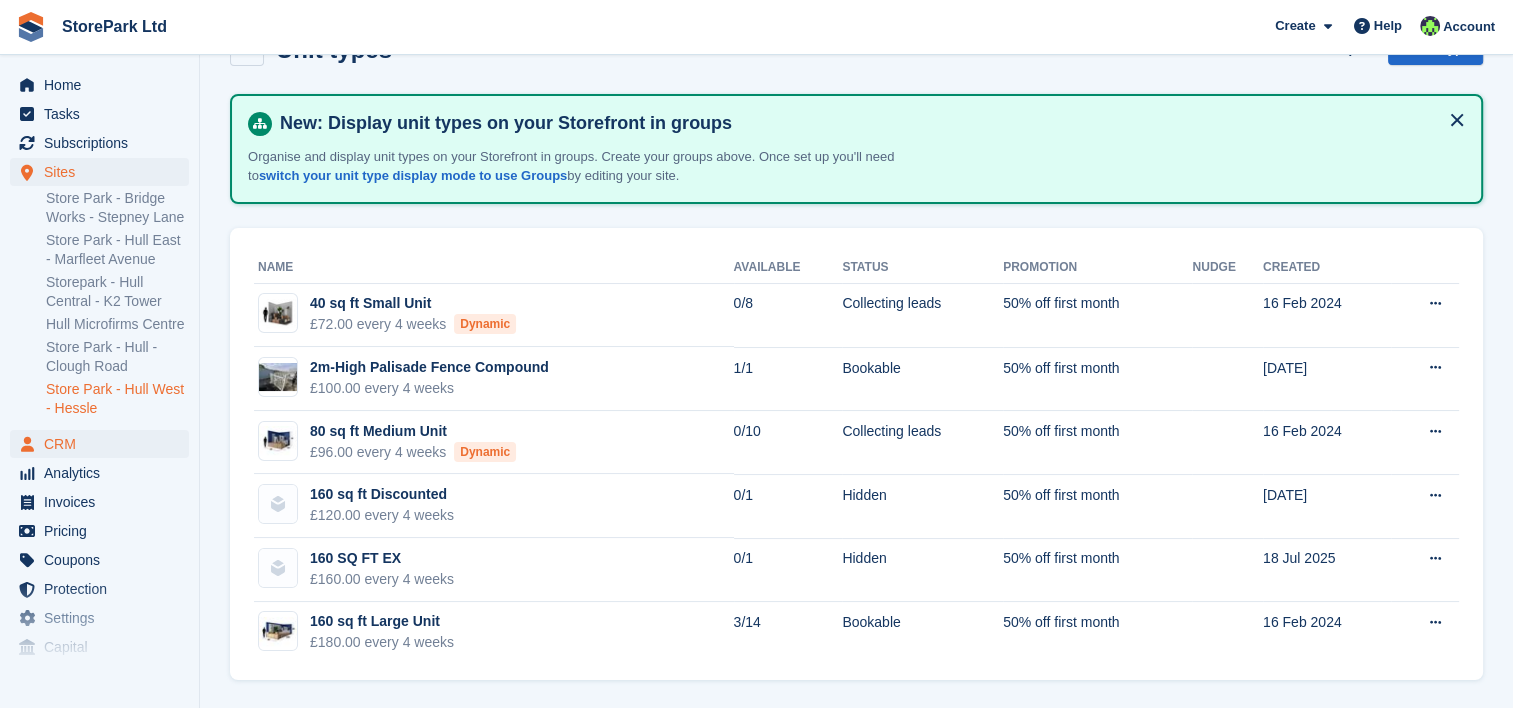 scroll, scrollTop: 0, scrollLeft: 0, axis: both 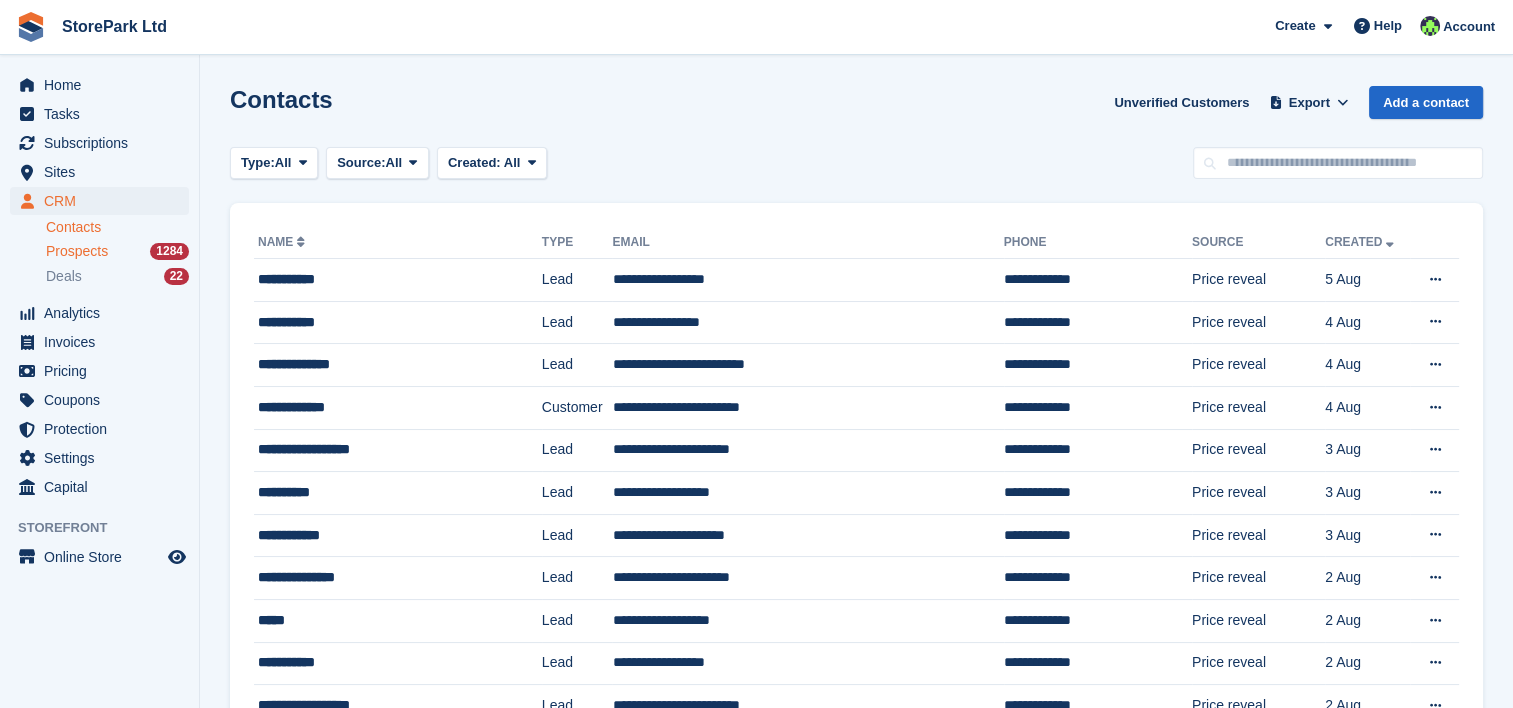 click on "Prospects" at bounding box center [77, 251] 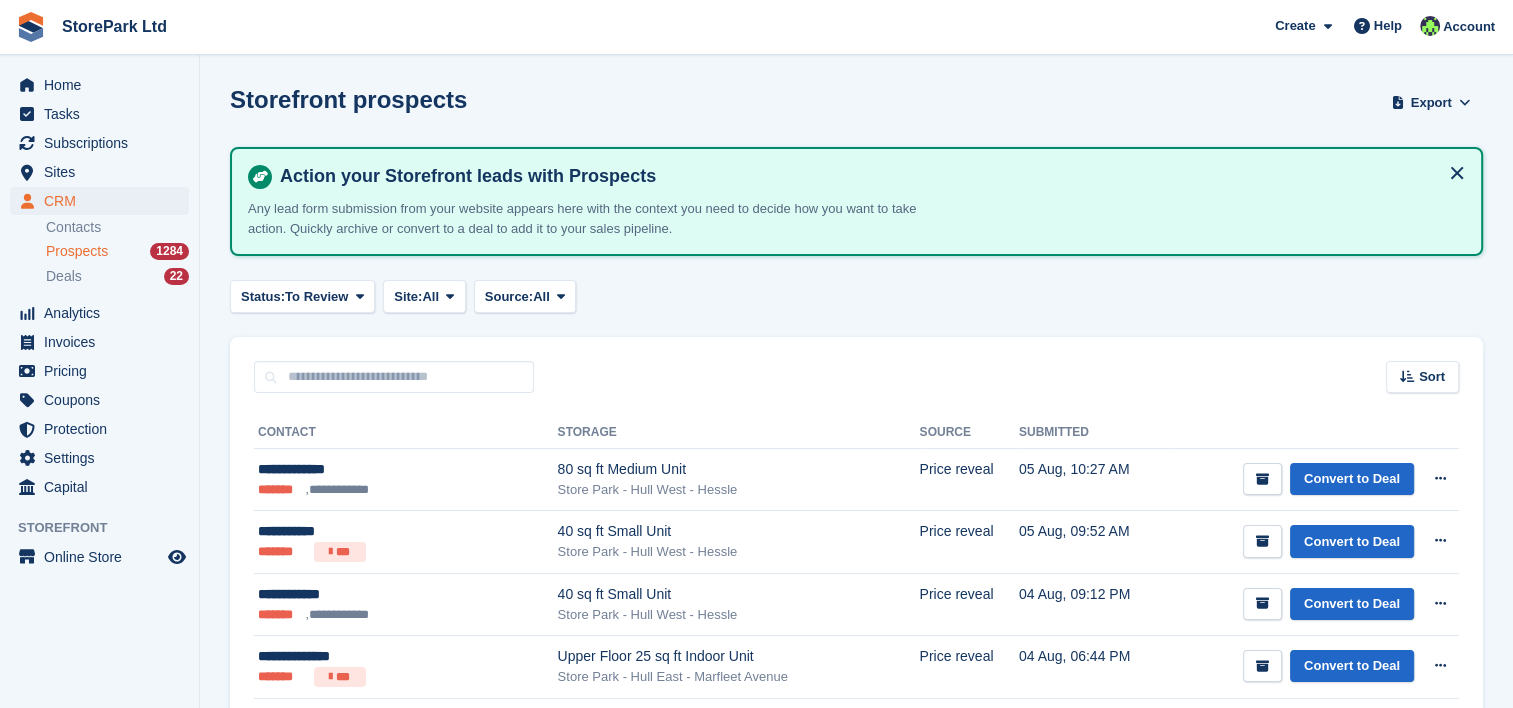 click on "Storefront prospects
Export
Export Prospects
Export a CSV of all Prospects which match the current filters.
Please allow time for large exports.
Start Export
Action your Storefront leads with Prospects
Any lead form submission from your website appears here with the context you need to decide how you want to take action. Quickly archive or convert to a deal to add it to your sales pipeline.
Status:
To Review
All
Archived
To Review
Site:
All
All" at bounding box center (856, 1834) 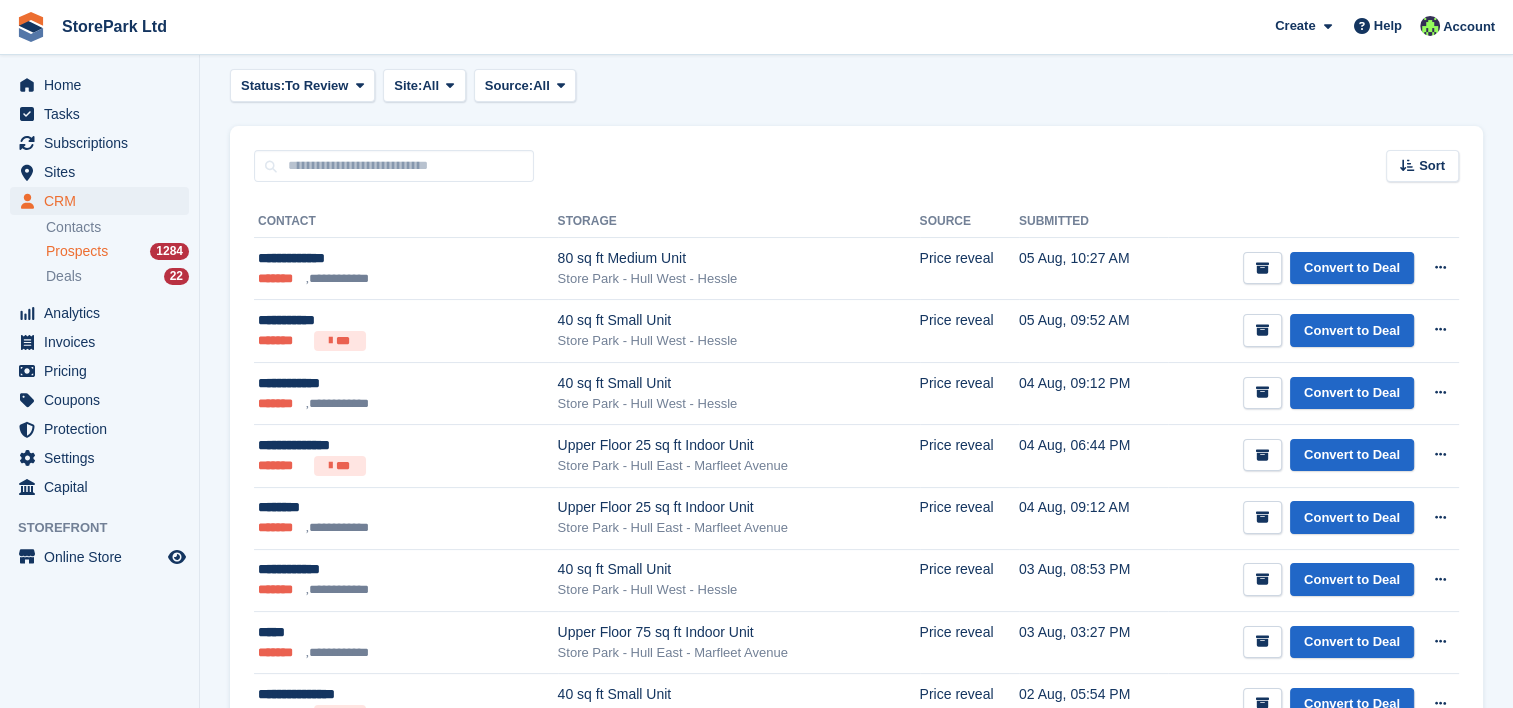 scroll, scrollTop: 272, scrollLeft: 0, axis: vertical 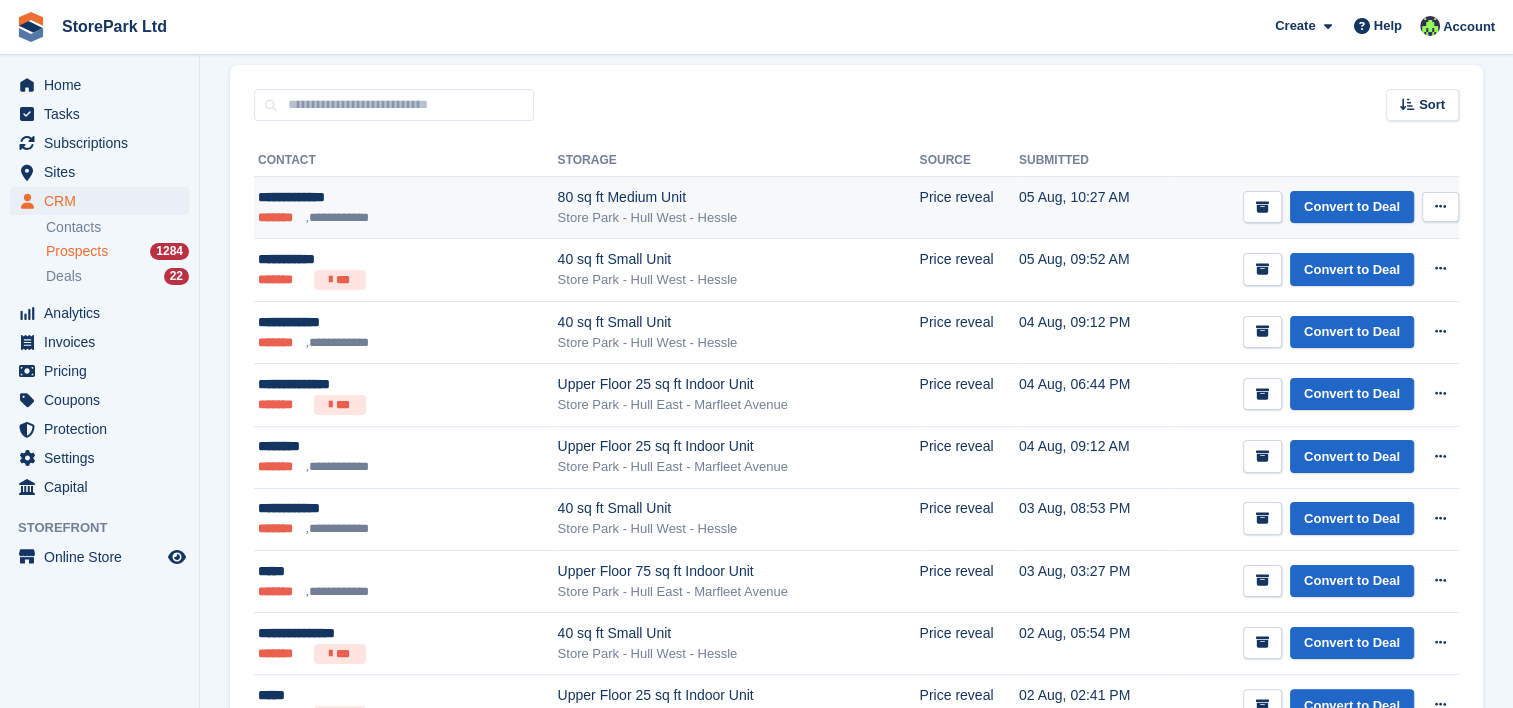 click on "**********" at bounding box center [369, 218] 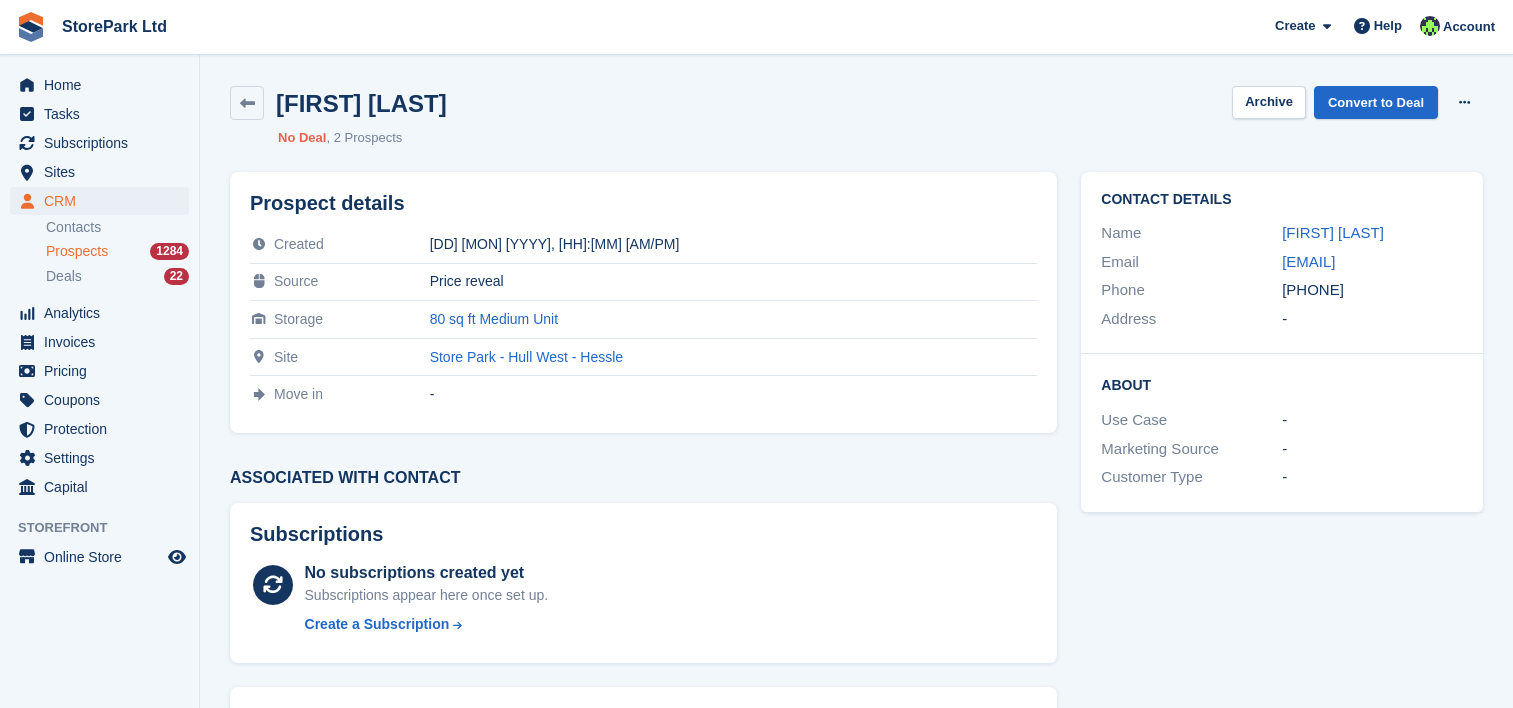 scroll, scrollTop: 0, scrollLeft: 0, axis: both 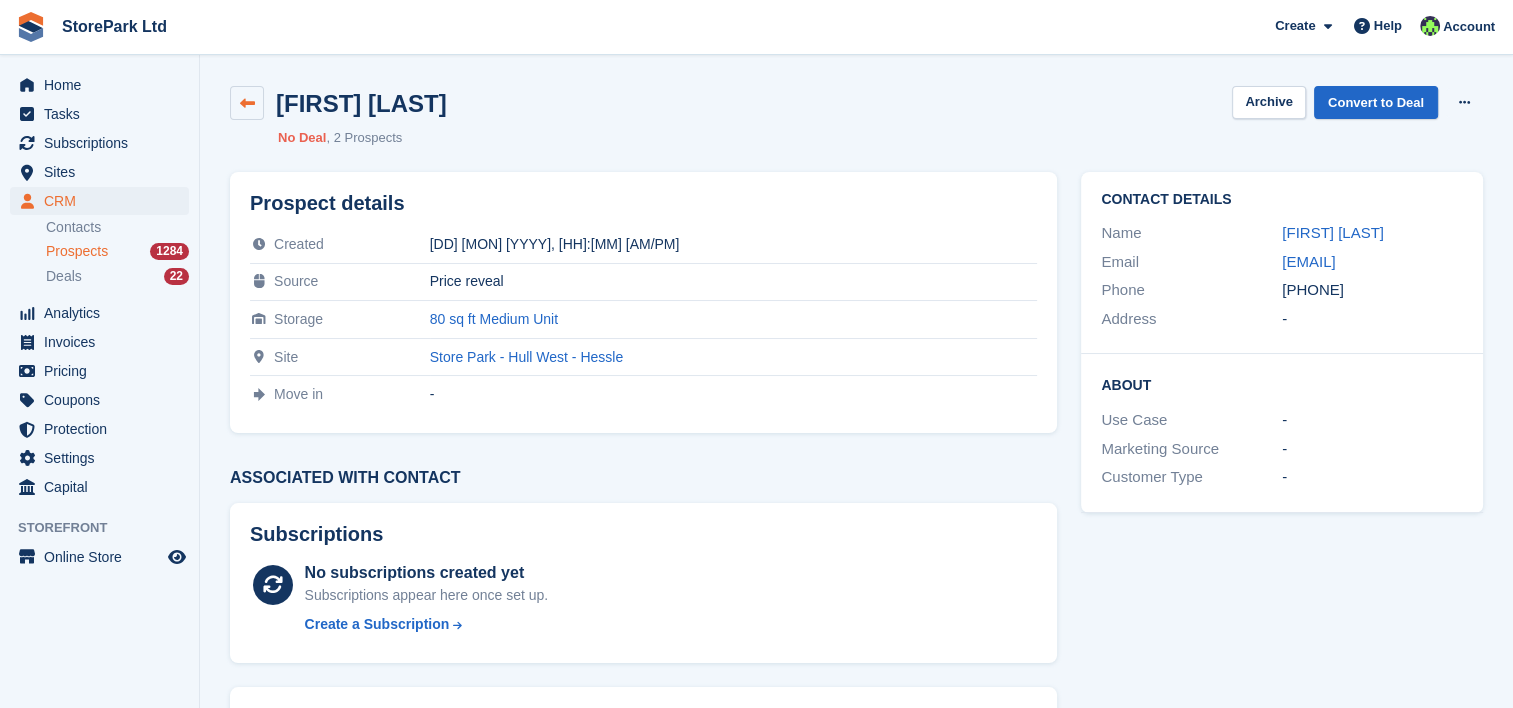 drag, startPoint x: 222, startPoint y: 111, endPoint x: 232, endPoint y: 104, distance: 12.206555 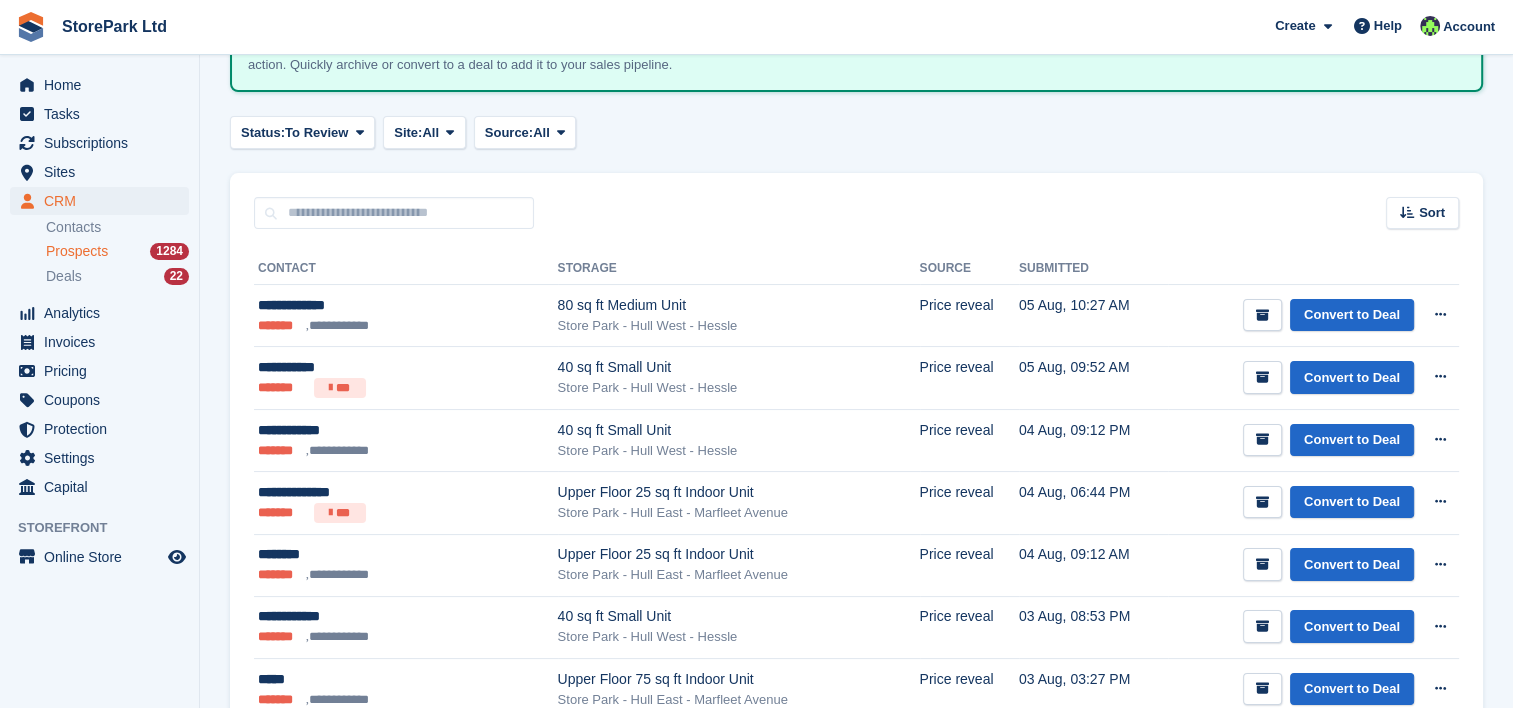scroll, scrollTop: 178, scrollLeft: 0, axis: vertical 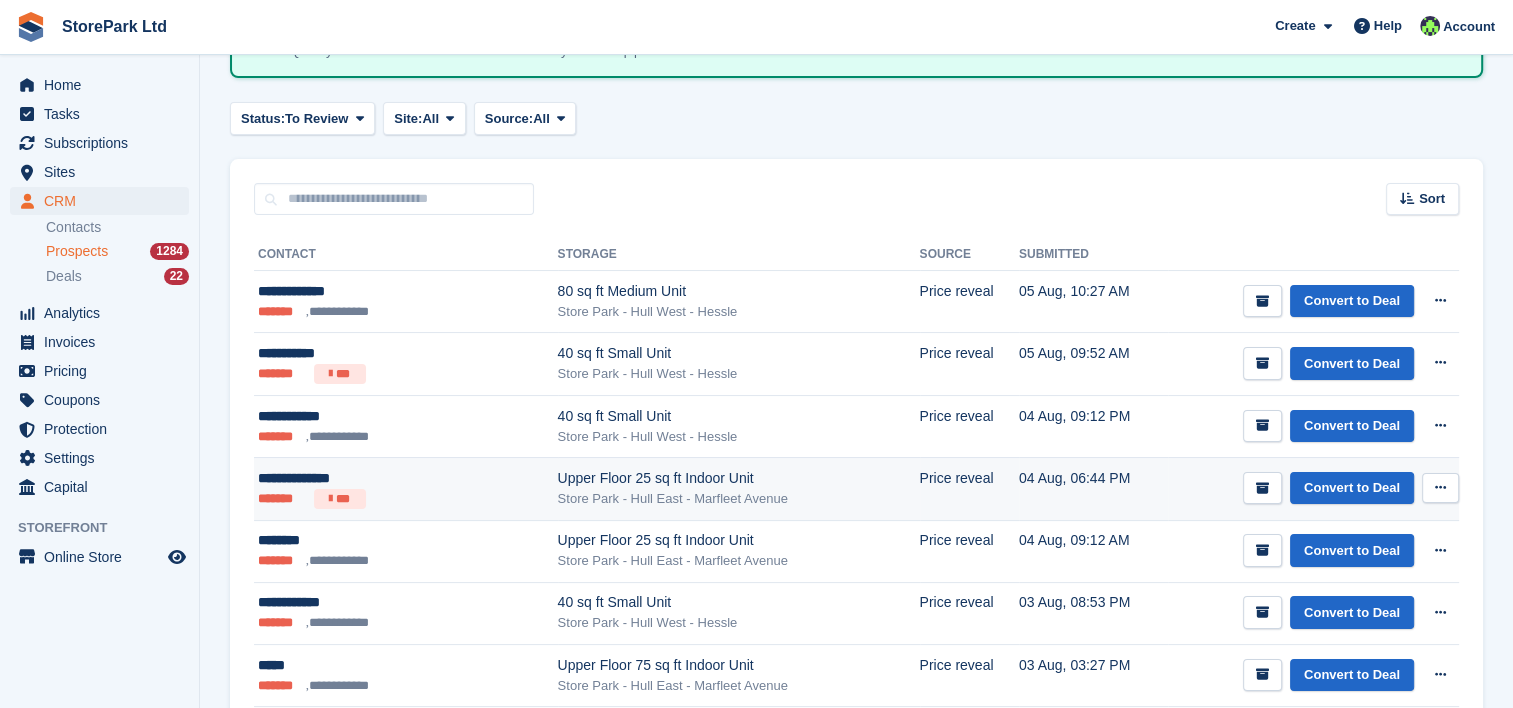 click on "Store Park - Hull East - Marfleet Avenue" at bounding box center [739, 499] 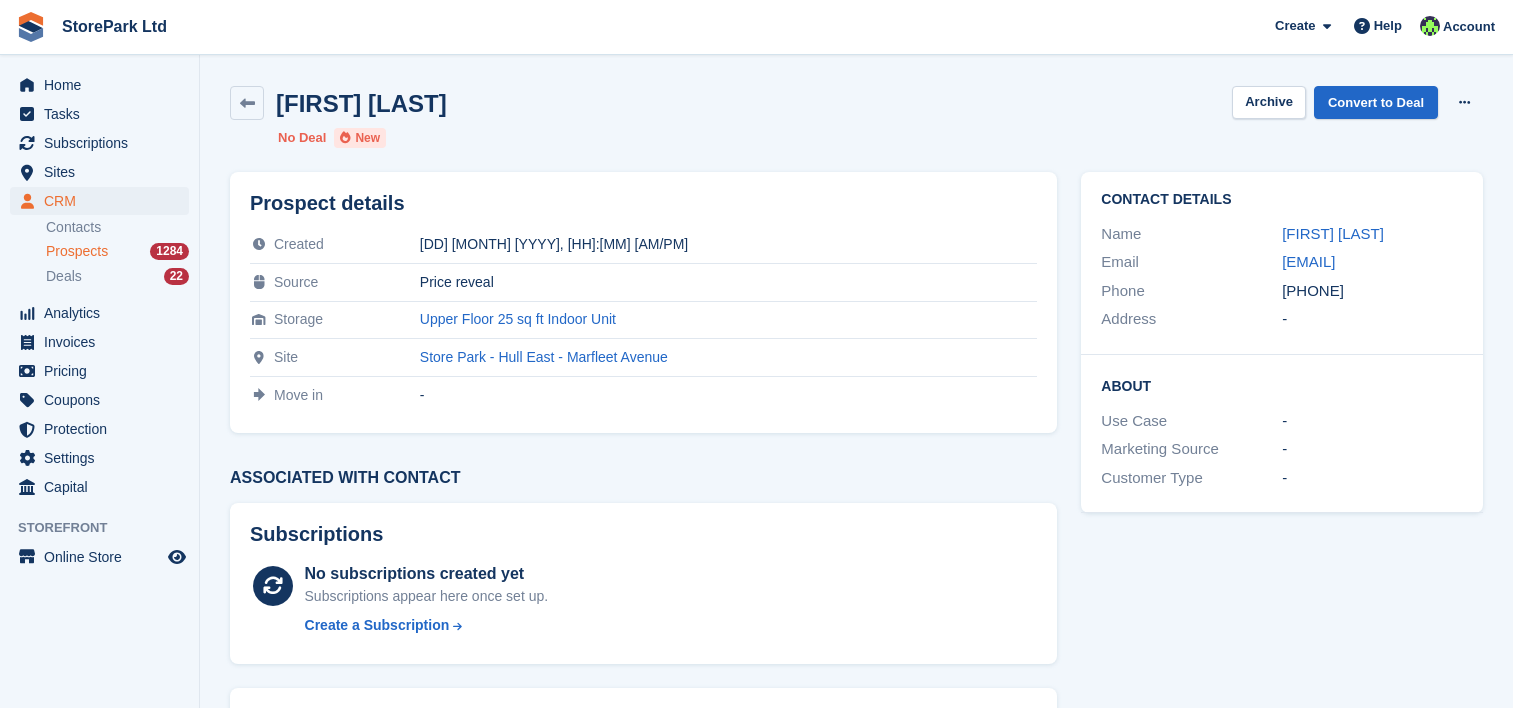 scroll, scrollTop: 0, scrollLeft: 0, axis: both 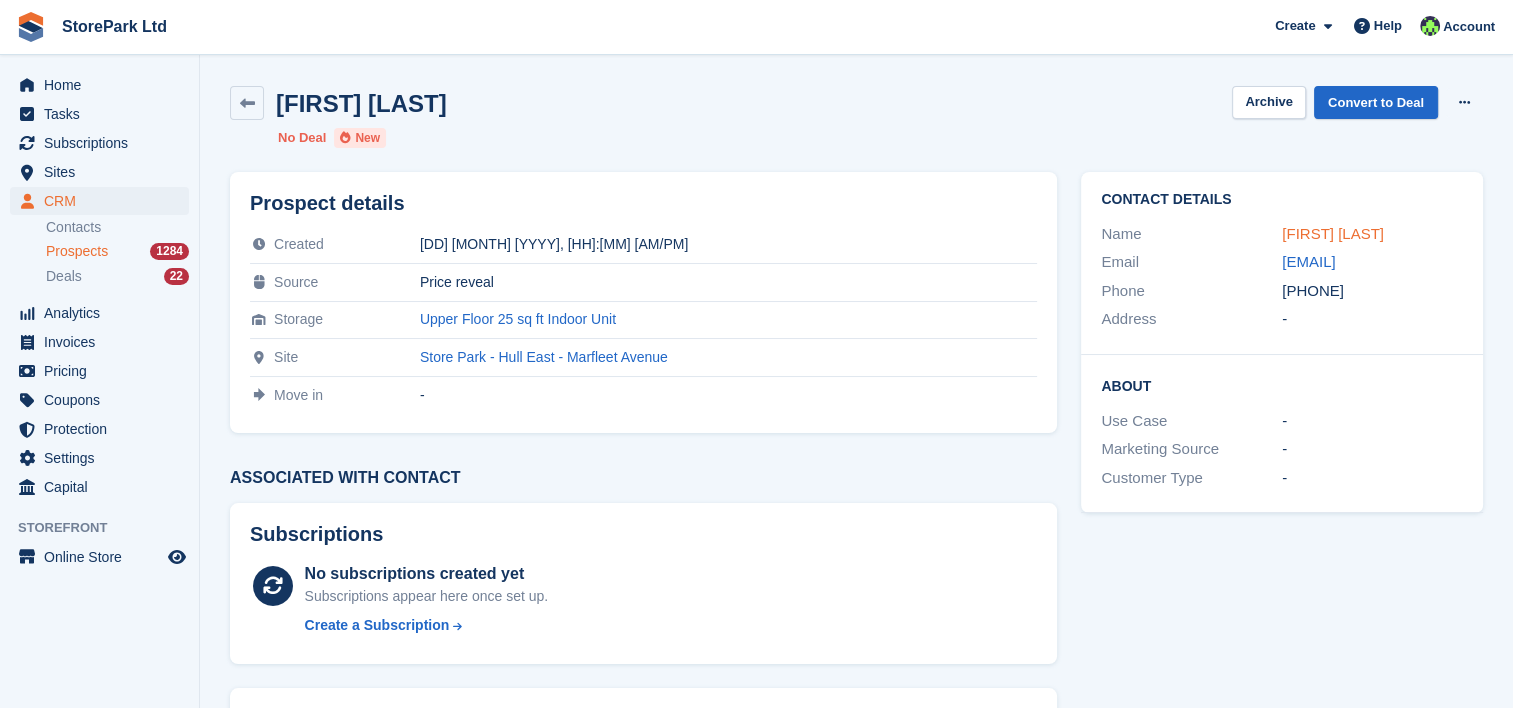 click on "Andrew Osborne" at bounding box center (1333, 233) 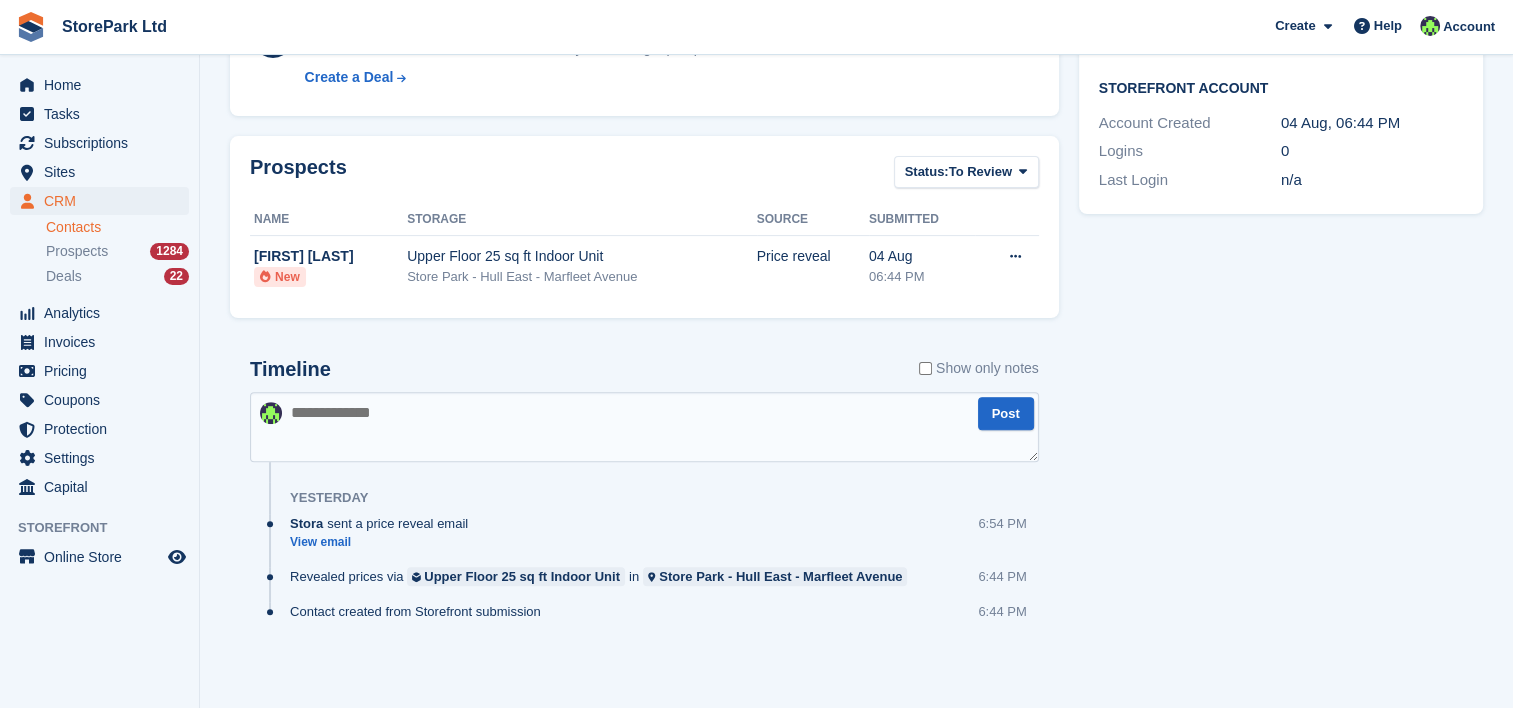 scroll, scrollTop: 0, scrollLeft: 0, axis: both 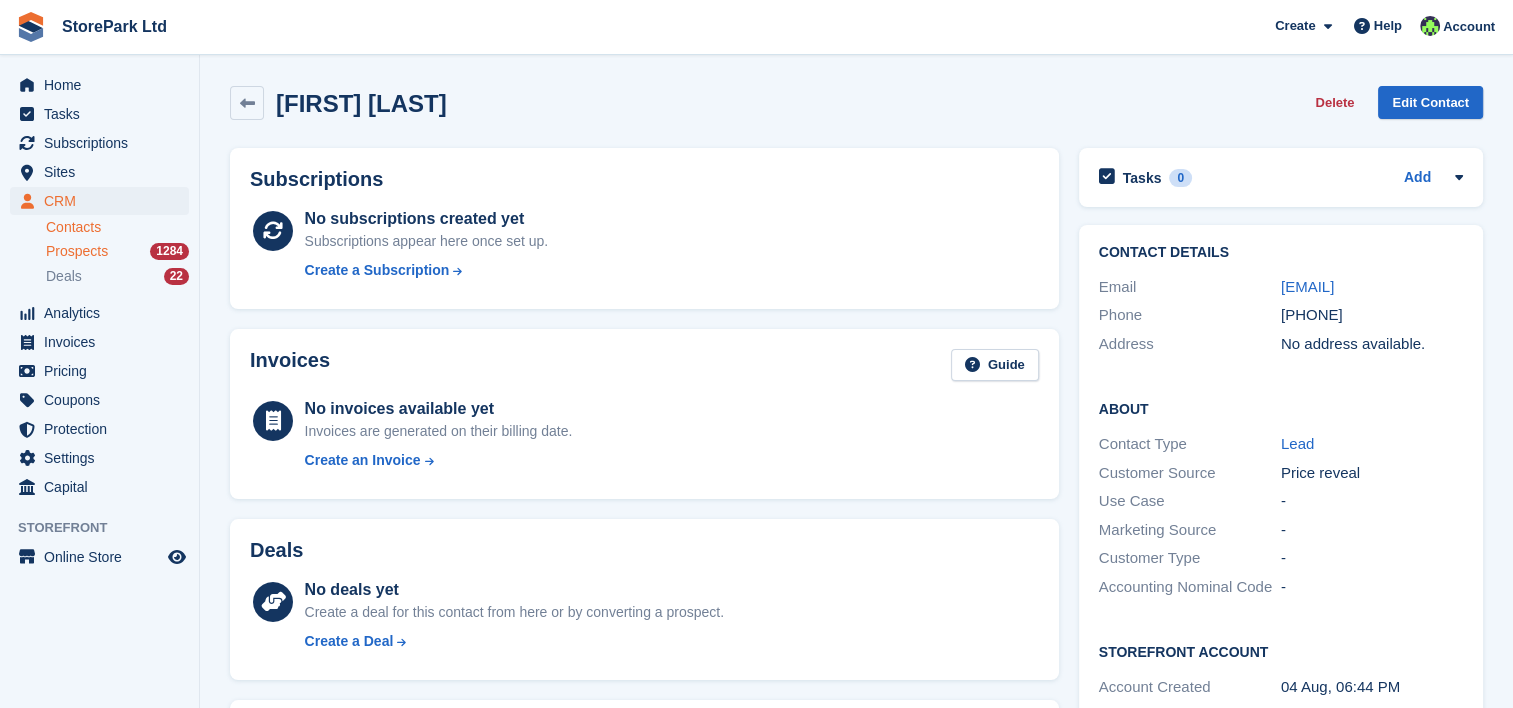 click on "Prospects" at bounding box center (77, 251) 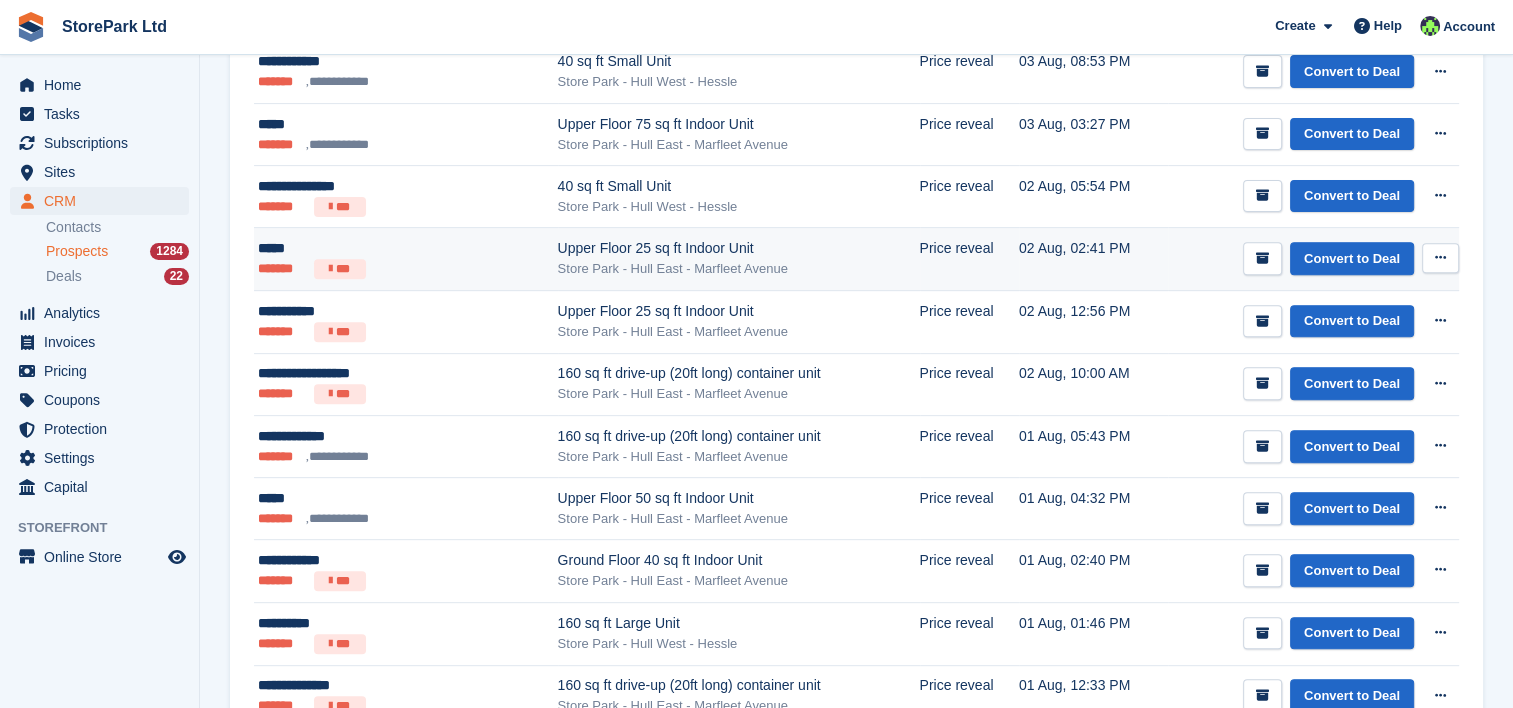 scroll, scrollTop: 724, scrollLeft: 0, axis: vertical 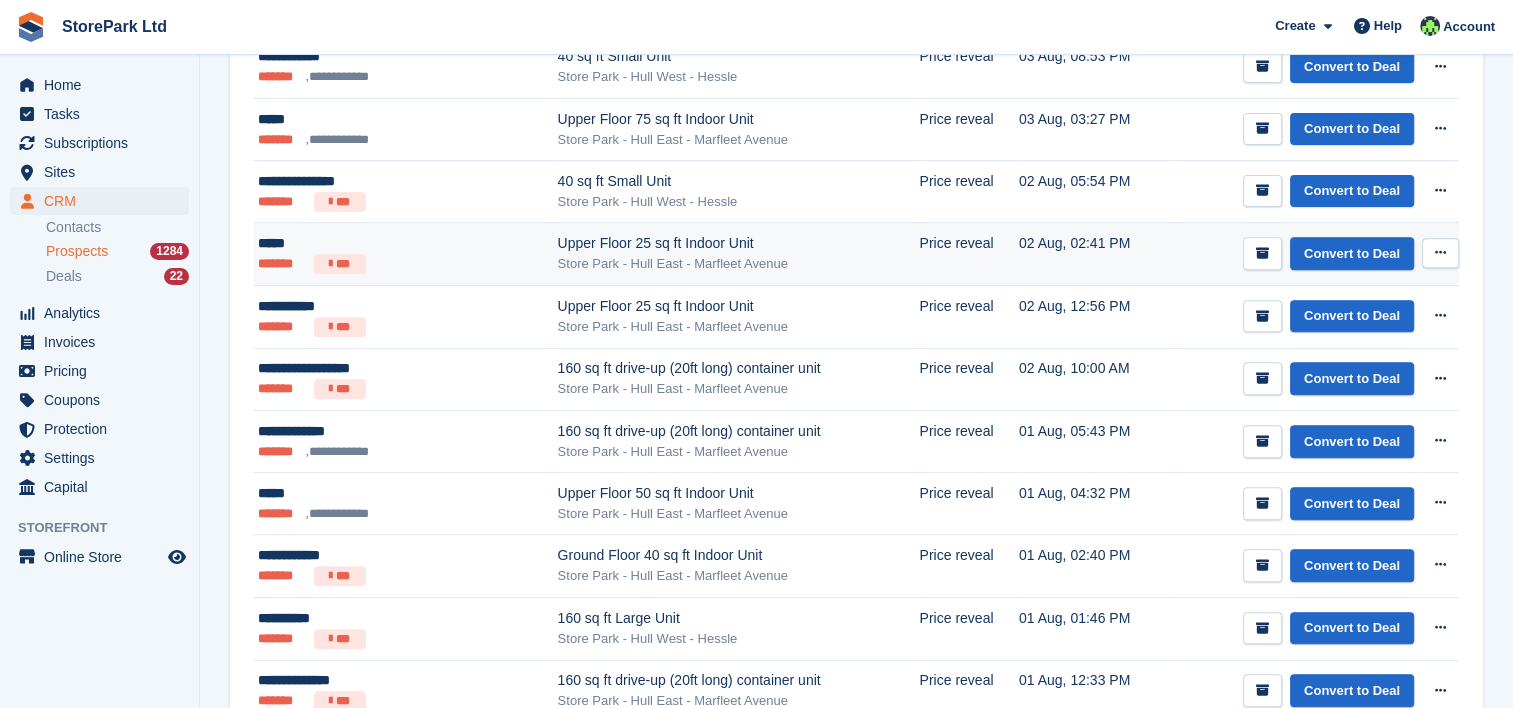 click on "Store Park - Hull East - Marfleet Avenue" at bounding box center (739, 389) 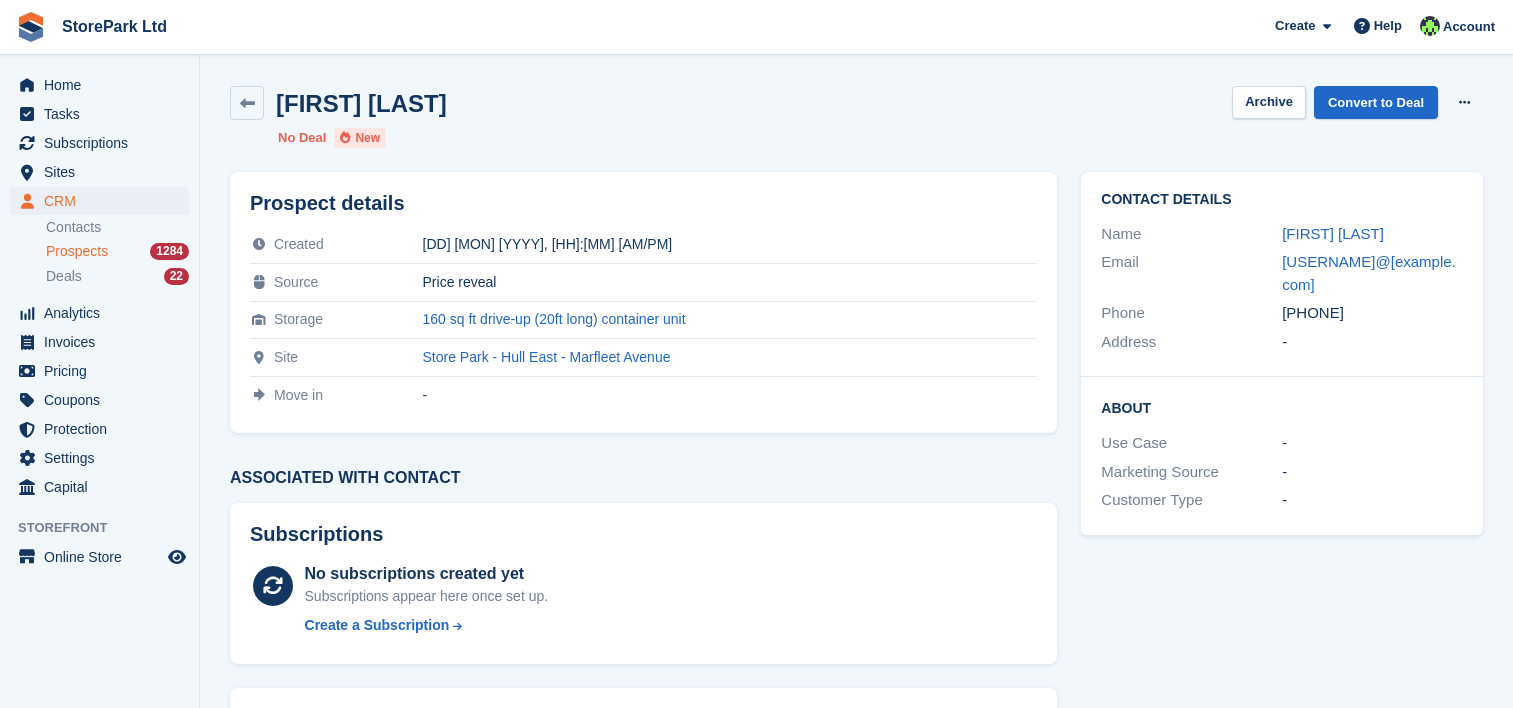 scroll, scrollTop: 0, scrollLeft: 0, axis: both 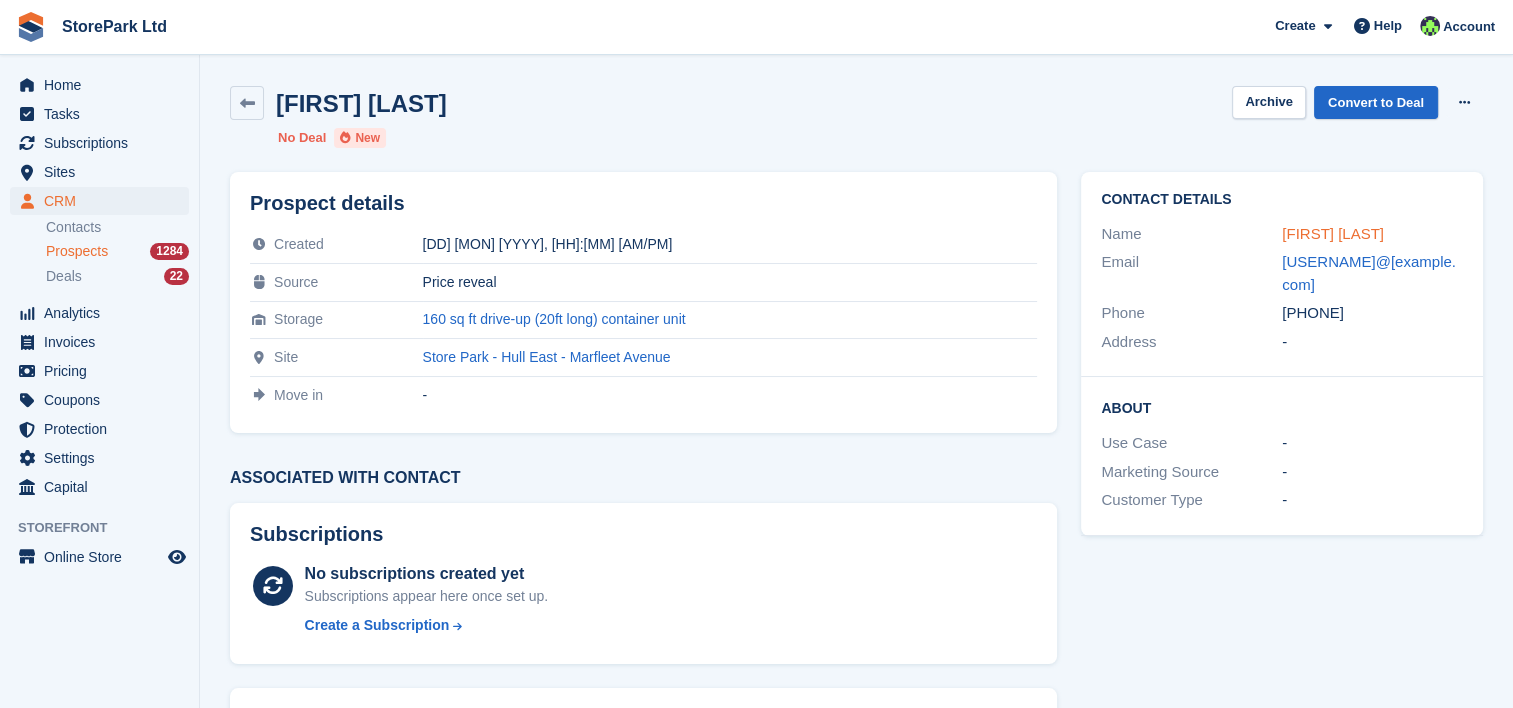 click on "[FIRST] [LAST]" at bounding box center [1333, 233] 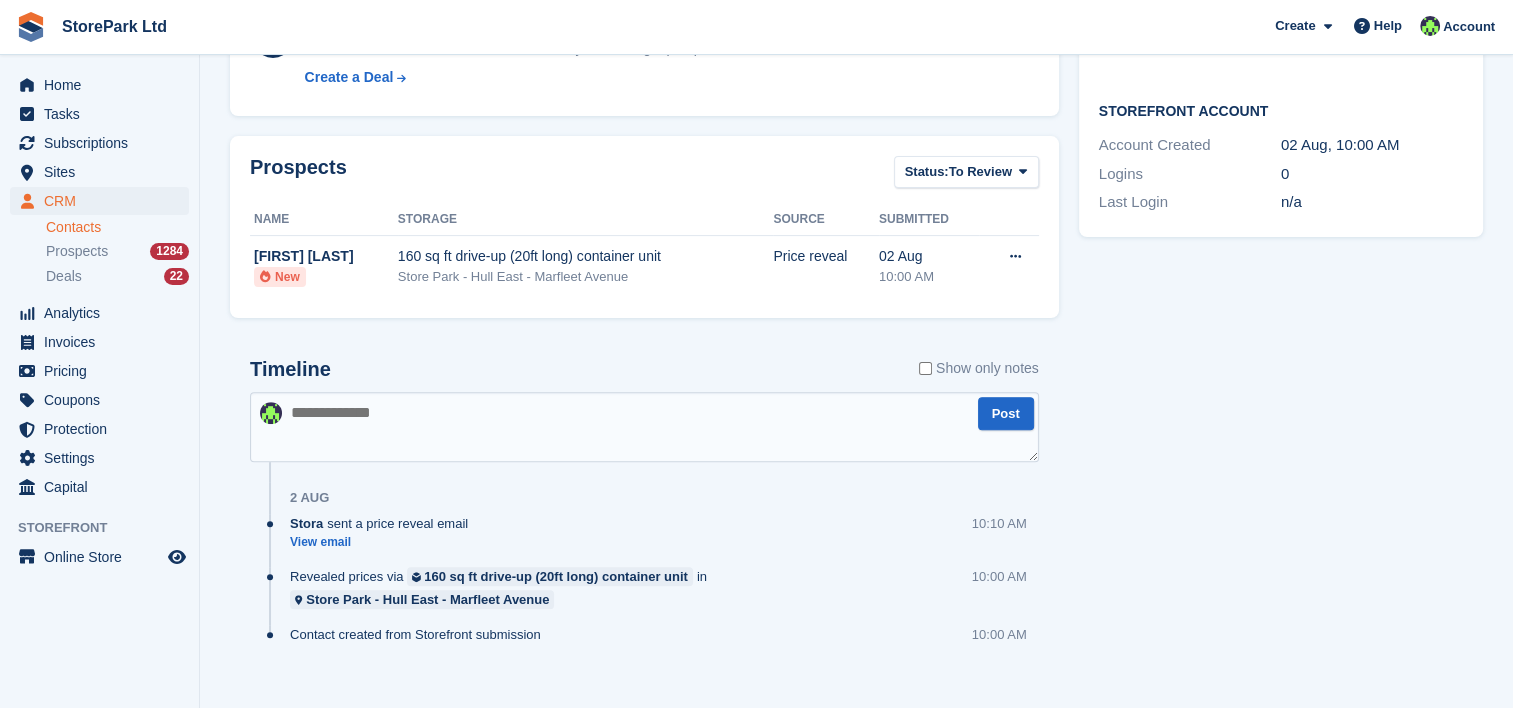 scroll, scrollTop: 0, scrollLeft: 0, axis: both 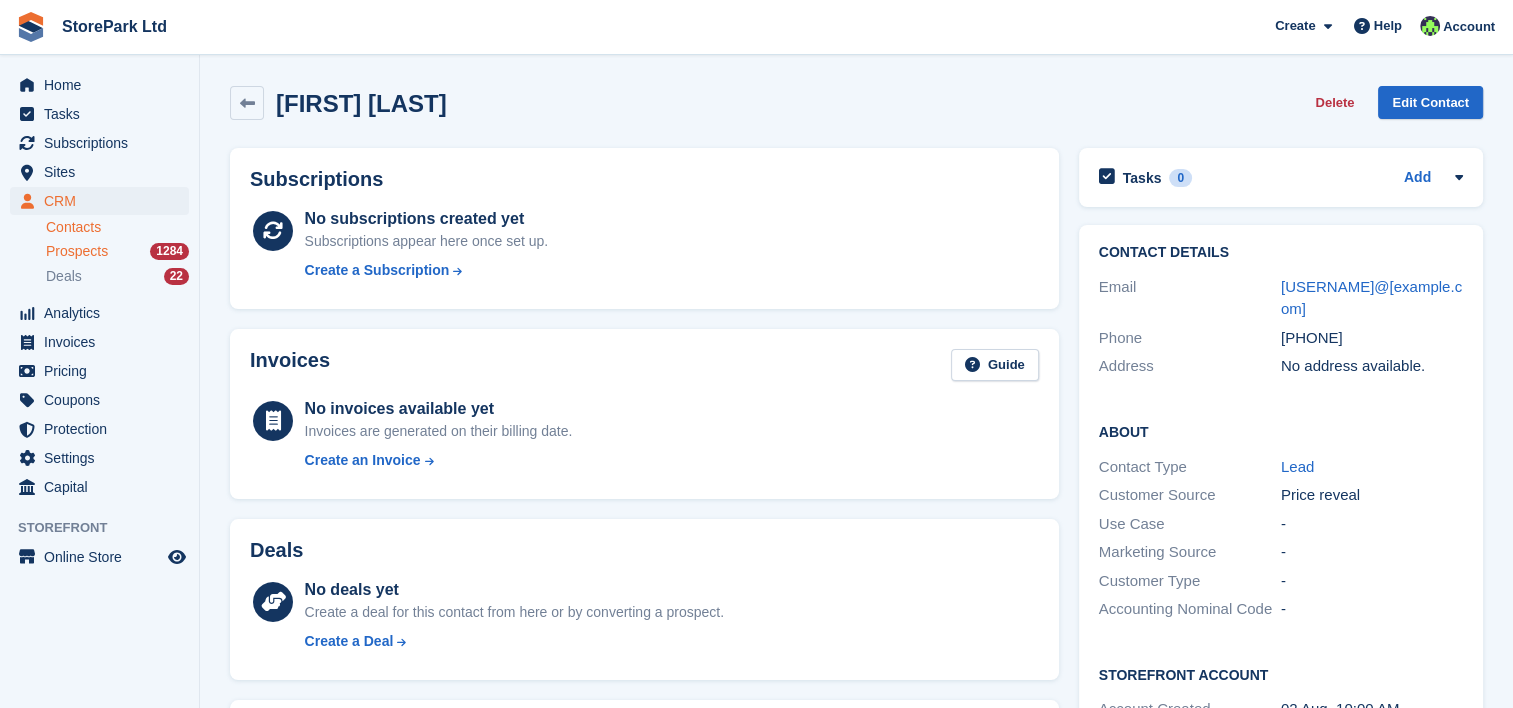 click on "Prospects" at bounding box center (77, 251) 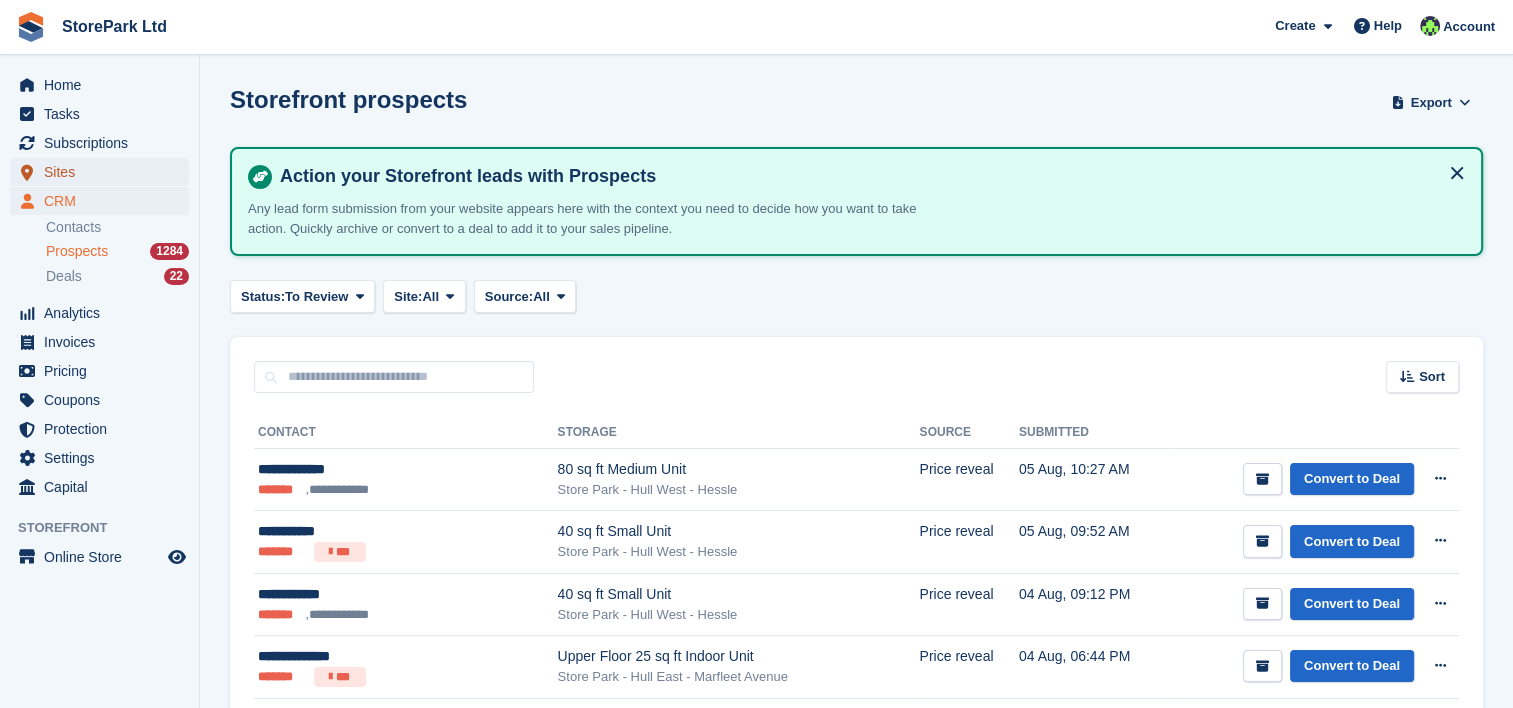 click on "Sites" at bounding box center [104, 172] 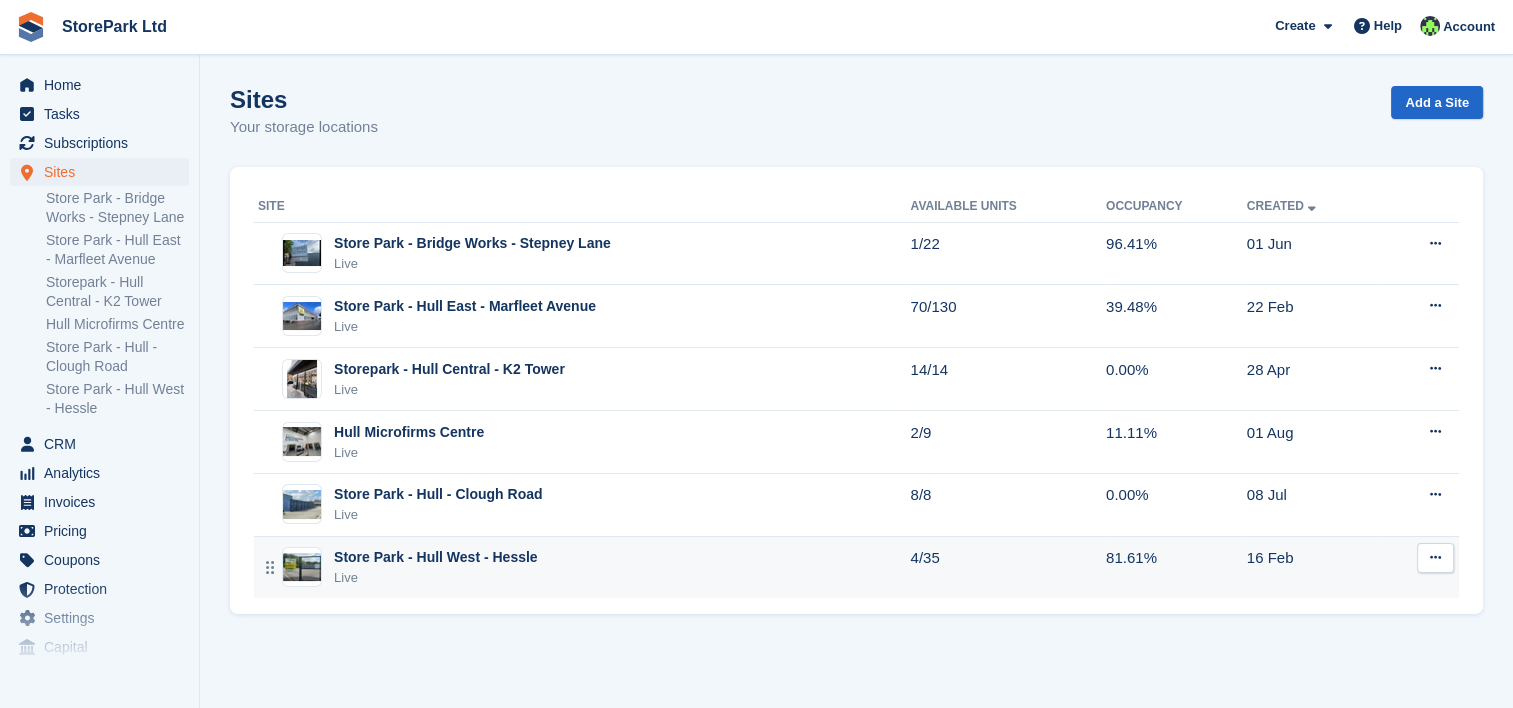 click on "Live" at bounding box center (436, 578) 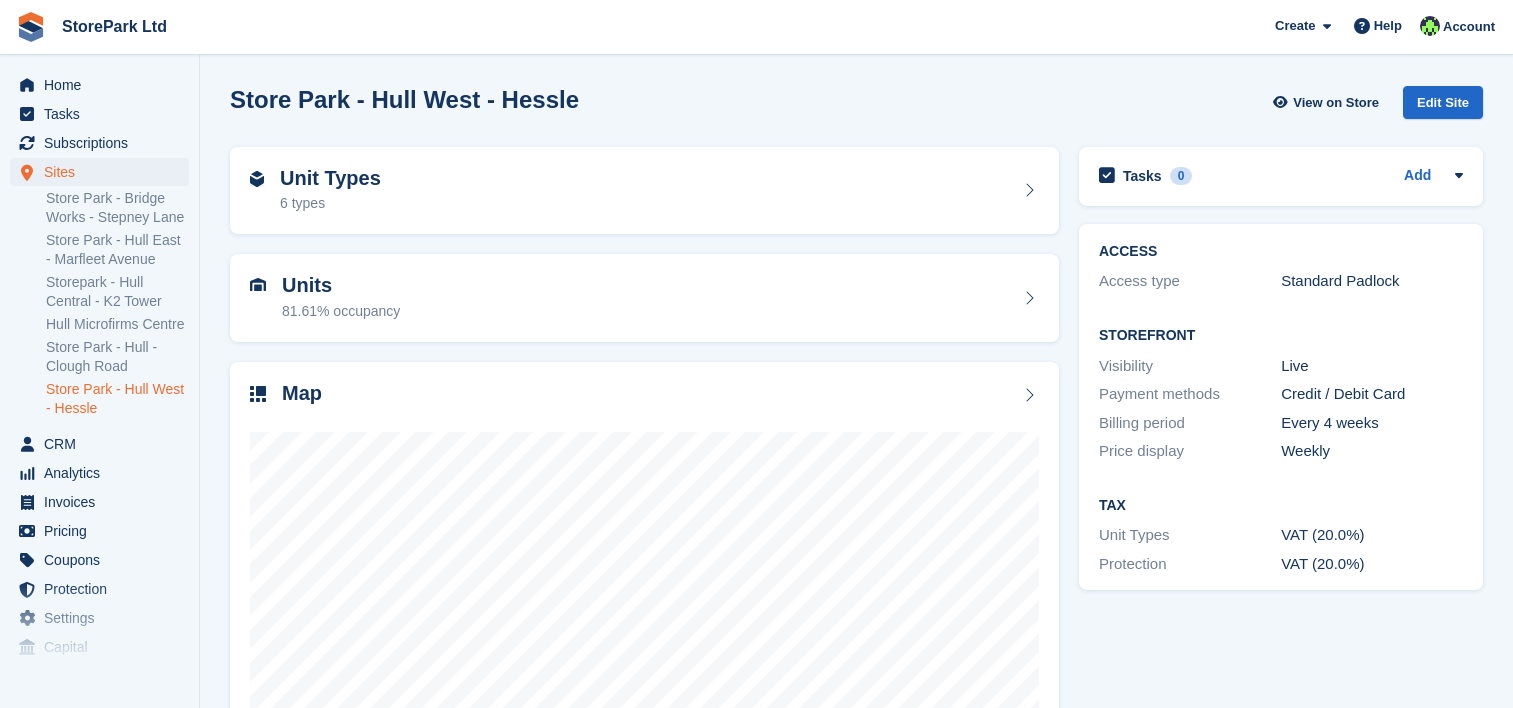 scroll, scrollTop: 0, scrollLeft: 0, axis: both 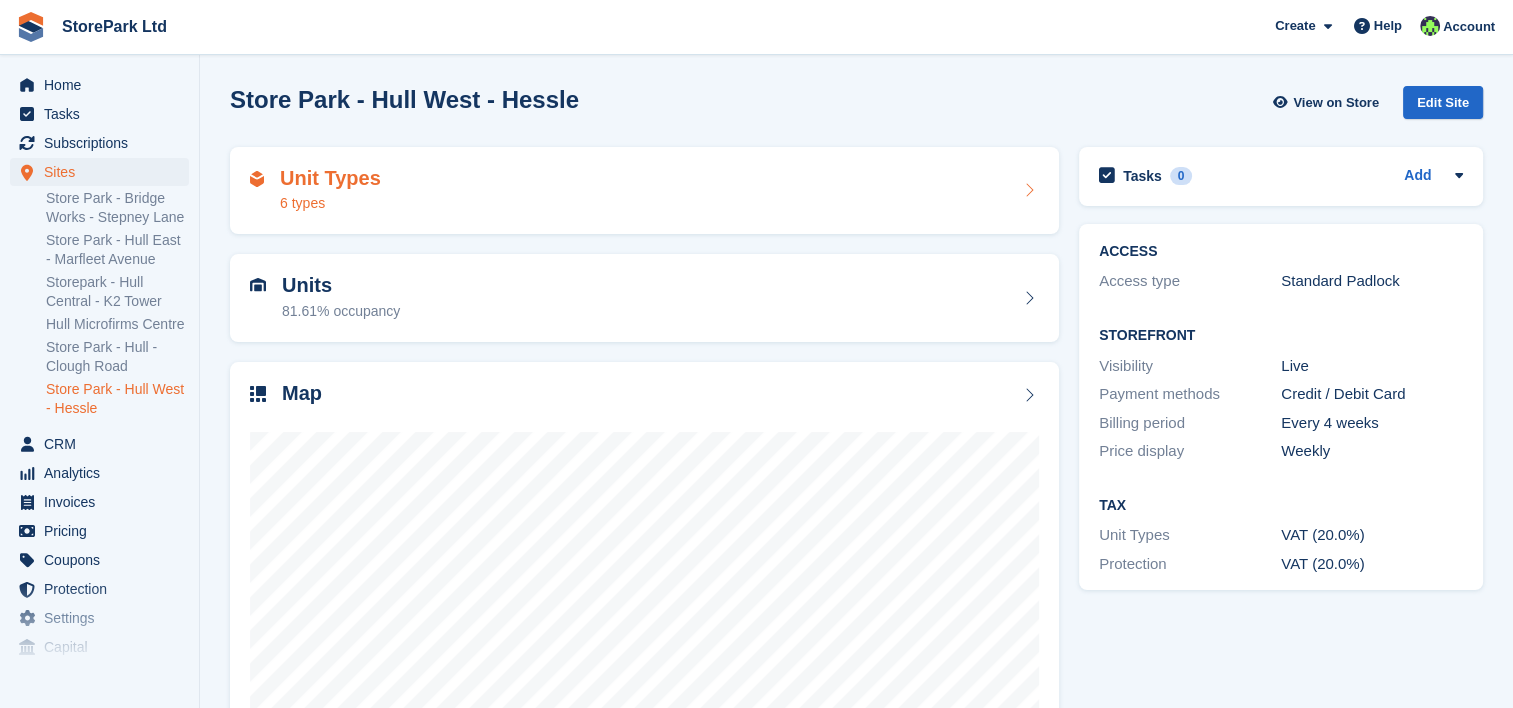 click on "Unit Types
6 types" at bounding box center (644, 191) 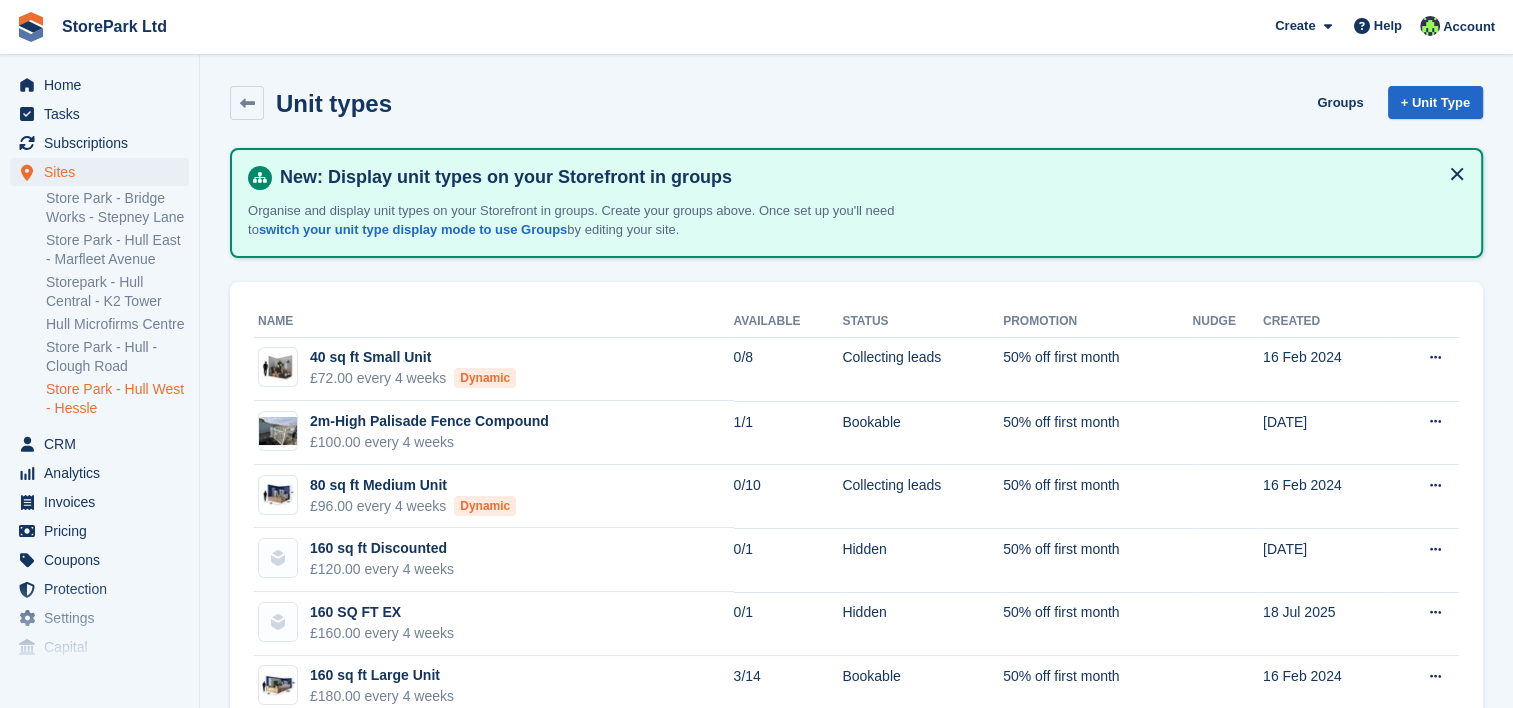 scroll, scrollTop: 54, scrollLeft: 0, axis: vertical 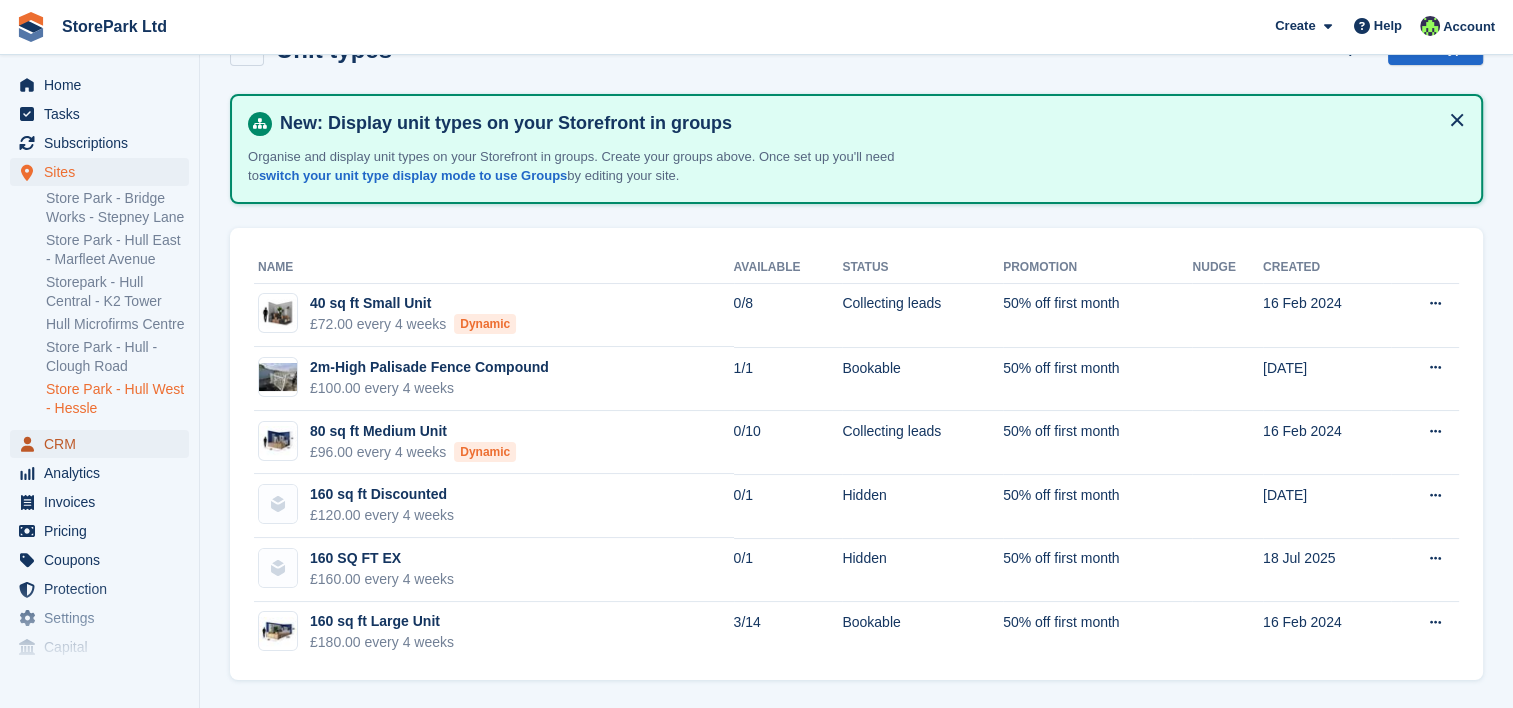 click on "CRM" at bounding box center (104, 444) 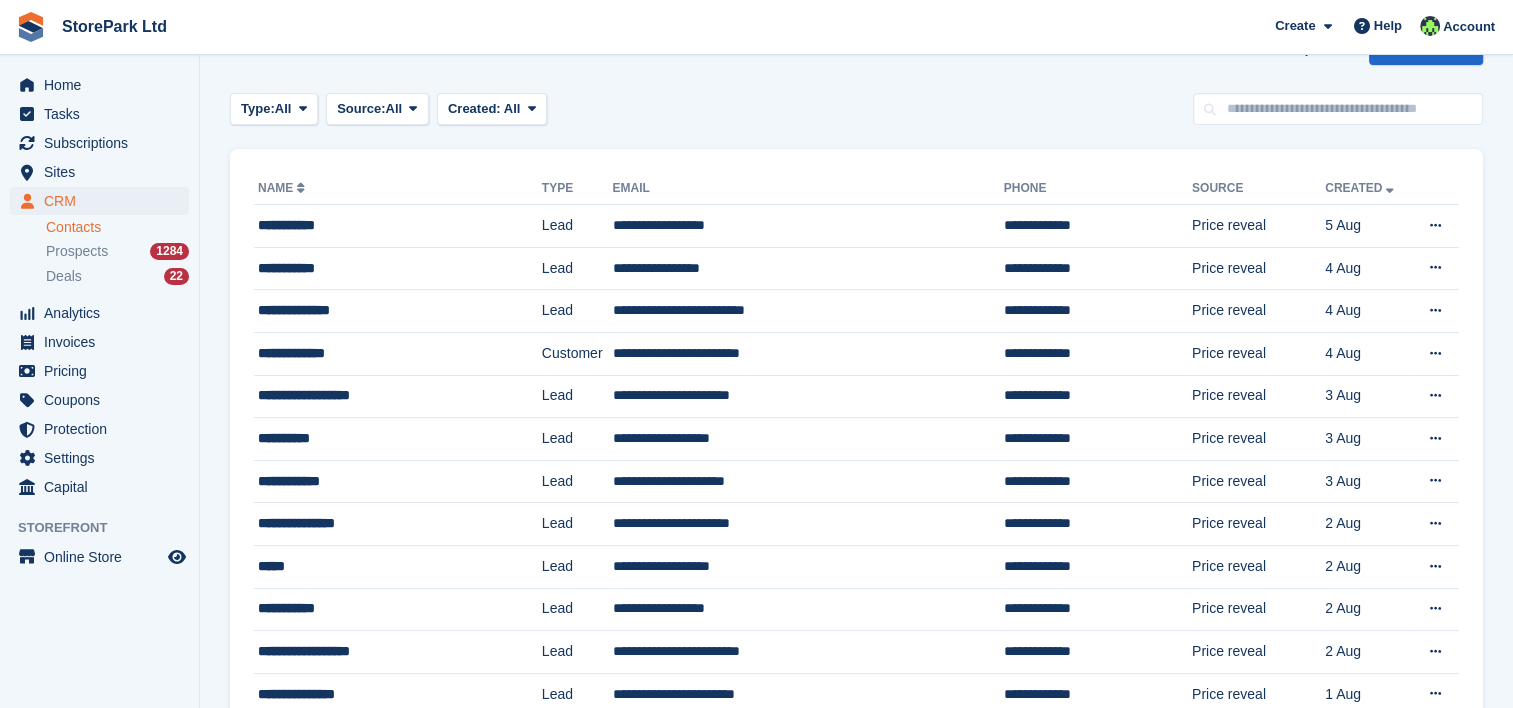 scroll, scrollTop: 0, scrollLeft: 0, axis: both 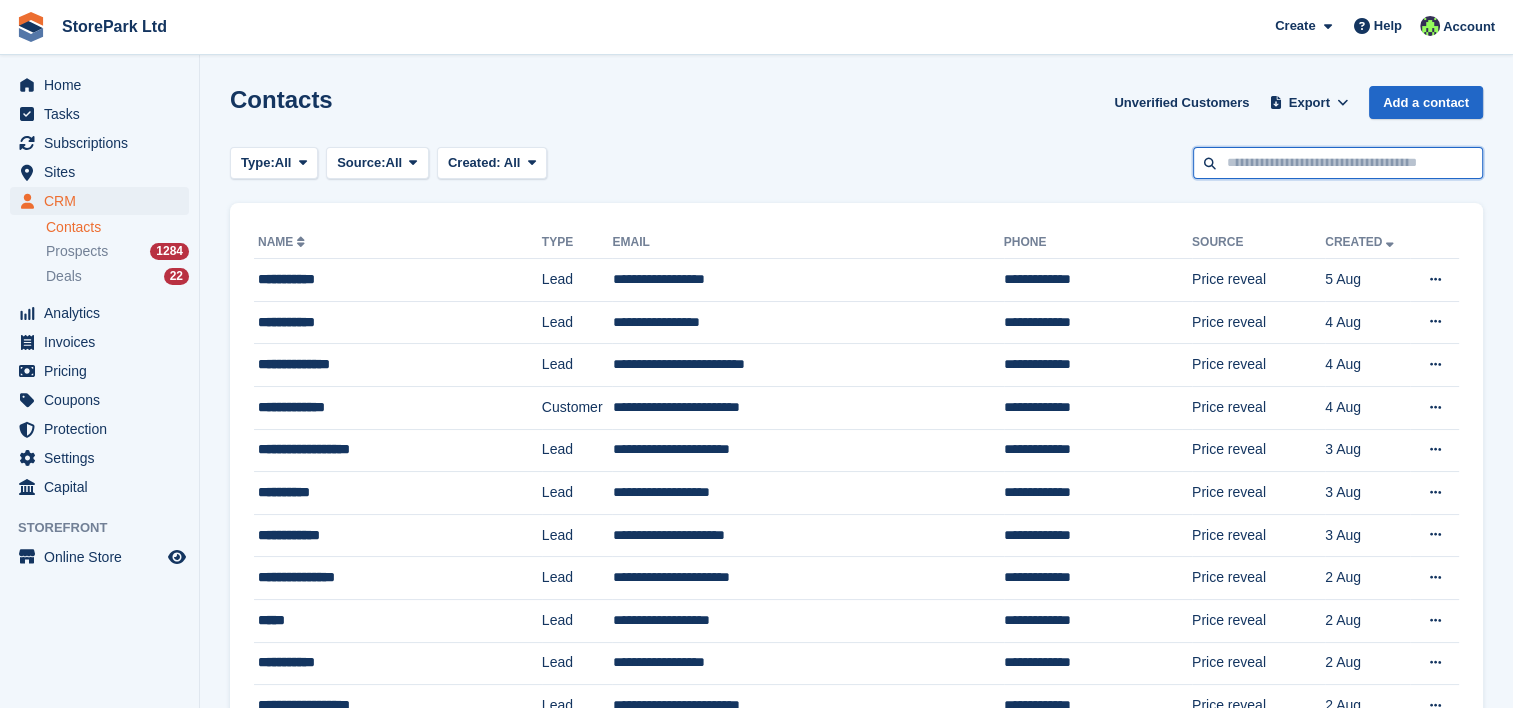 click at bounding box center [1338, 163] 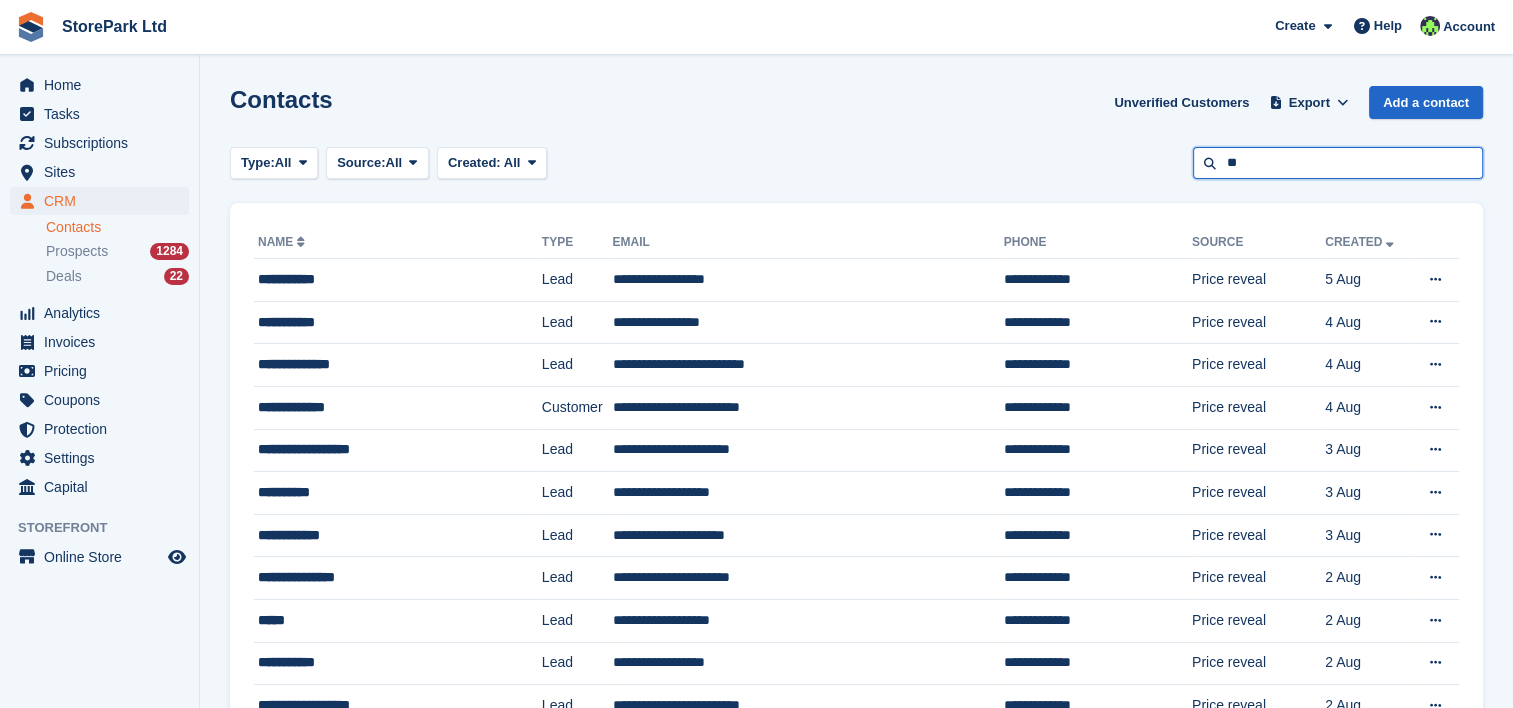type on "*" 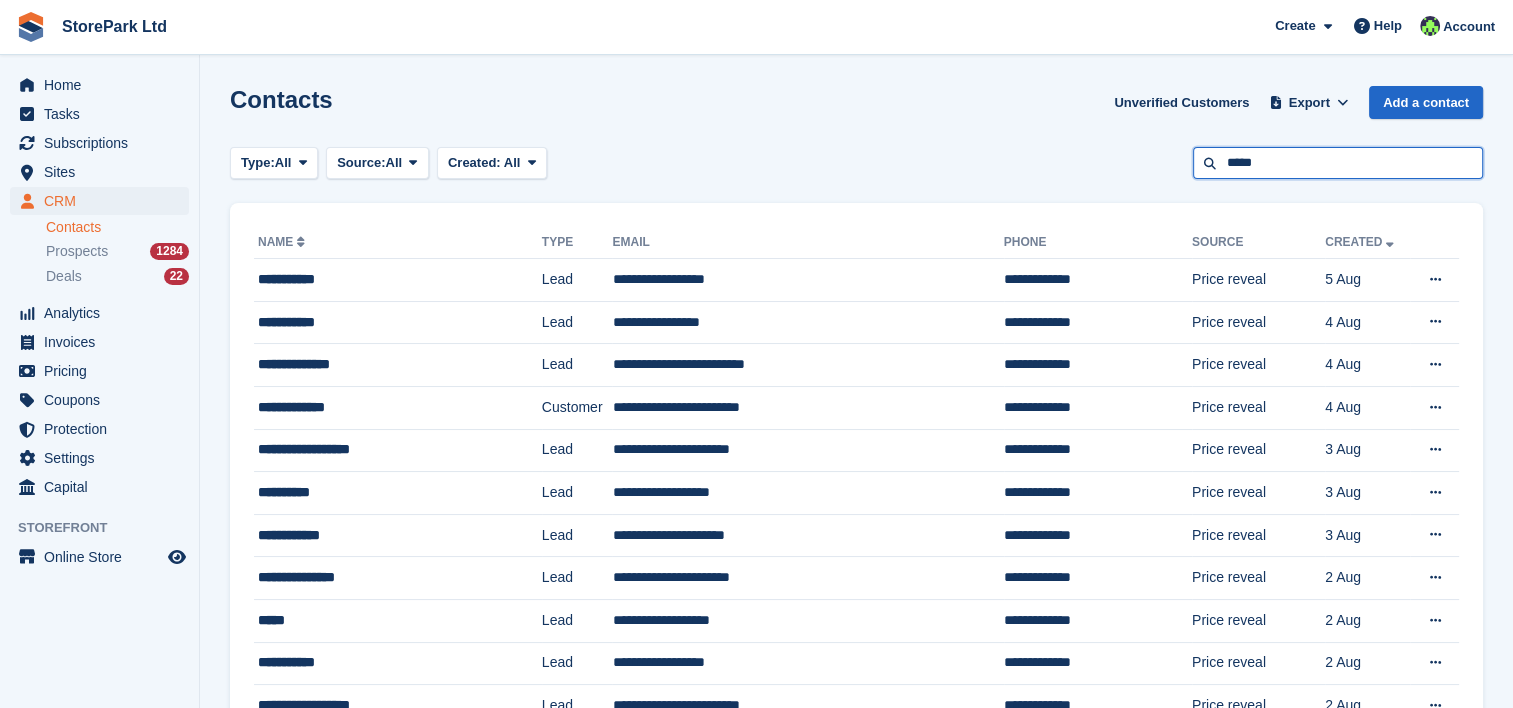 type on "*****" 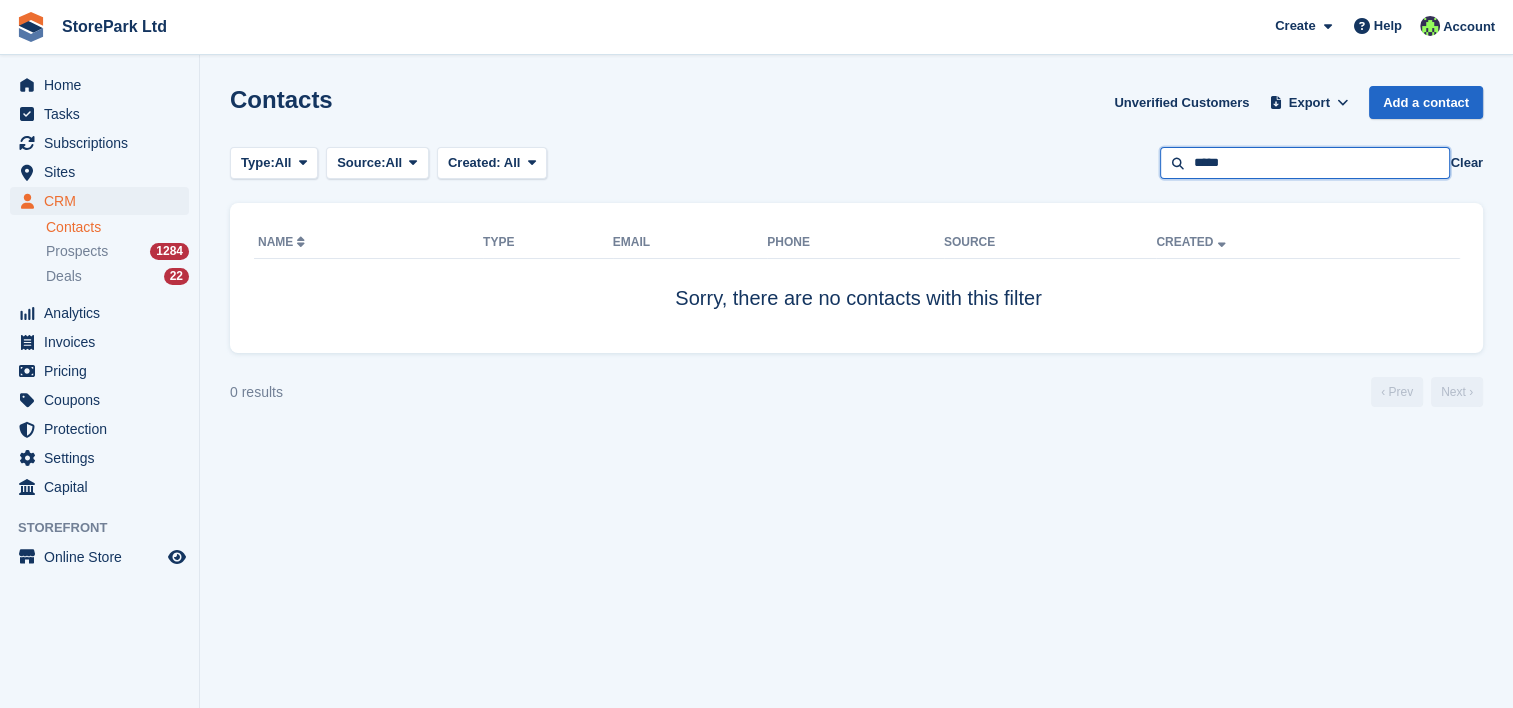 click on "*****" at bounding box center [1305, 163] 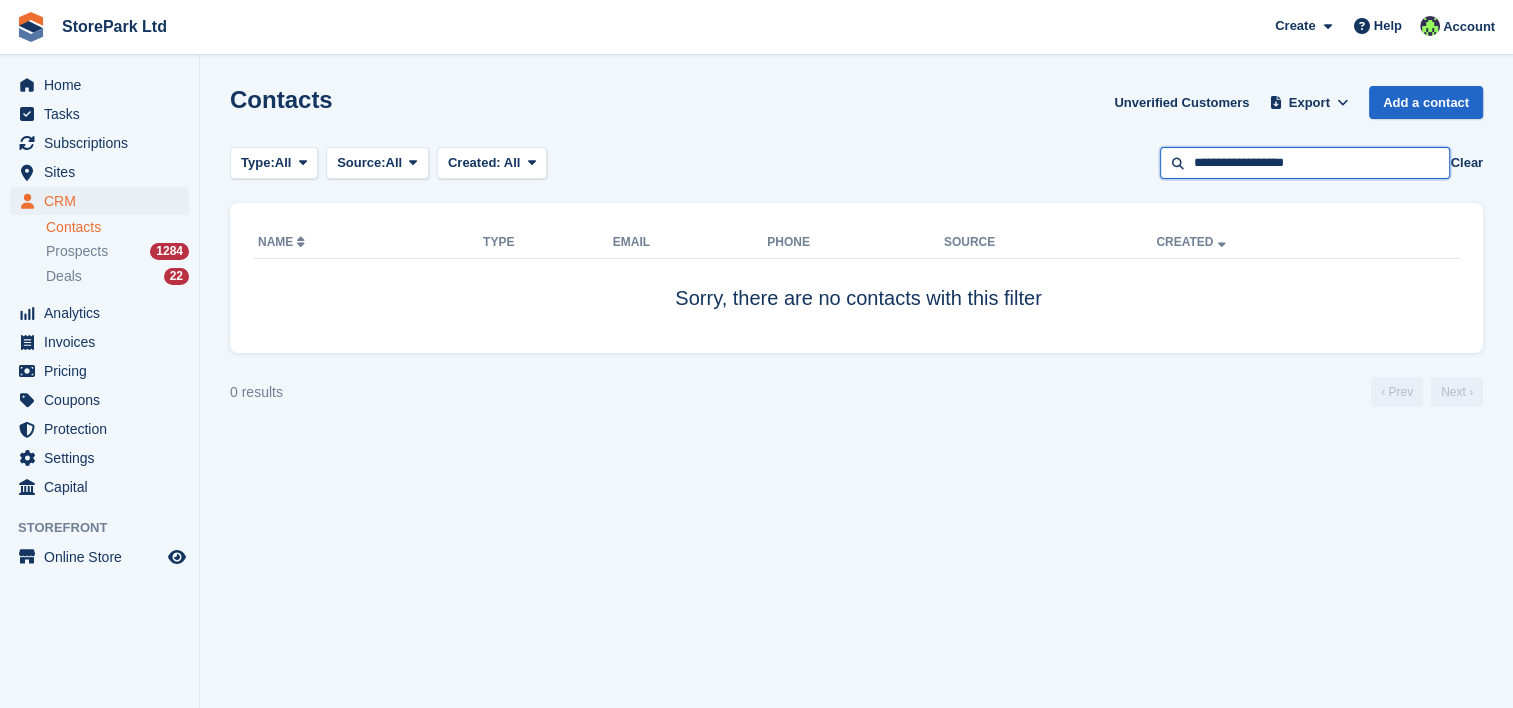 drag, startPoint x: 1372, startPoint y: 148, endPoint x: 1143, endPoint y: 170, distance: 230.05434 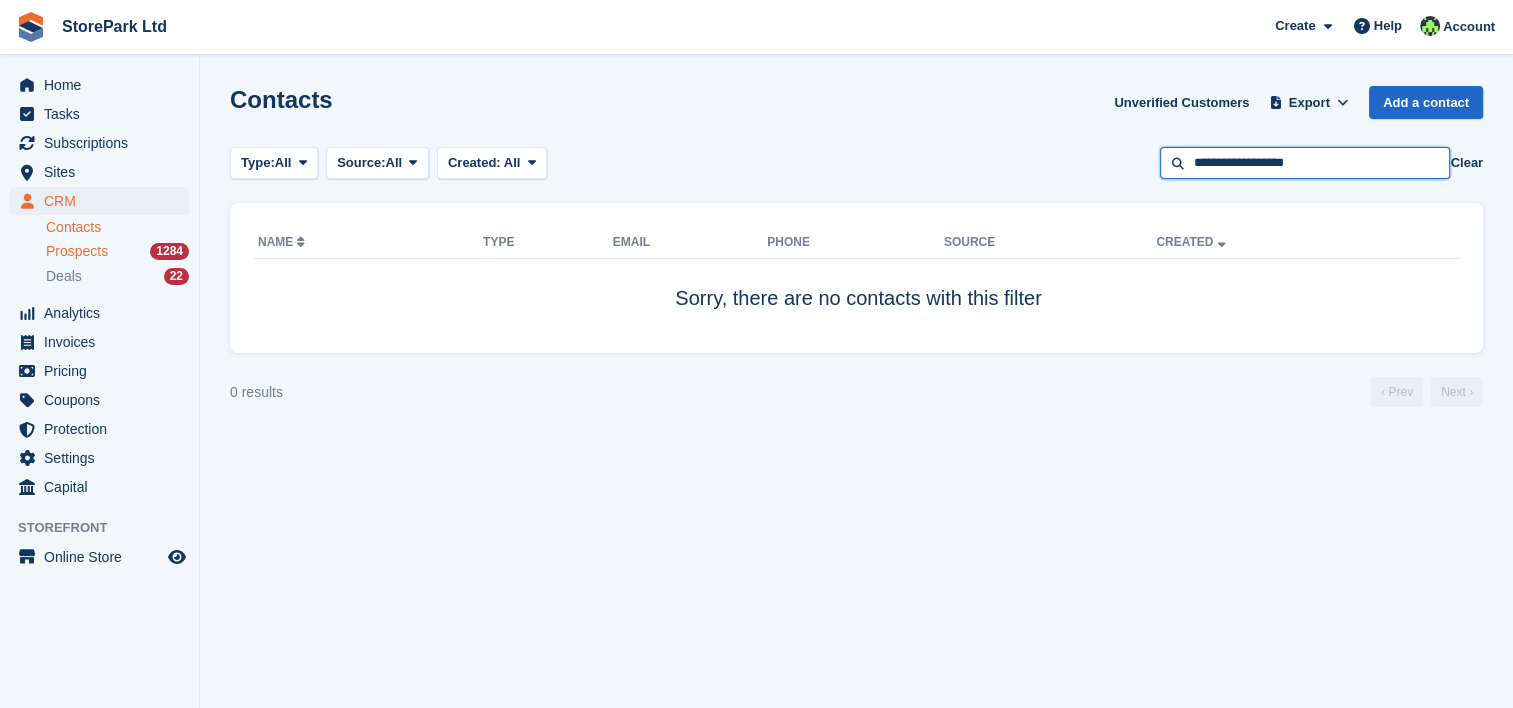 type on "**********" 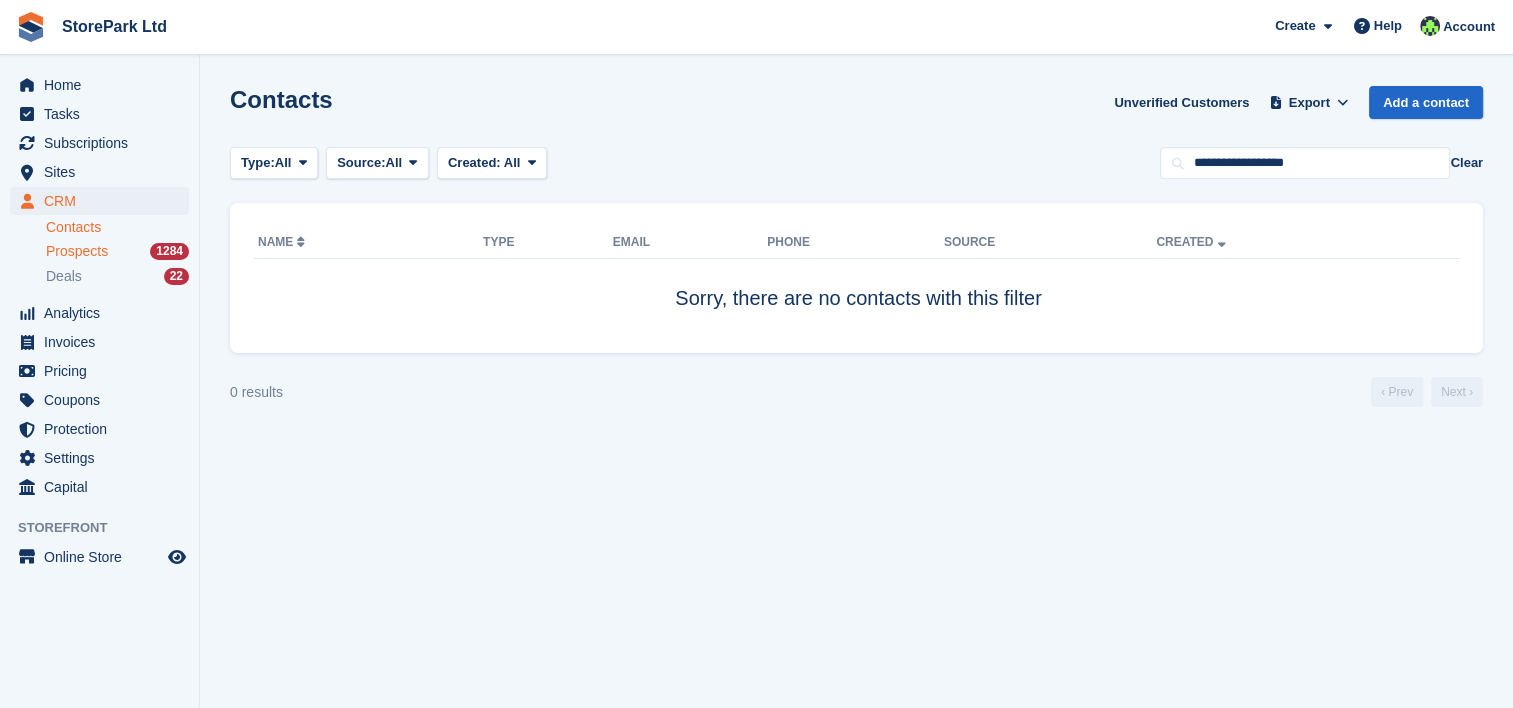 click on "Prospects" at bounding box center [77, 251] 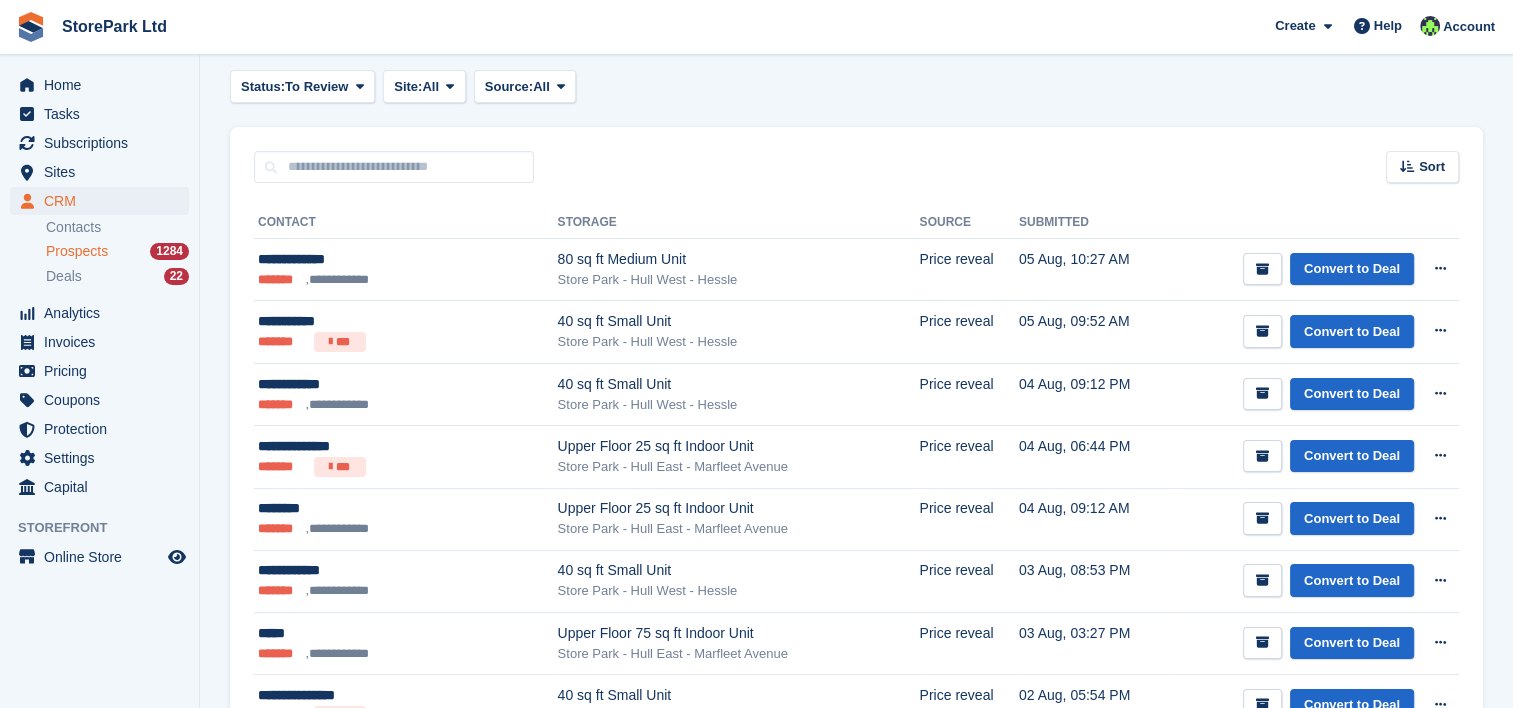 scroll, scrollTop: 211, scrollLeft: 0, axis: vertical 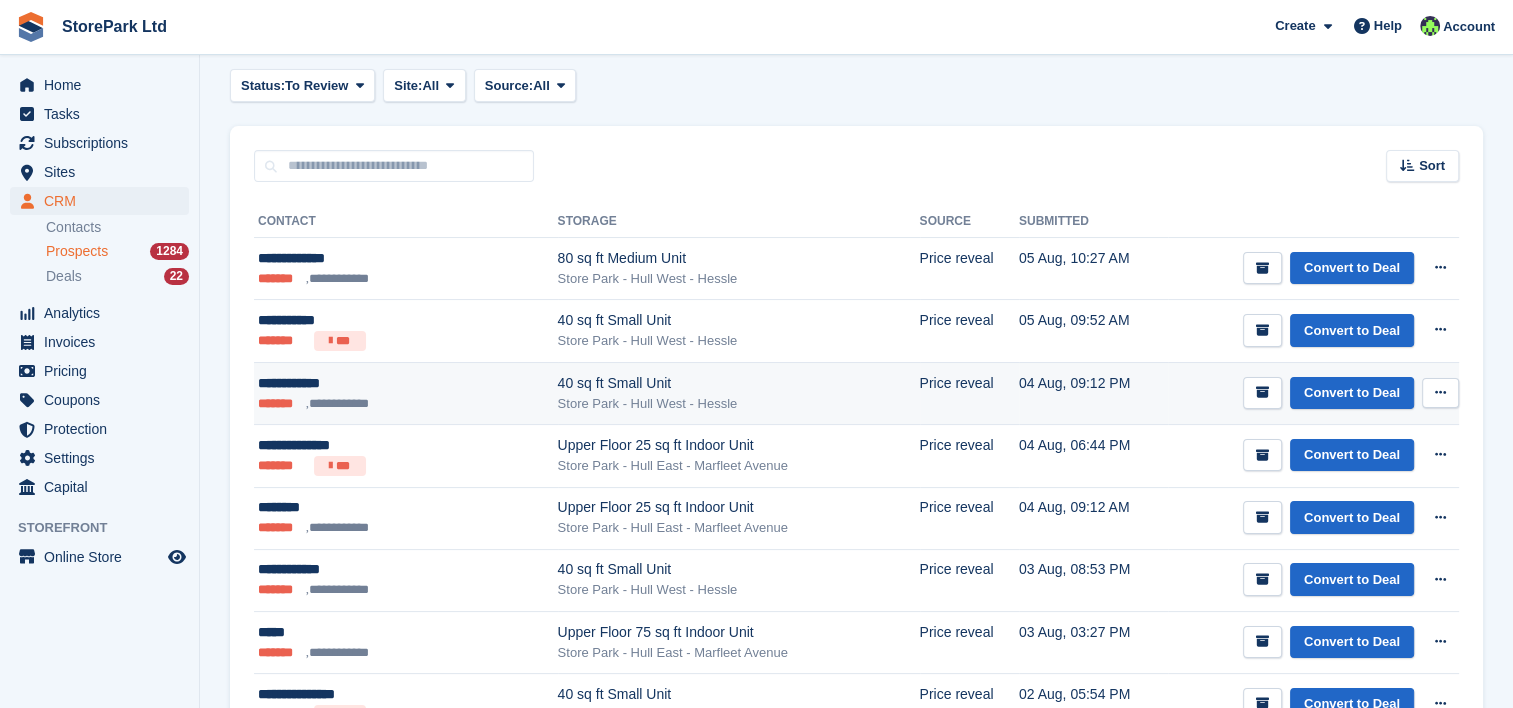 click on "Store Park - Hull West - Hessle" at bounding box center [739, 404] 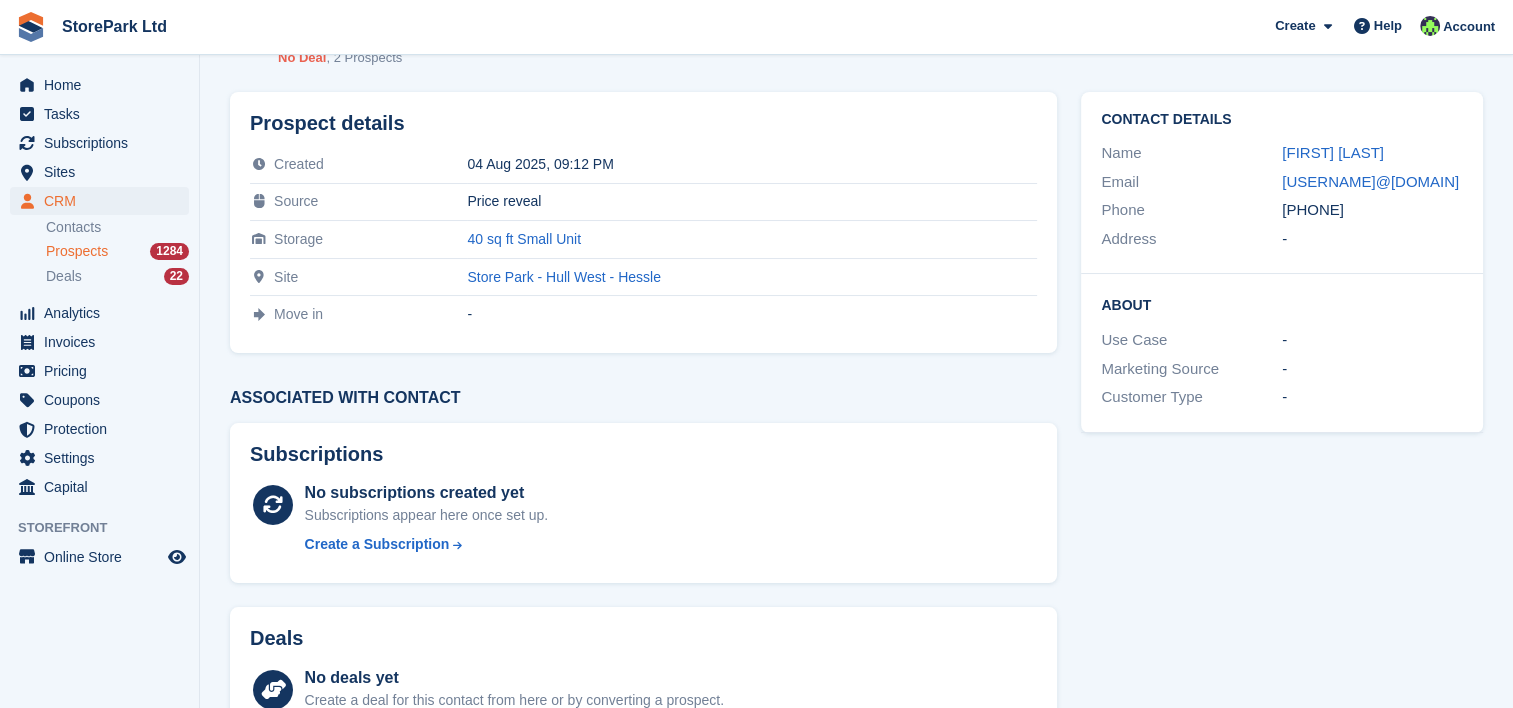 scroll, scrollTop: 0, scrollLeft: 0, axis: both 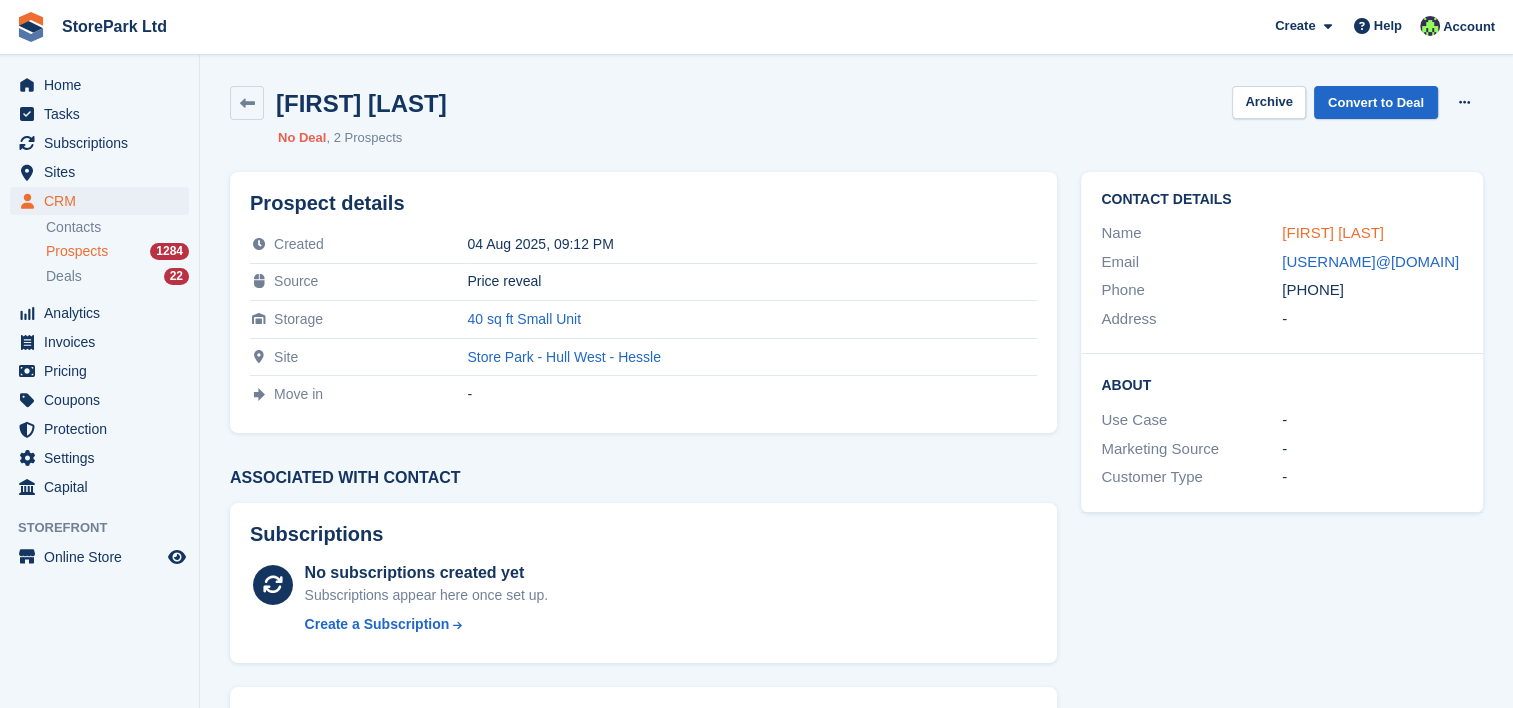 click on "[FIRST] [LAST]" at bounding box center (1333, 232) 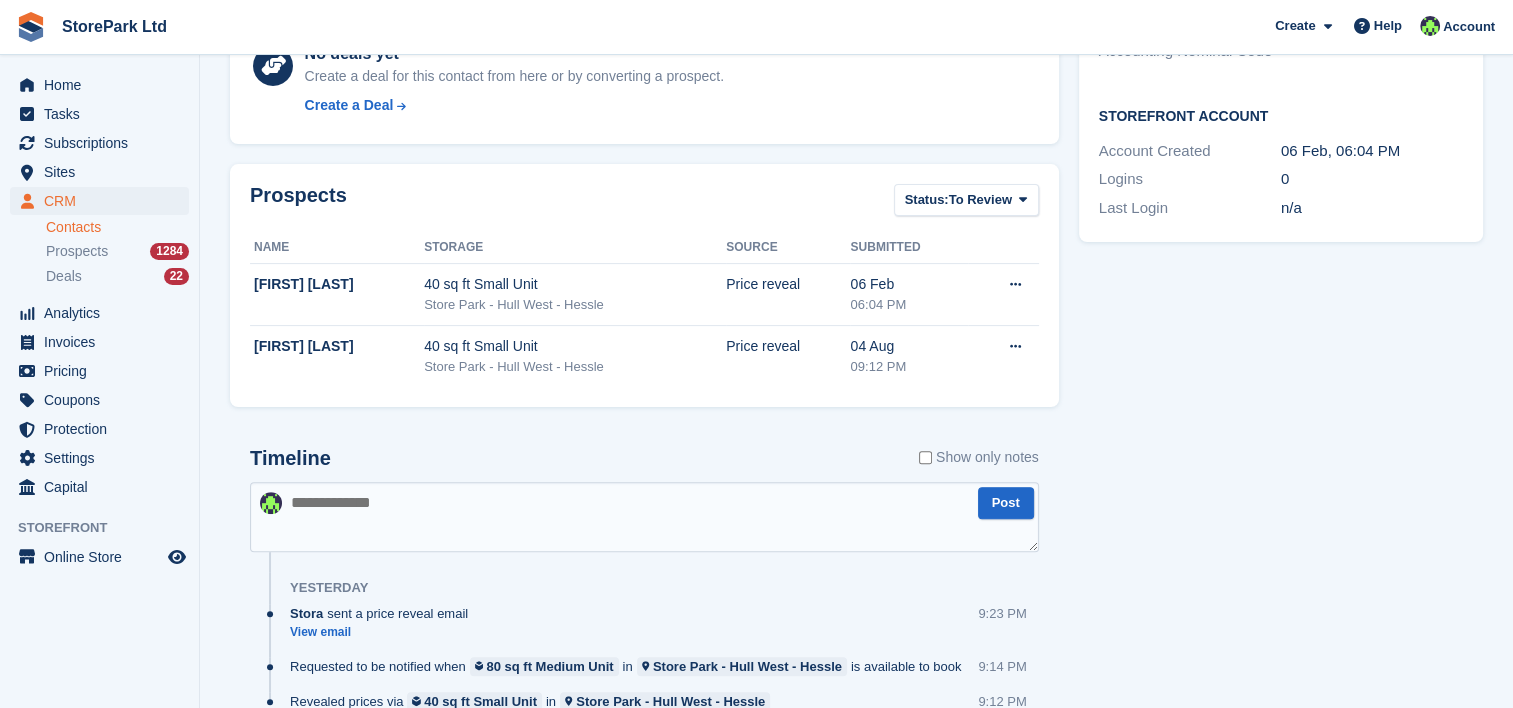 scroll, scrollTop: 626, scrollLeft: 0, axis: vertical 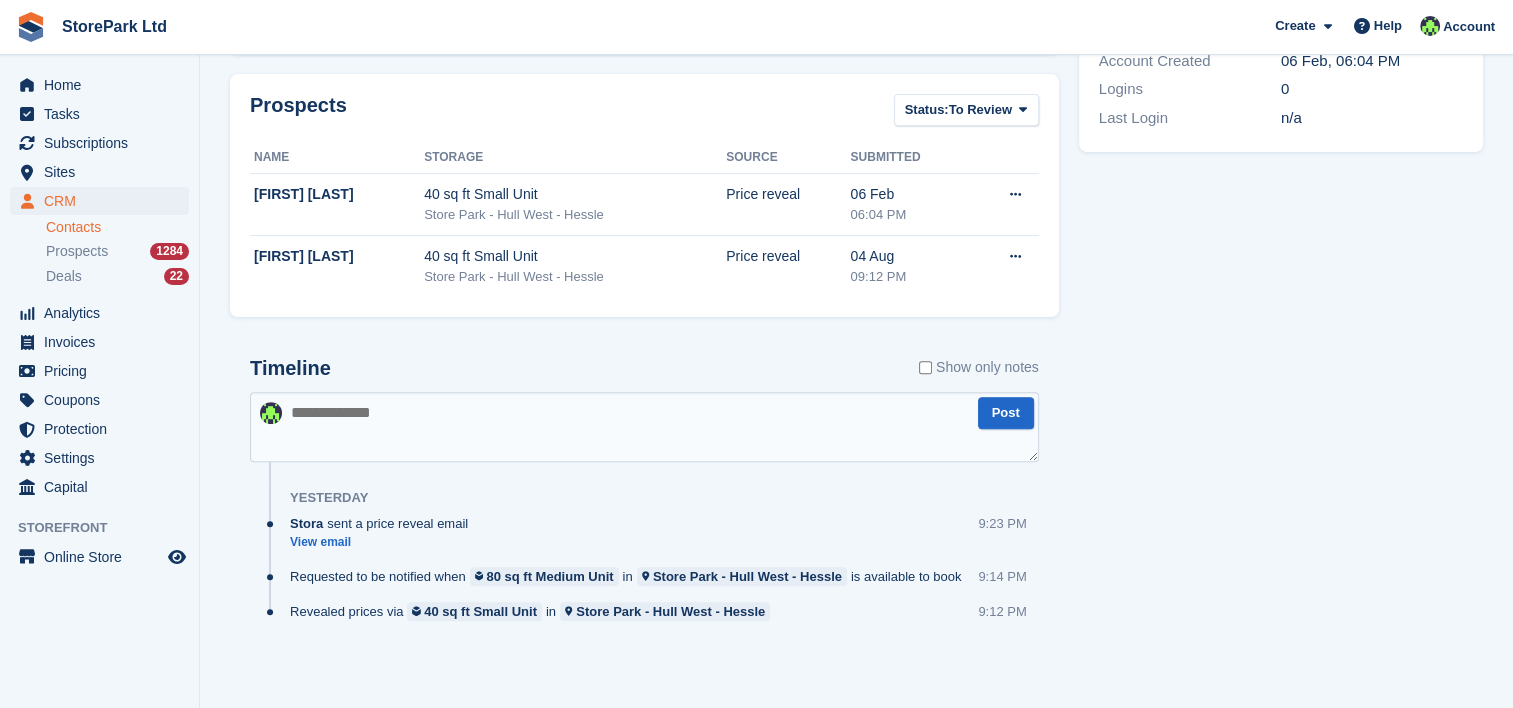 click at bounding box center [644, 427] 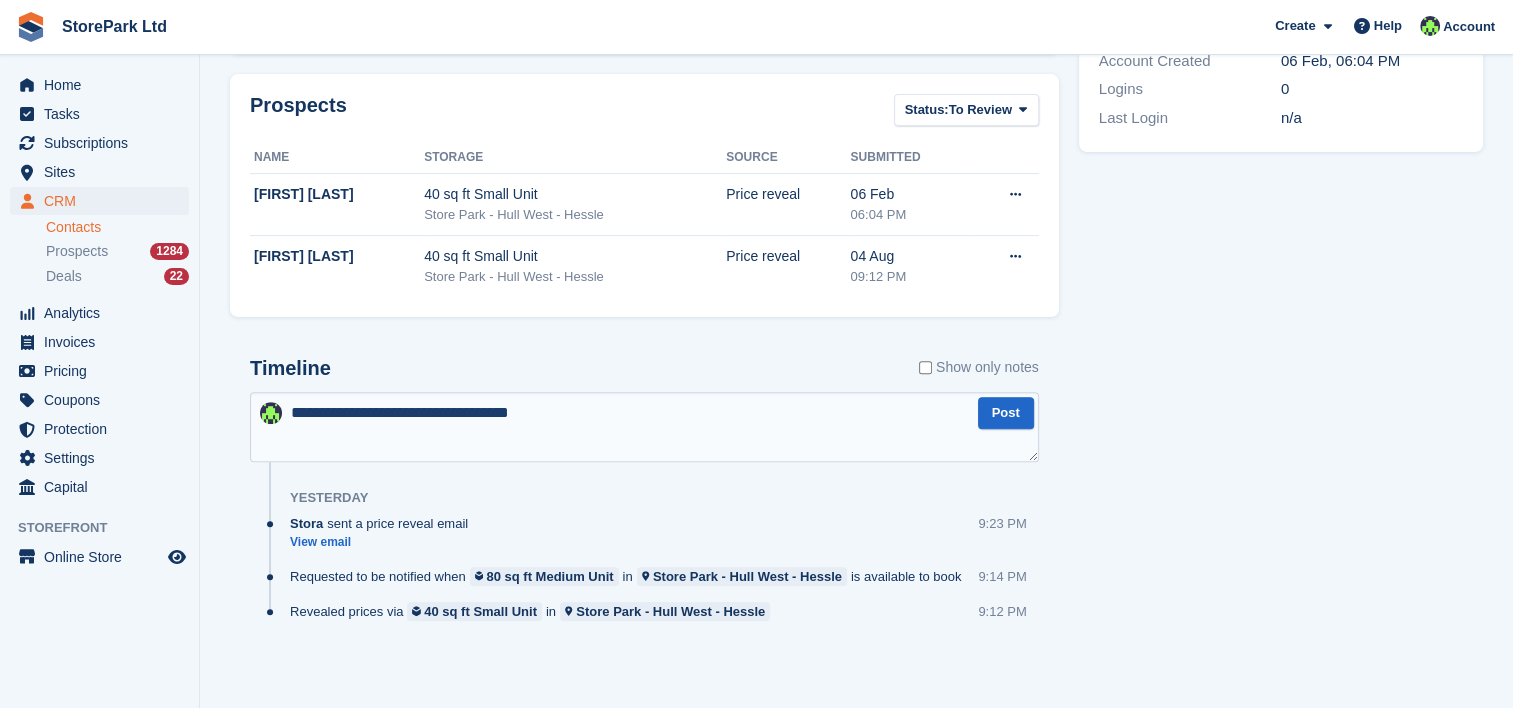 type on "**********" 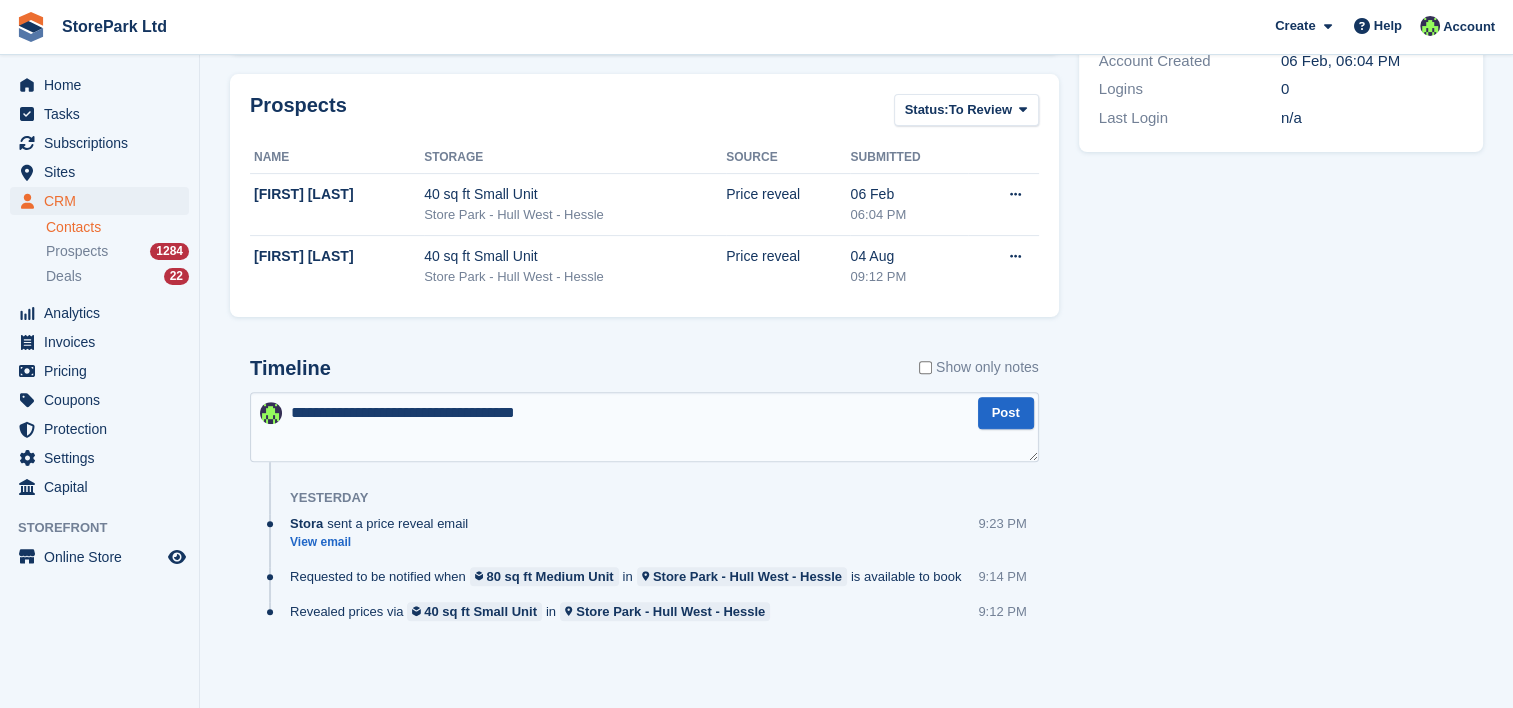 type 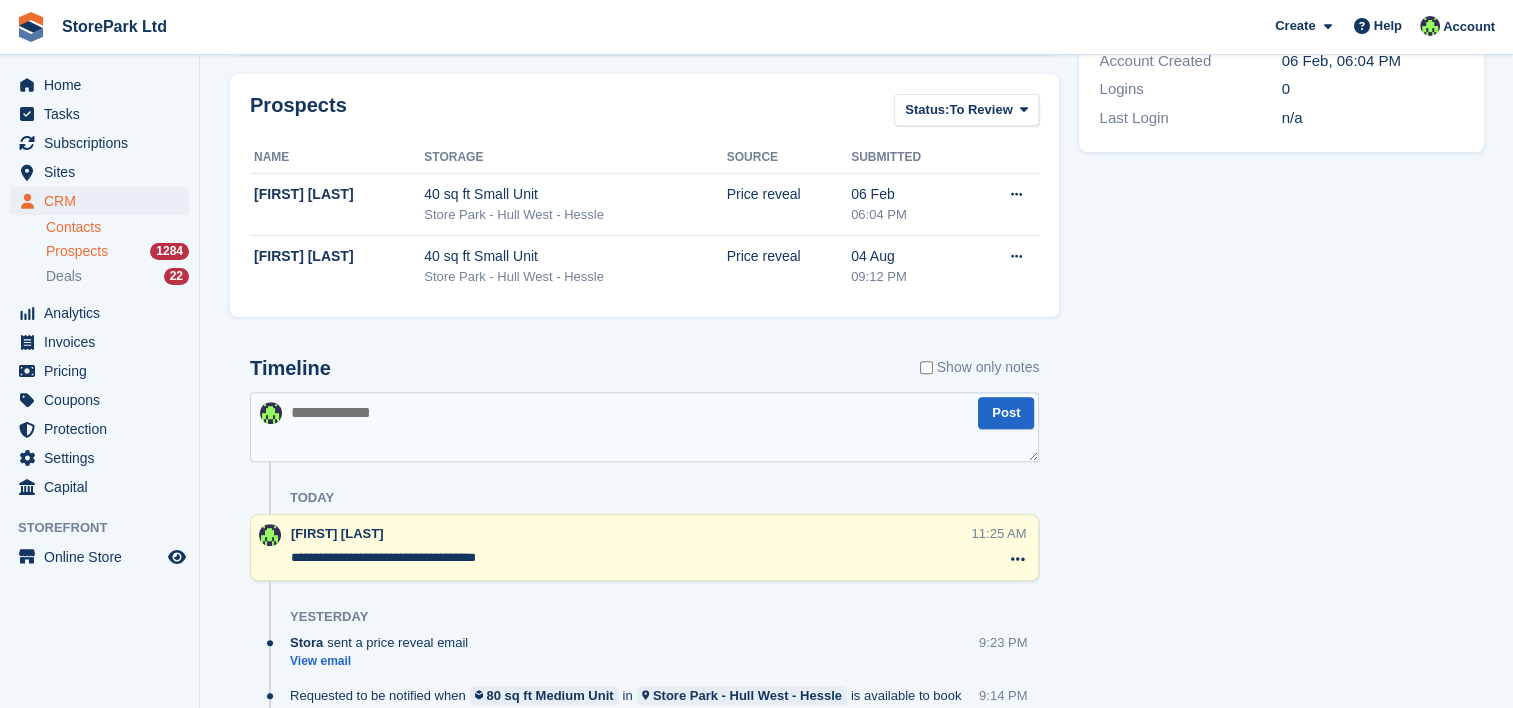 click on "Prospects" at bounding box center (77, 251) 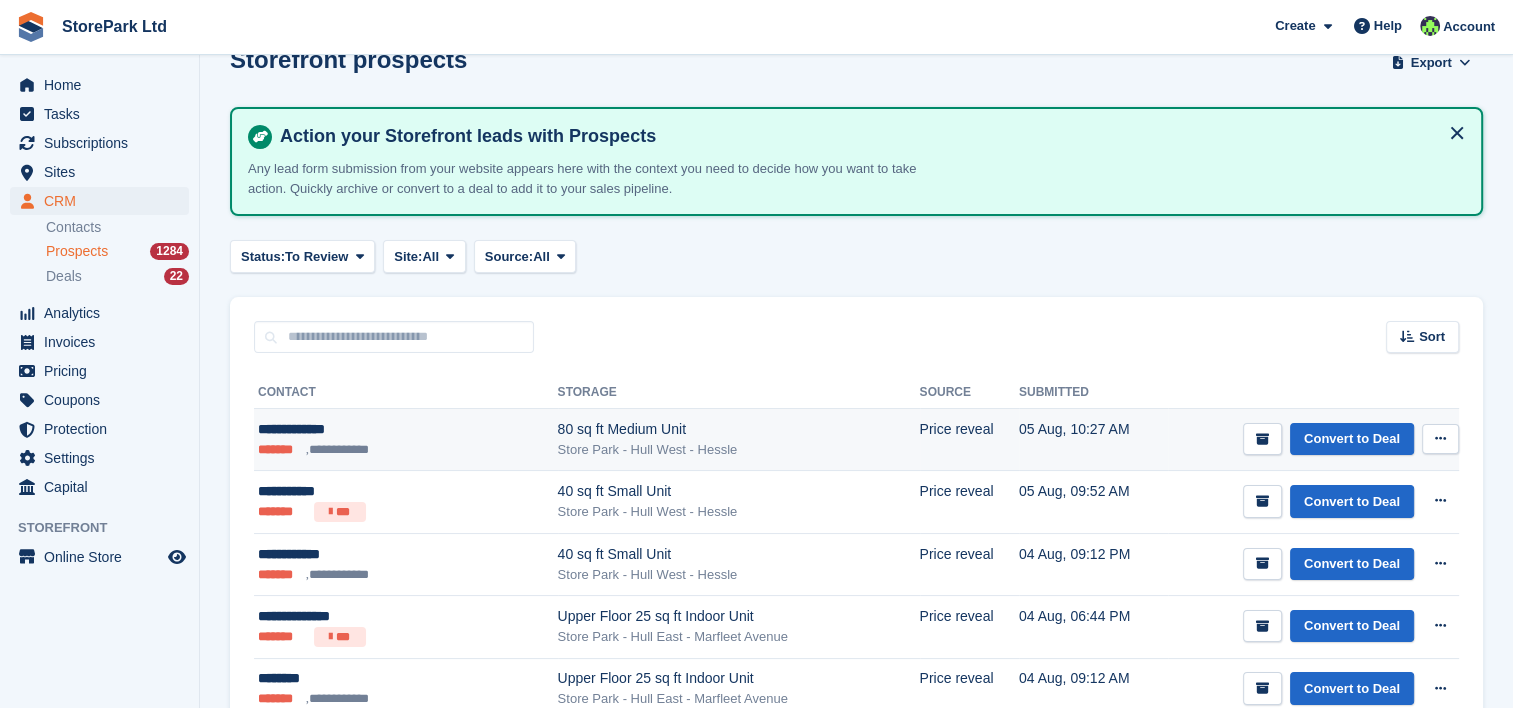 scroll, scrollTop: 39, scrollLeft: 0, axis: vertical 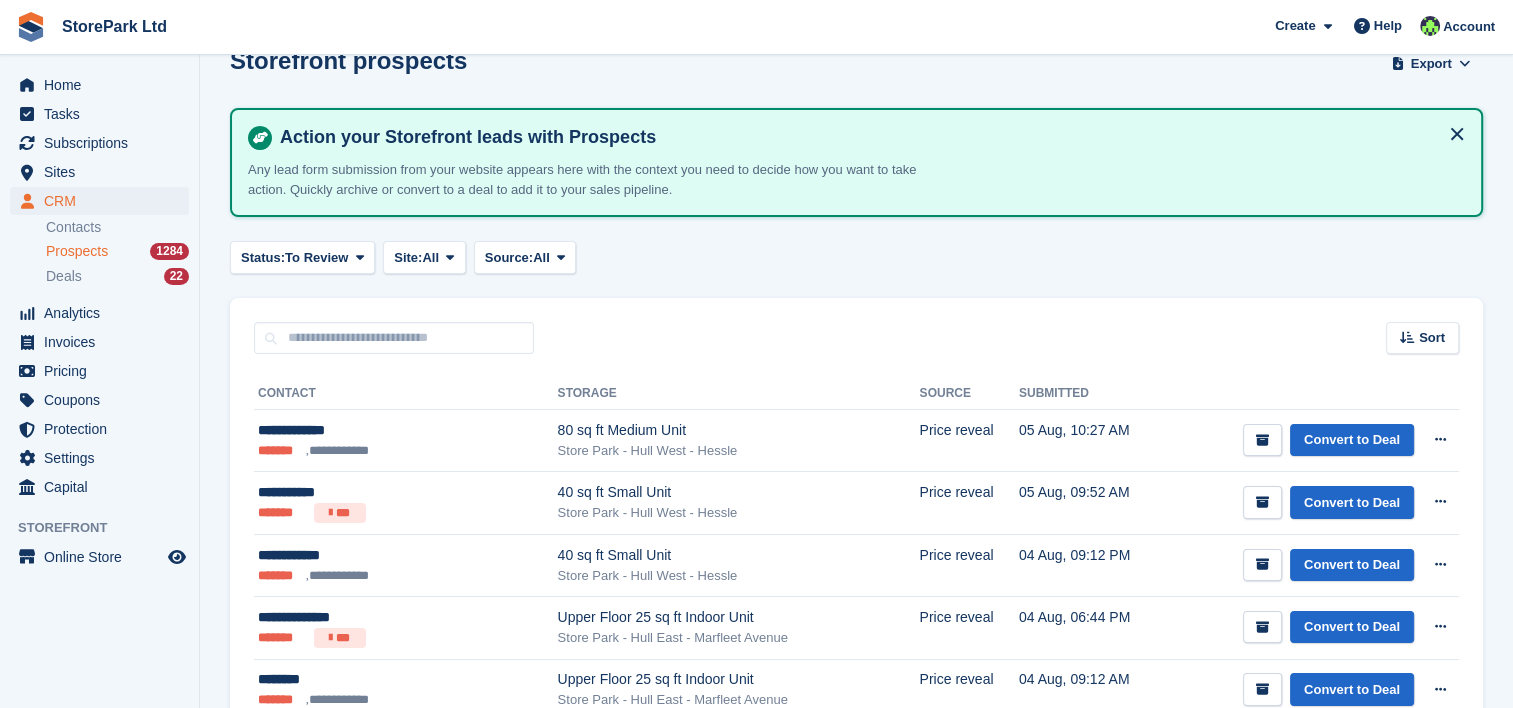 click on "Storefront prospects
Export
Export Prospects
Export a CSV of all Prospects which match the current filters.
Please allow time for large exports.
Start Export
Action your Storefront leads with Prospects
Any lead form submission from your website appears here with the context you need to decide how you want to take action. Quickly archive or convert to a deal to add it to your sales pipeline.
Status:
To Review
All
Archived
To Review
Site:
All
All" at bounding box center (856, 1795) 